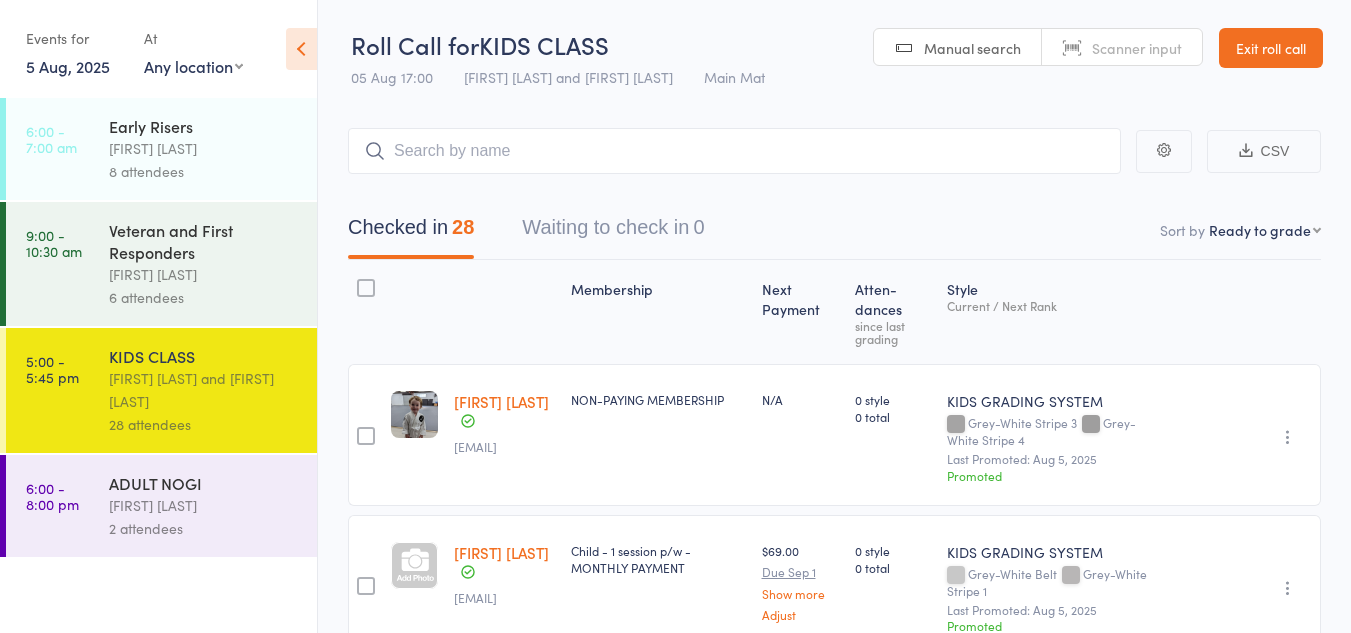 scroll, scrollTop: 0, scrollLeft: 0, axis: both 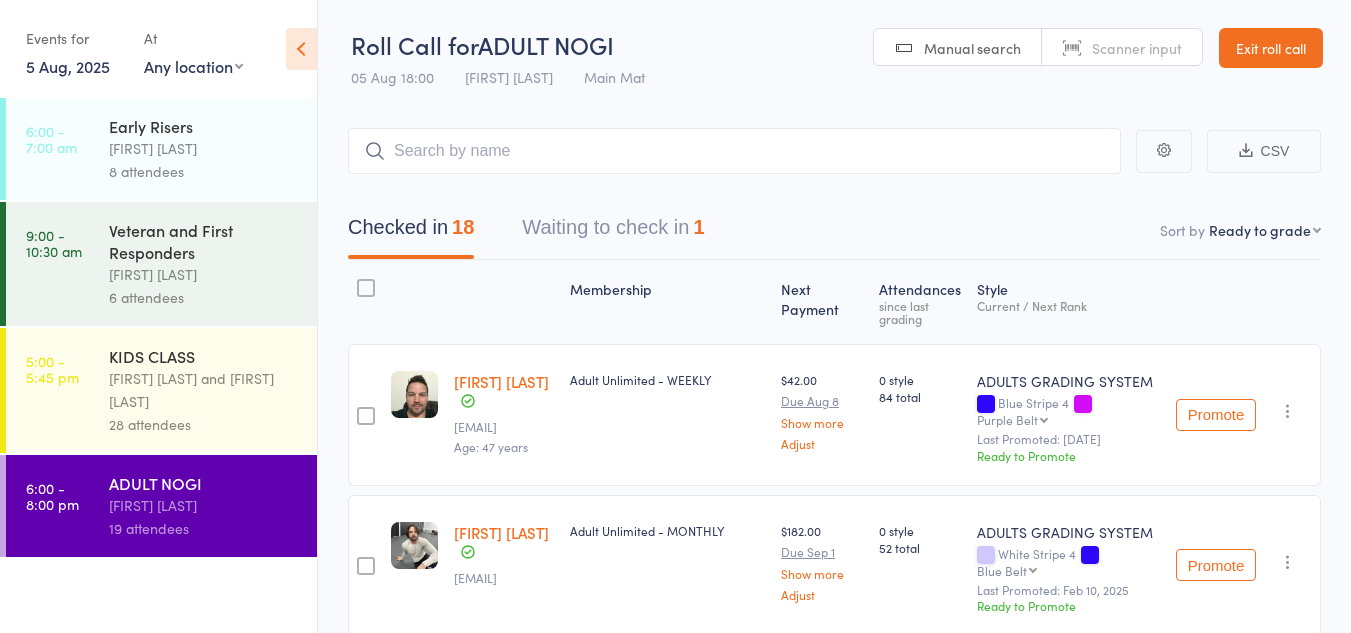click on "Waiting to check in  1" at bounding box center (613, 232) 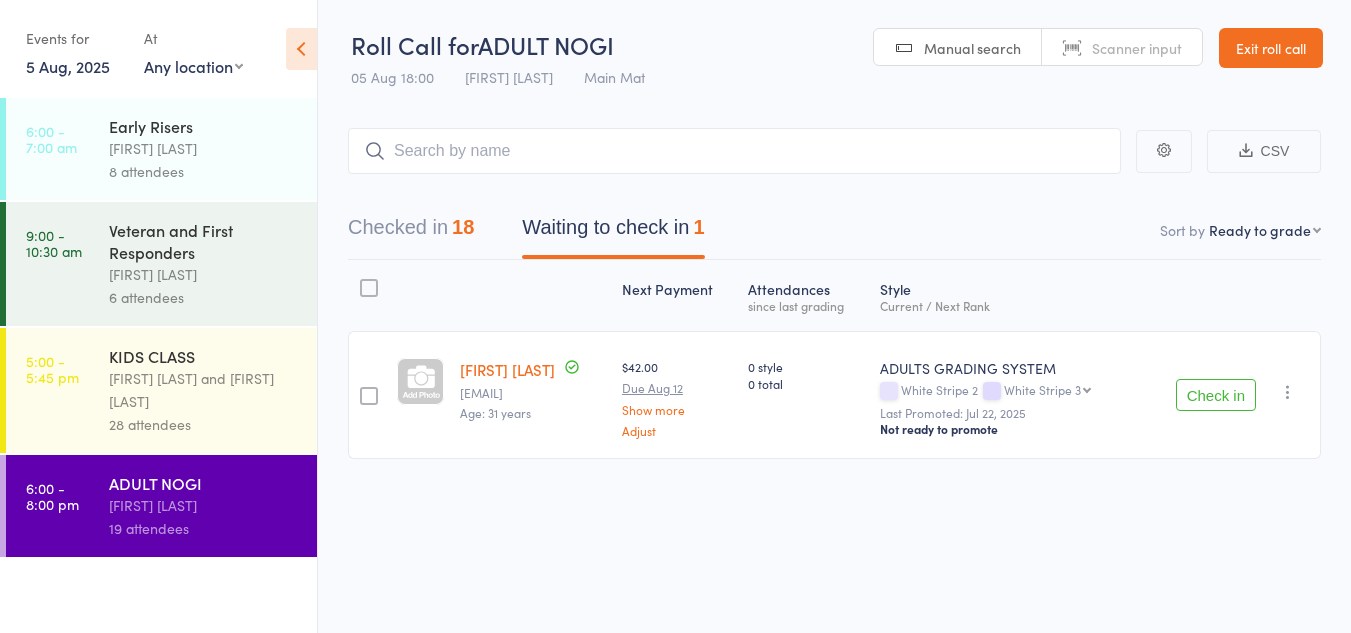 click on "Check in" at bounding box center (1216, 395) 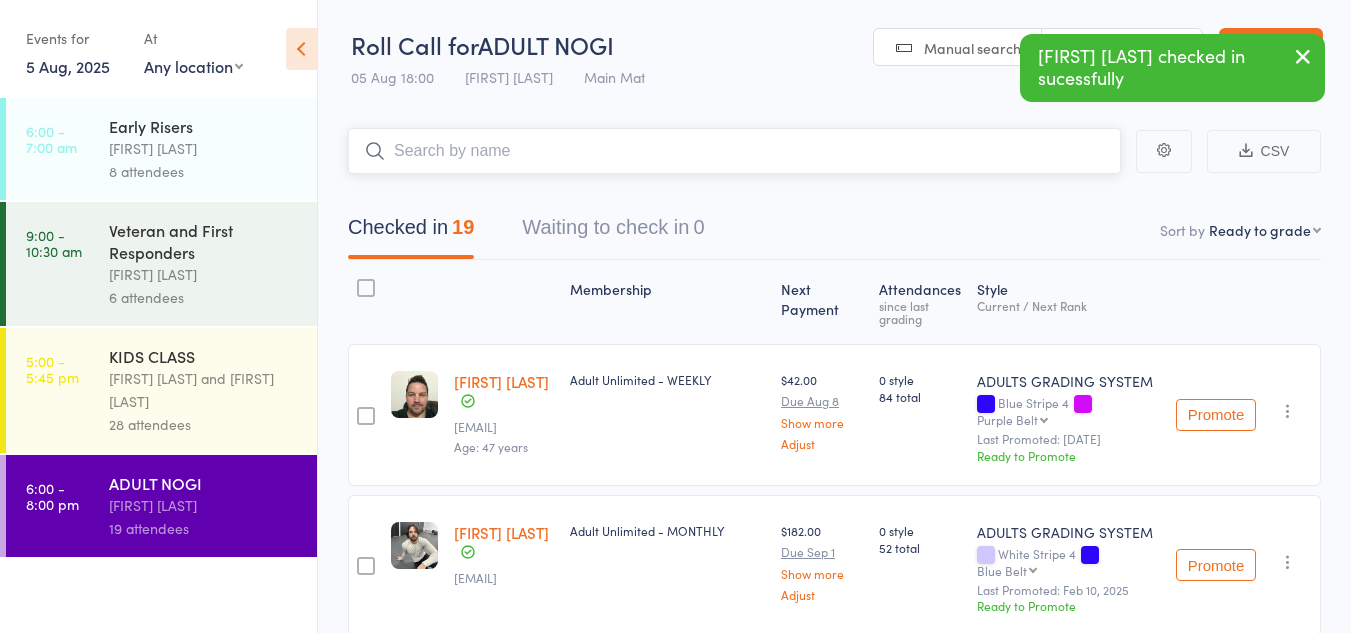 click at bounding box center [734, 151] 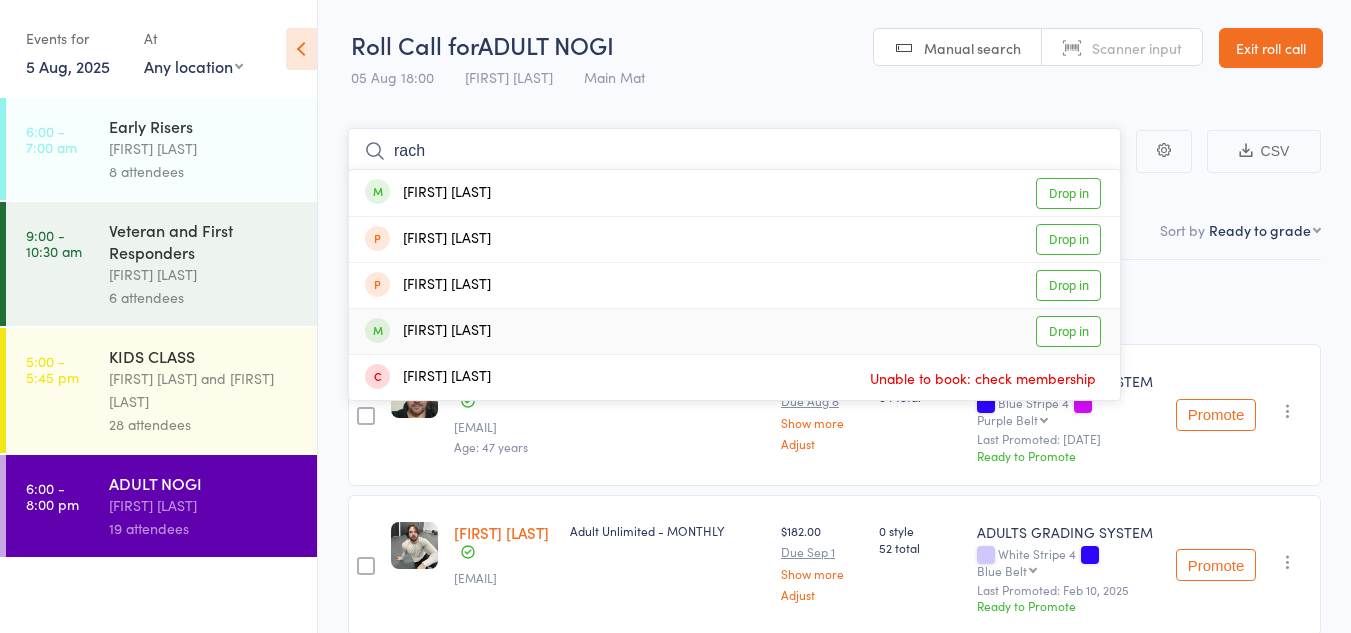 type on "rach" 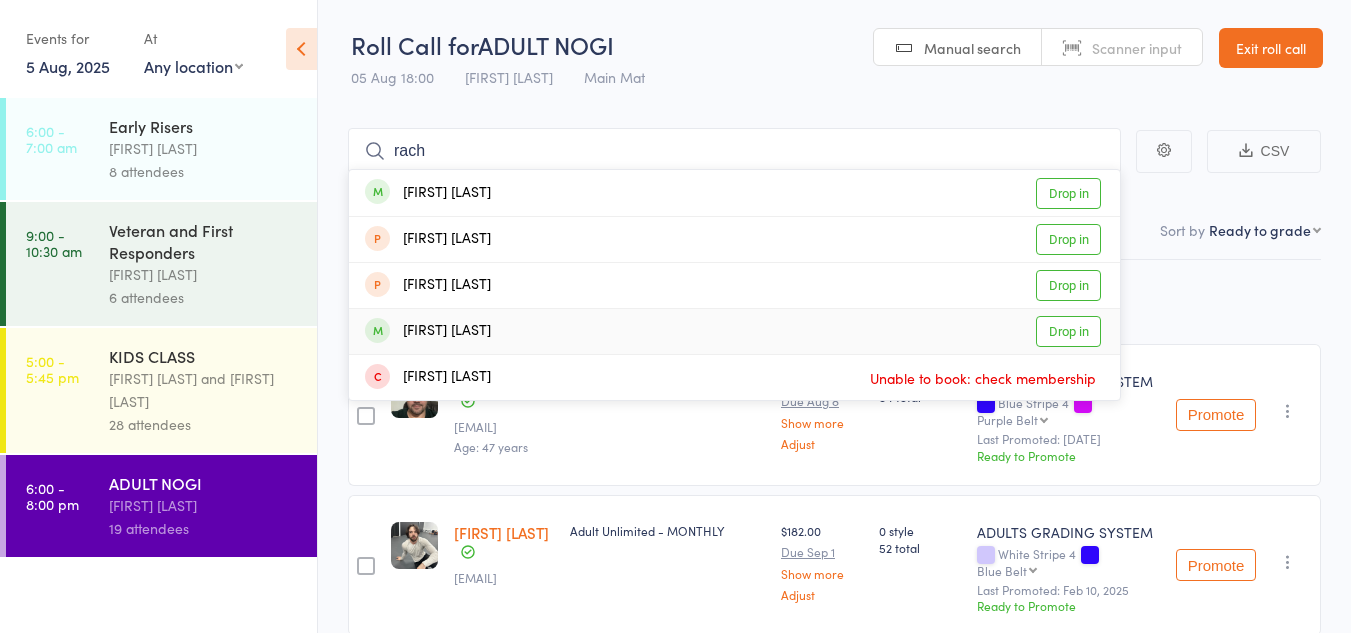click on "Drop in" at bounding box center [1068, 331] 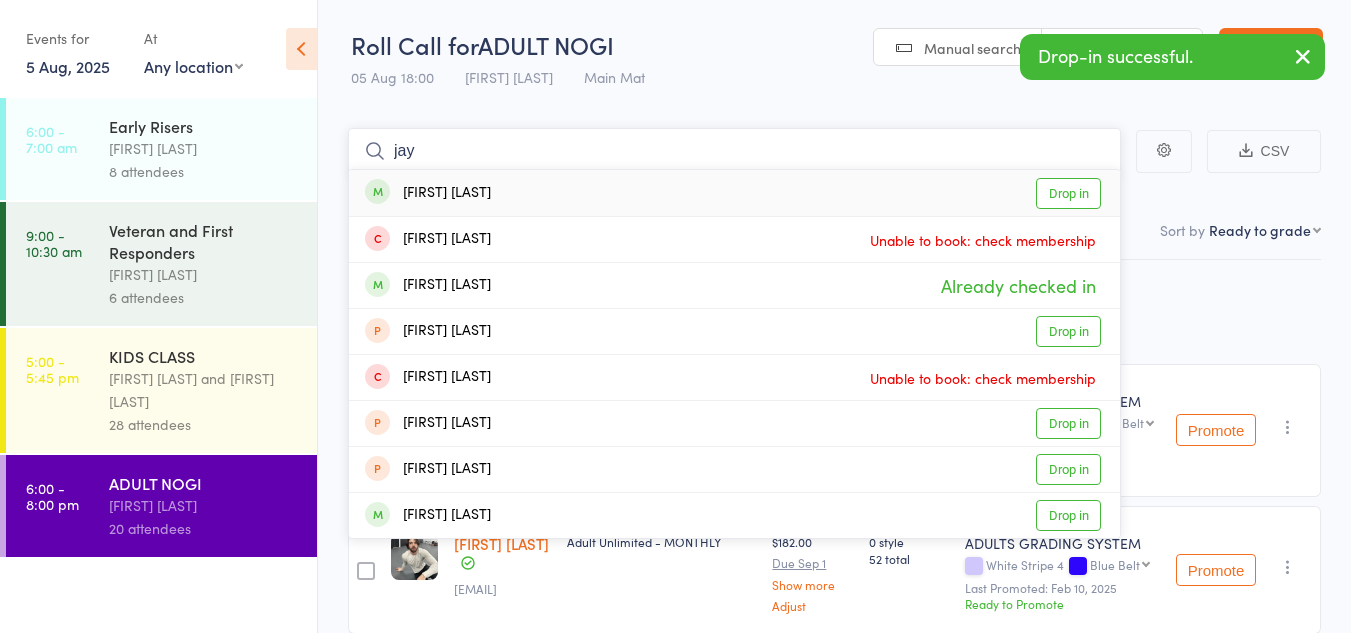 type on "jay" 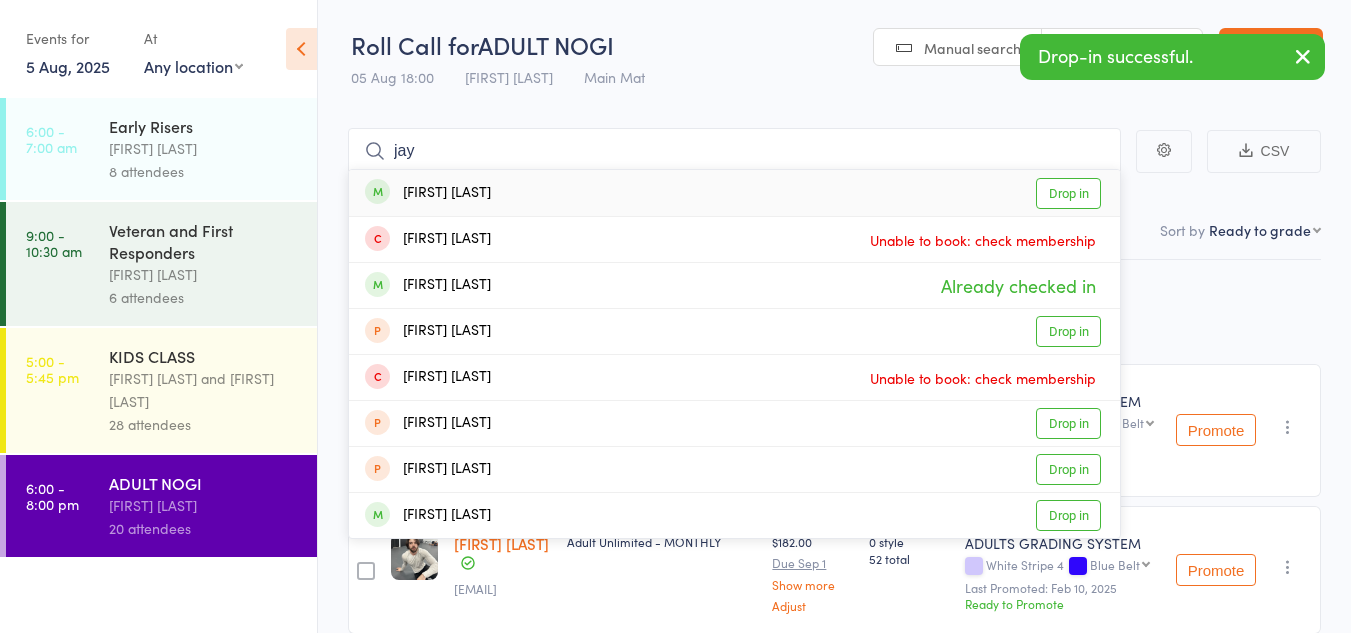 click on "Drop in" at bounding box center [1068, 193] 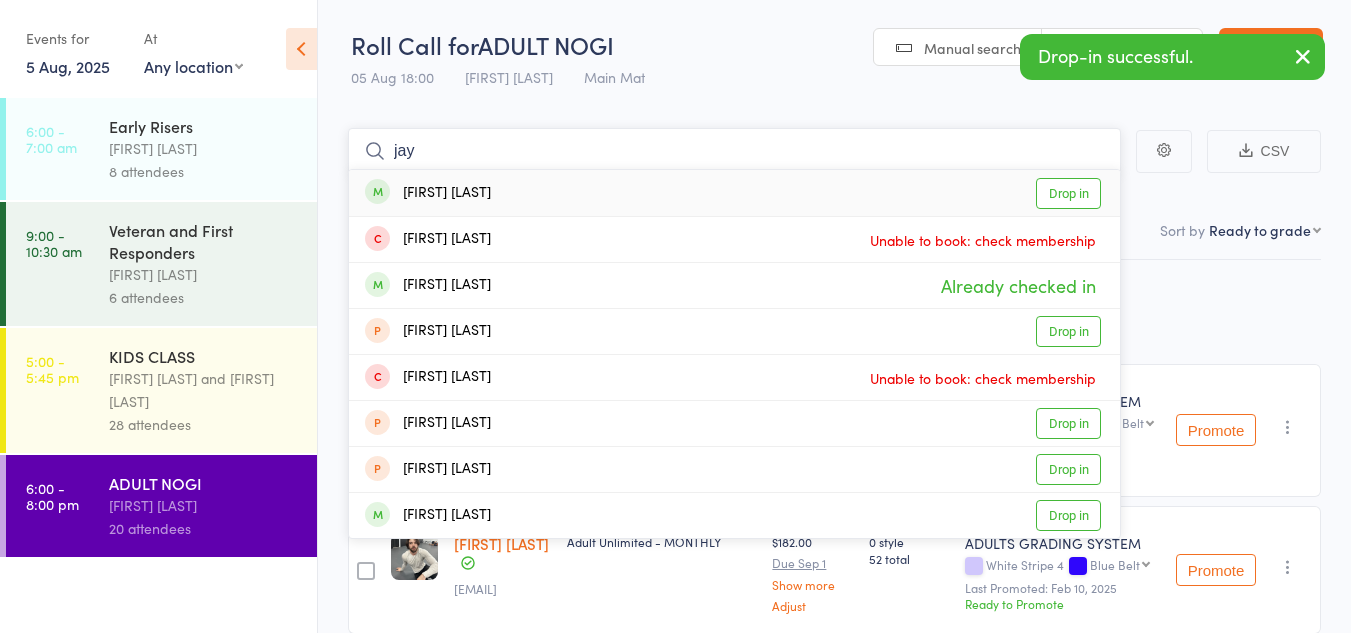 type 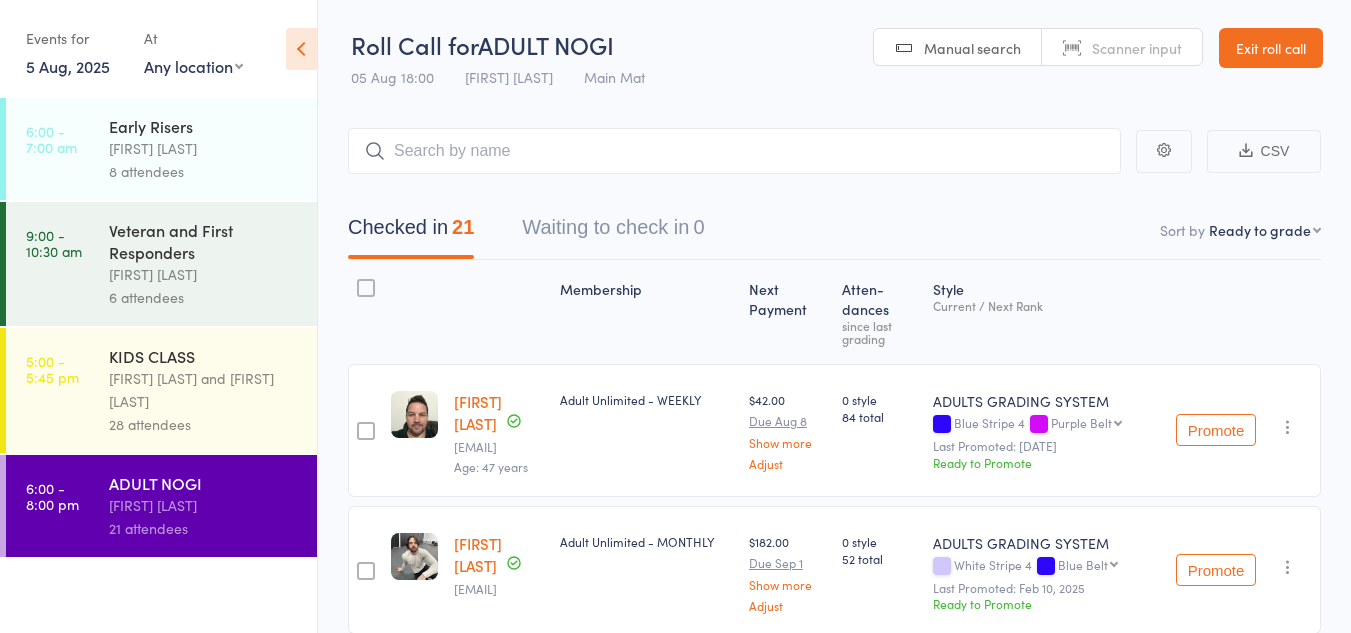 click on "KIDS CLASS" at bounding box center (204, 356) 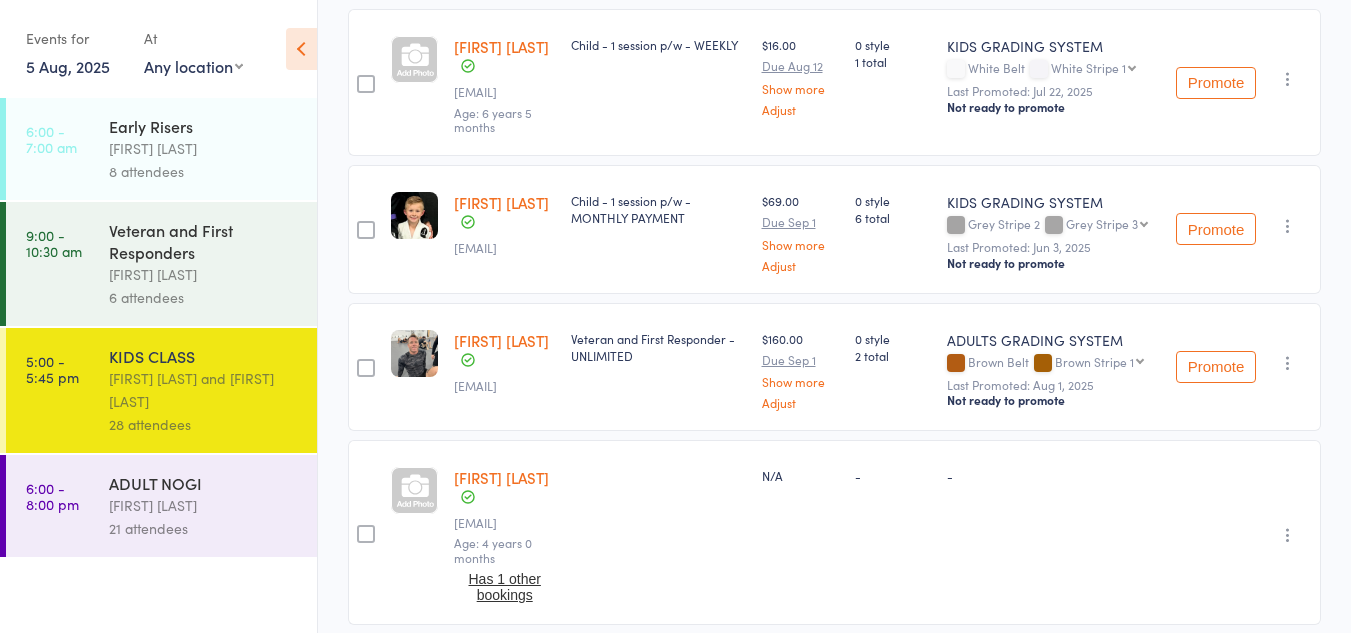 scroll, scrollTop: 3907, scrollLeft: 0, axis: vertical 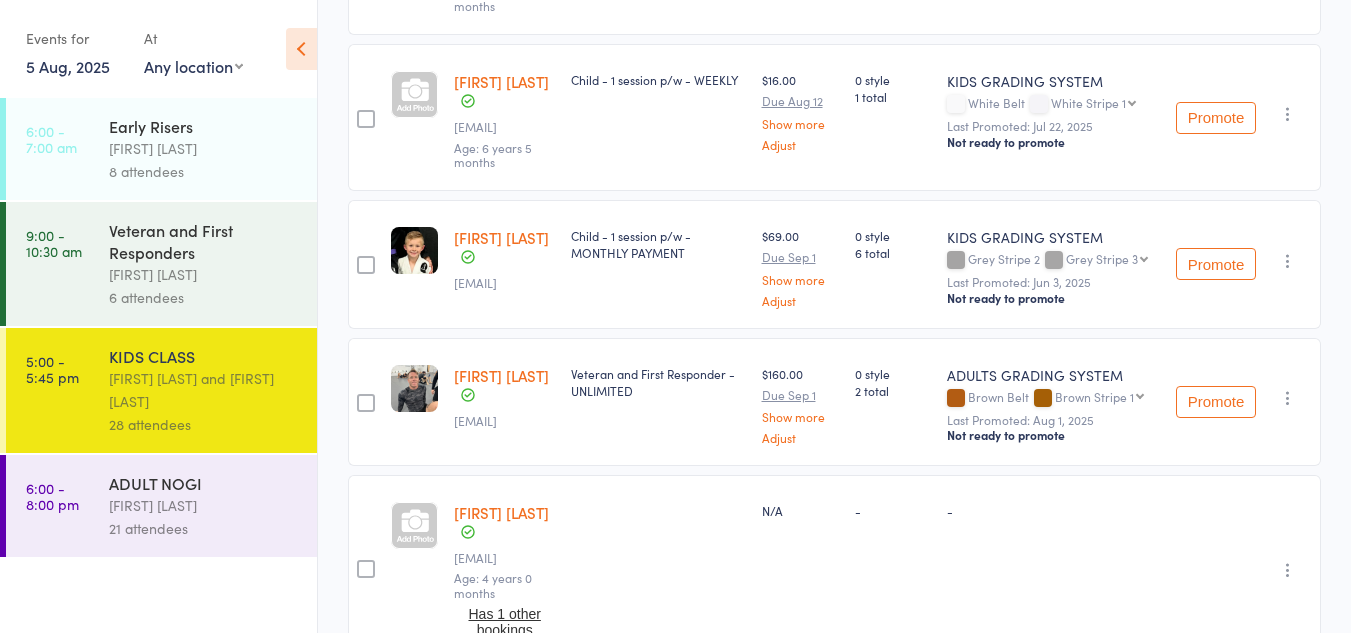 click on "ADULT NOGI" at bounding box center [204, 483] 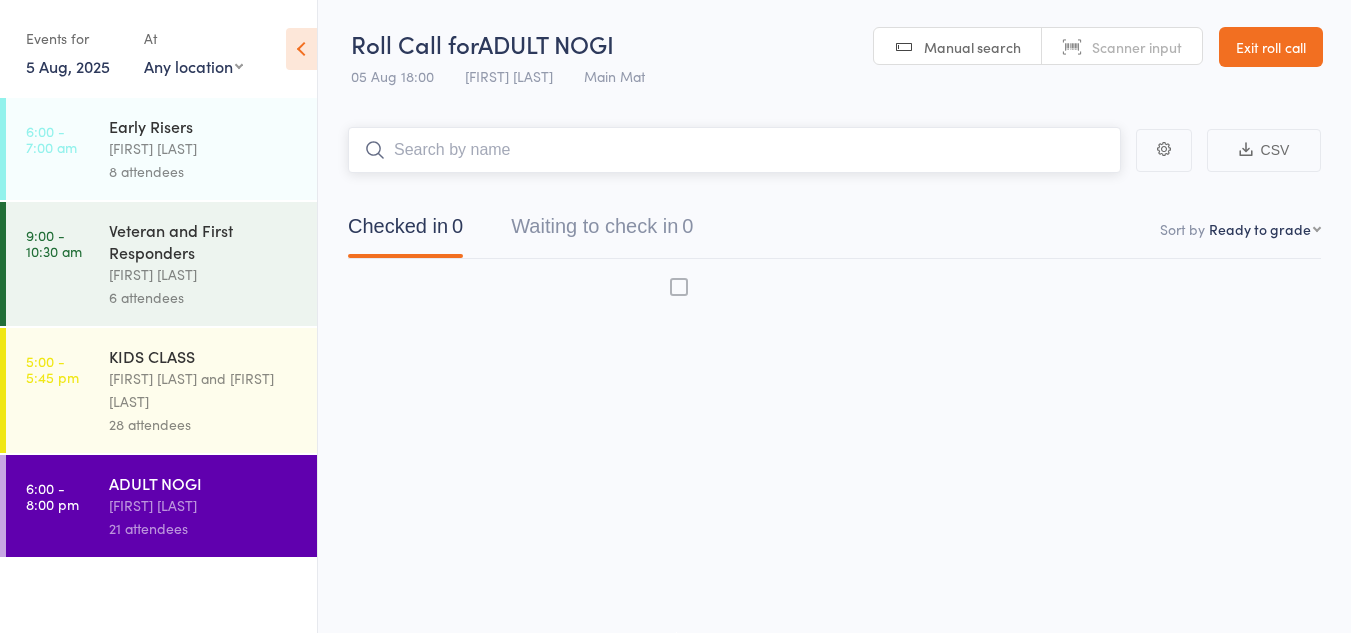 scroll, scrollTop: 1, scrollLeft: 0, axis: vertical 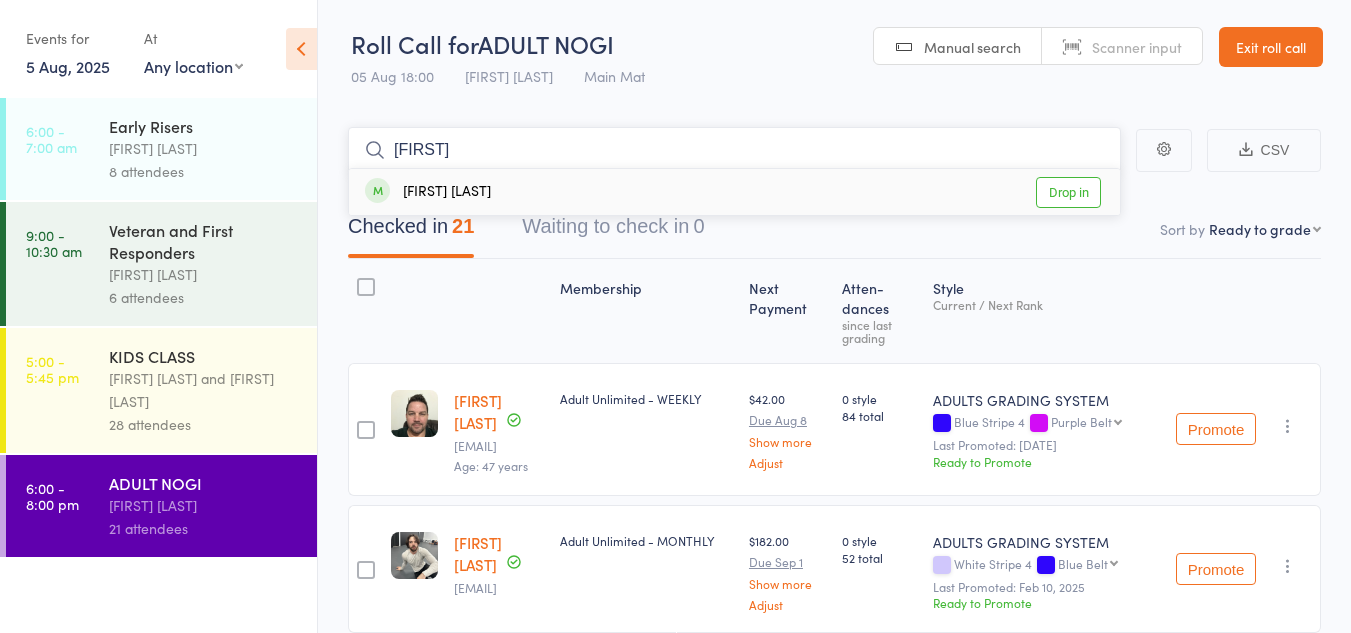 type on "erin" 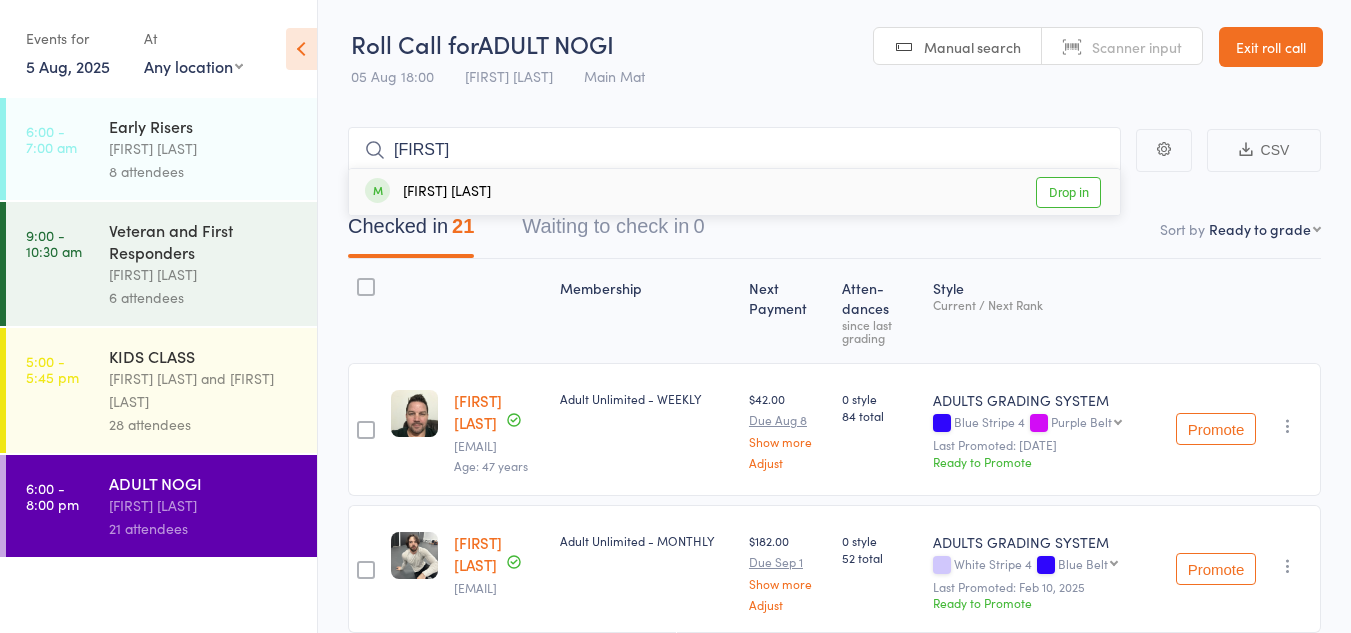 click on "Drop in" at bounding box center [1068, 192] 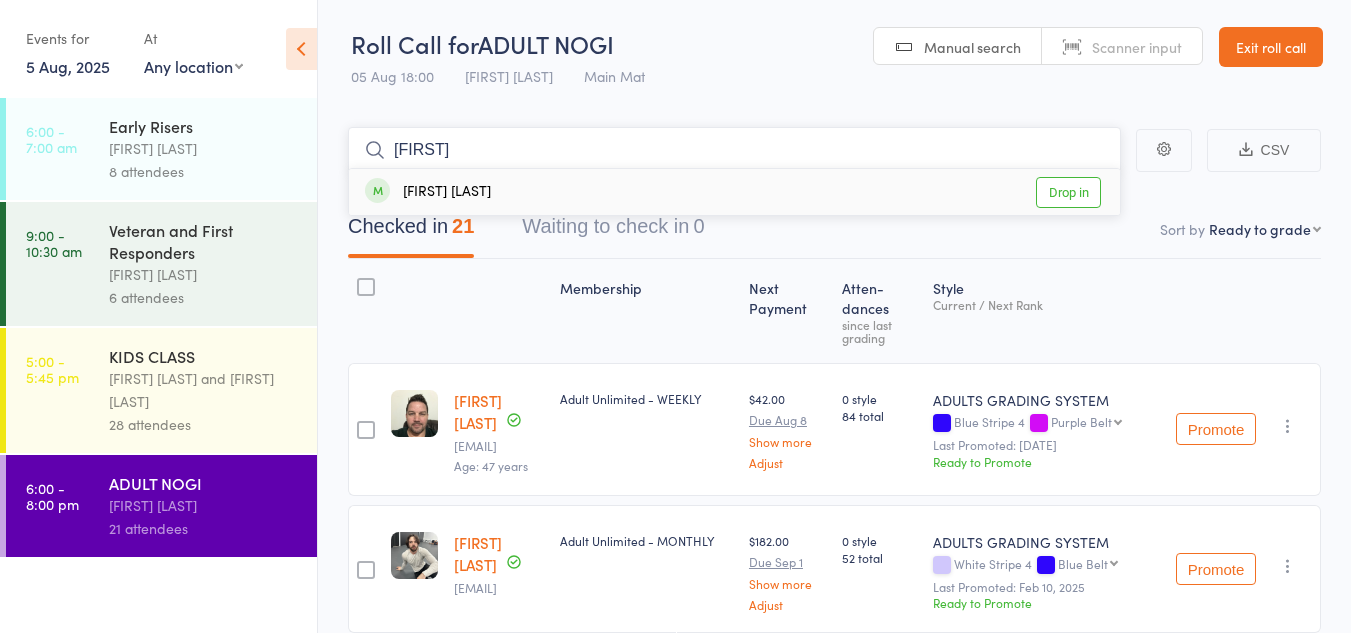 type 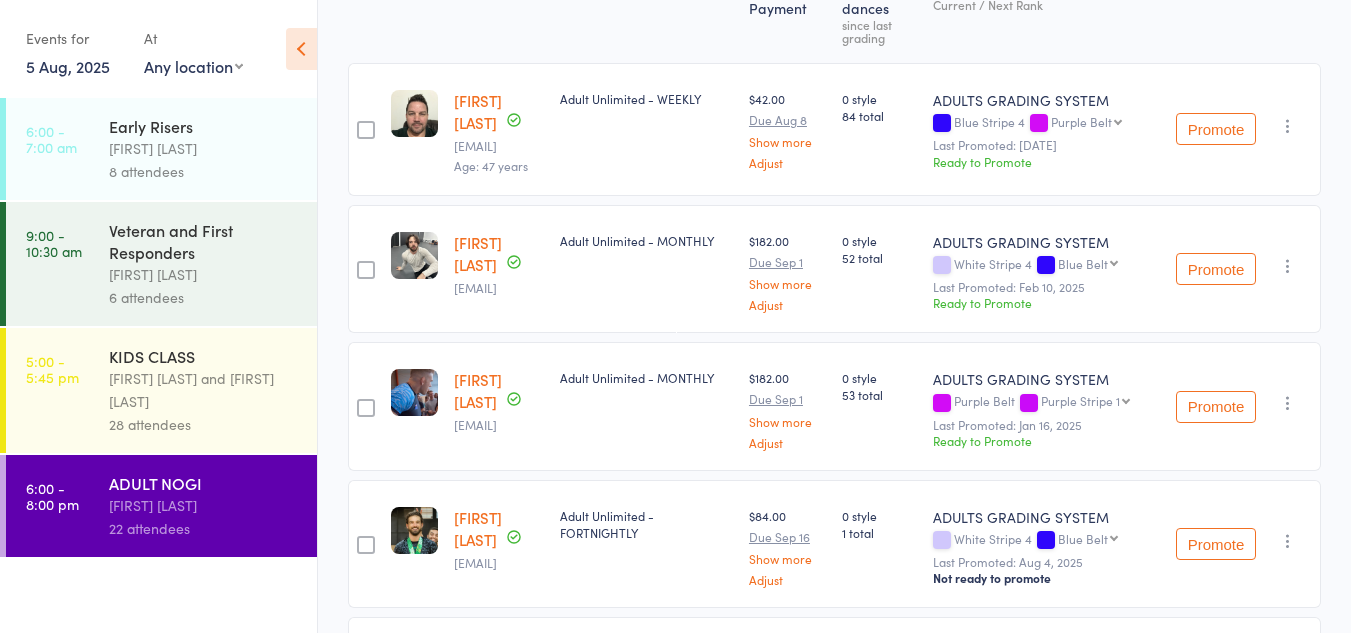 scroll, scrollTop: 0, scrollLeft: 0, axis: both 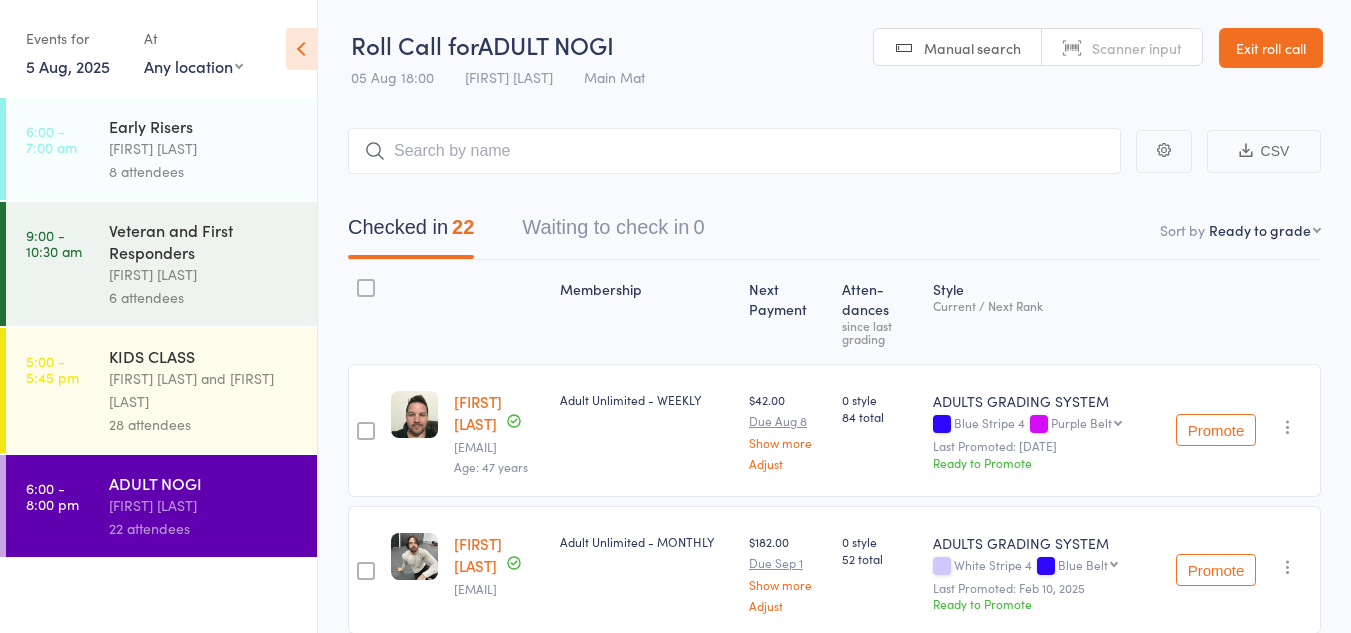 click on "Exit roll call" at bounding box center [1271, 48] 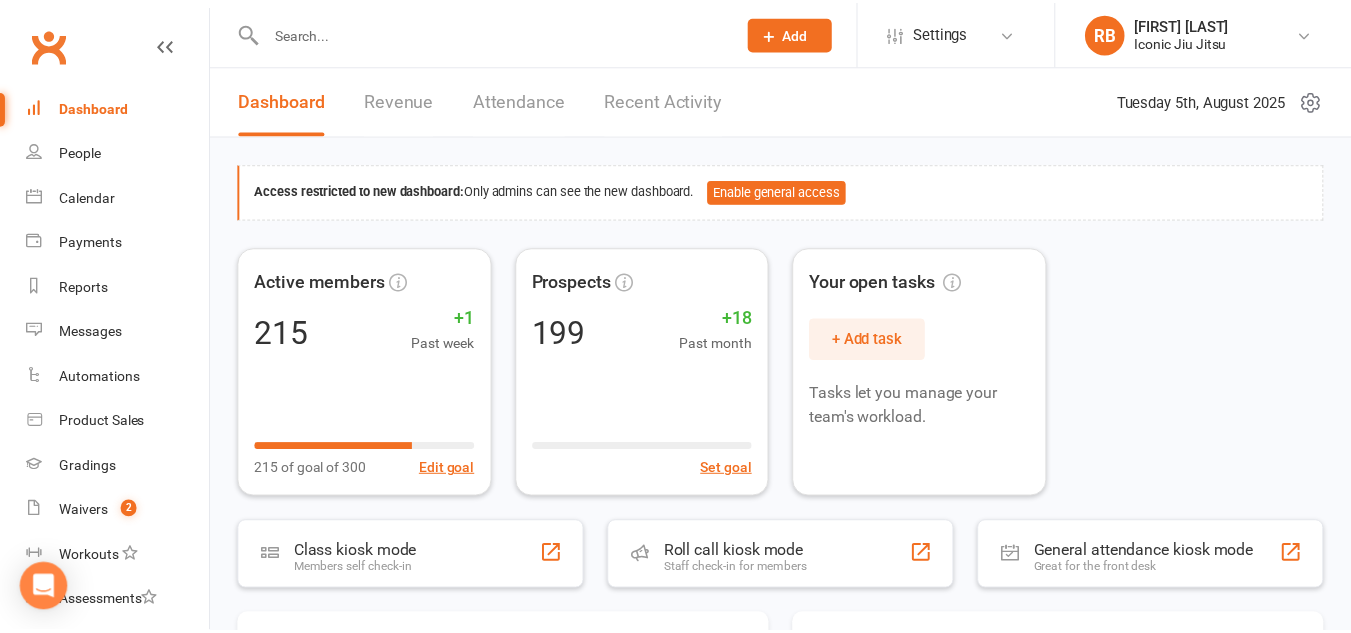 scroll, scrollTop: 0, scrollLeft: 0, axis: both 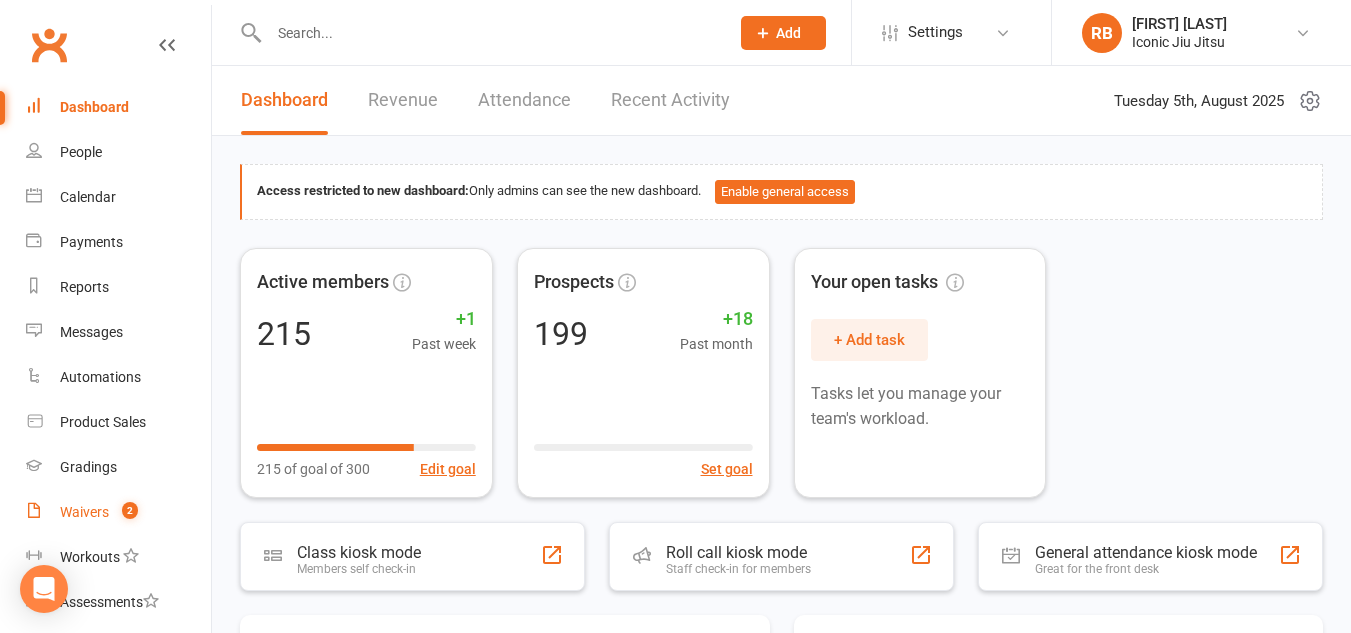 click on "Waivers" at bounding box center (84, 512) 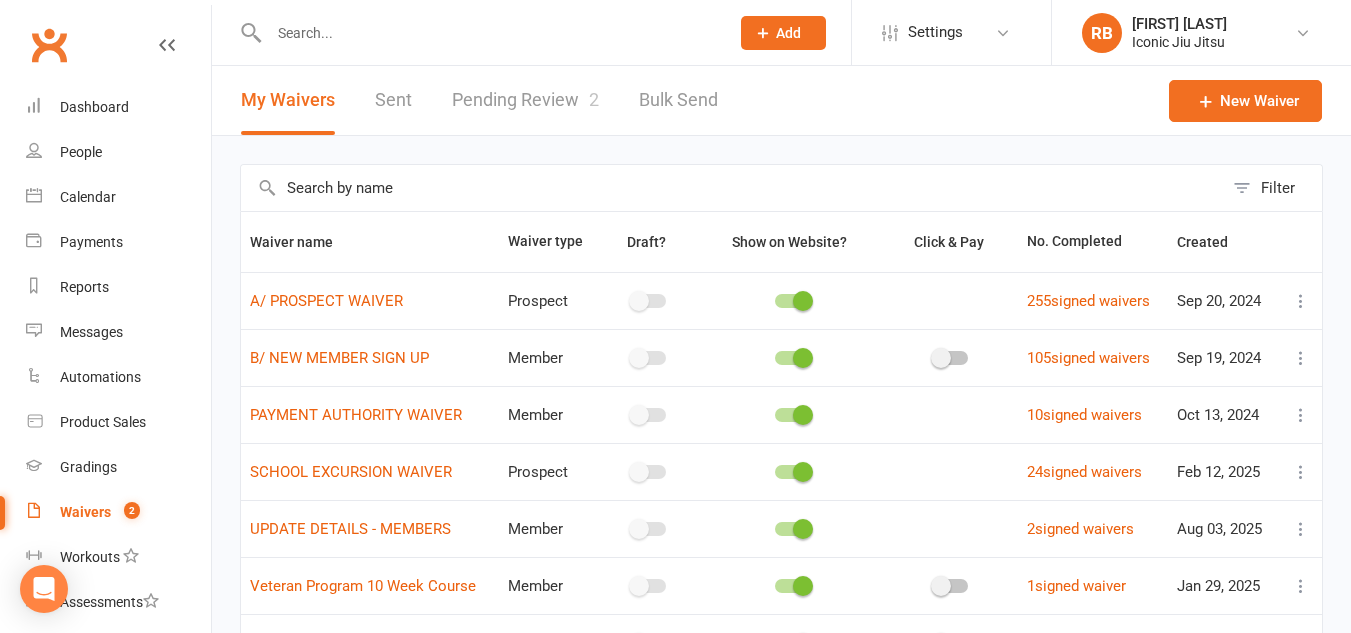 click on "Pending Review 2" at bounding box center [525, 100] 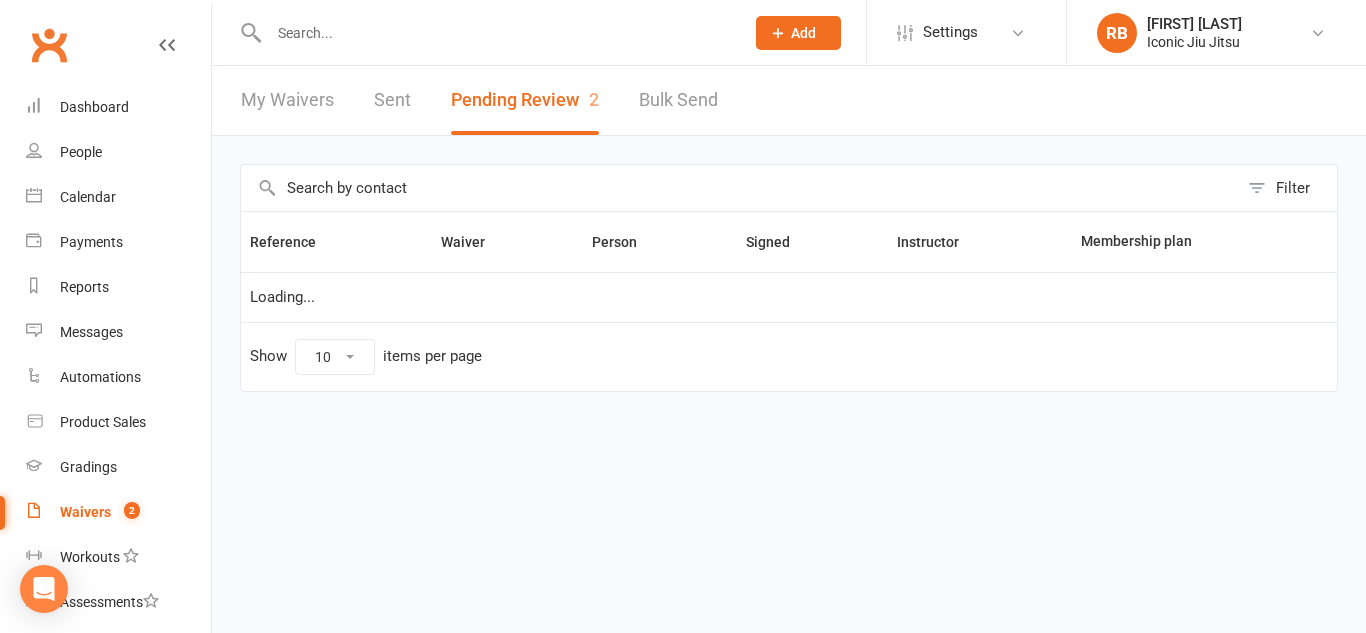 select on "100" 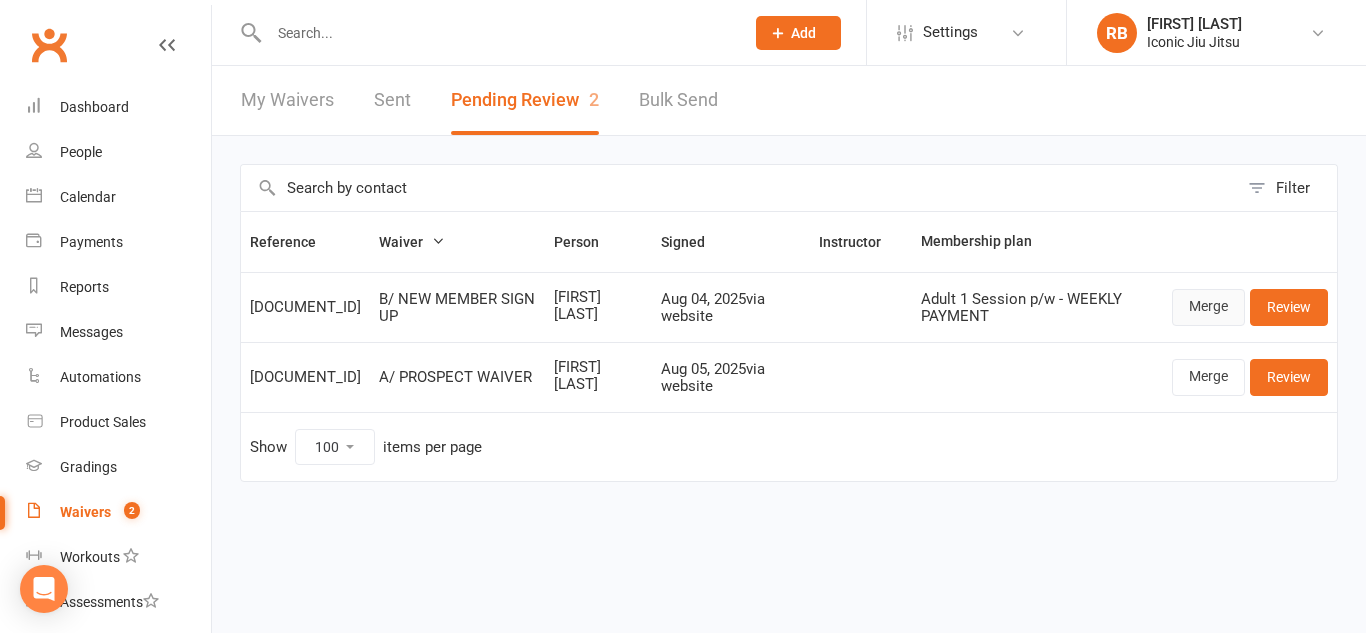 click on "Merge" at bounding box center [1208, 307] 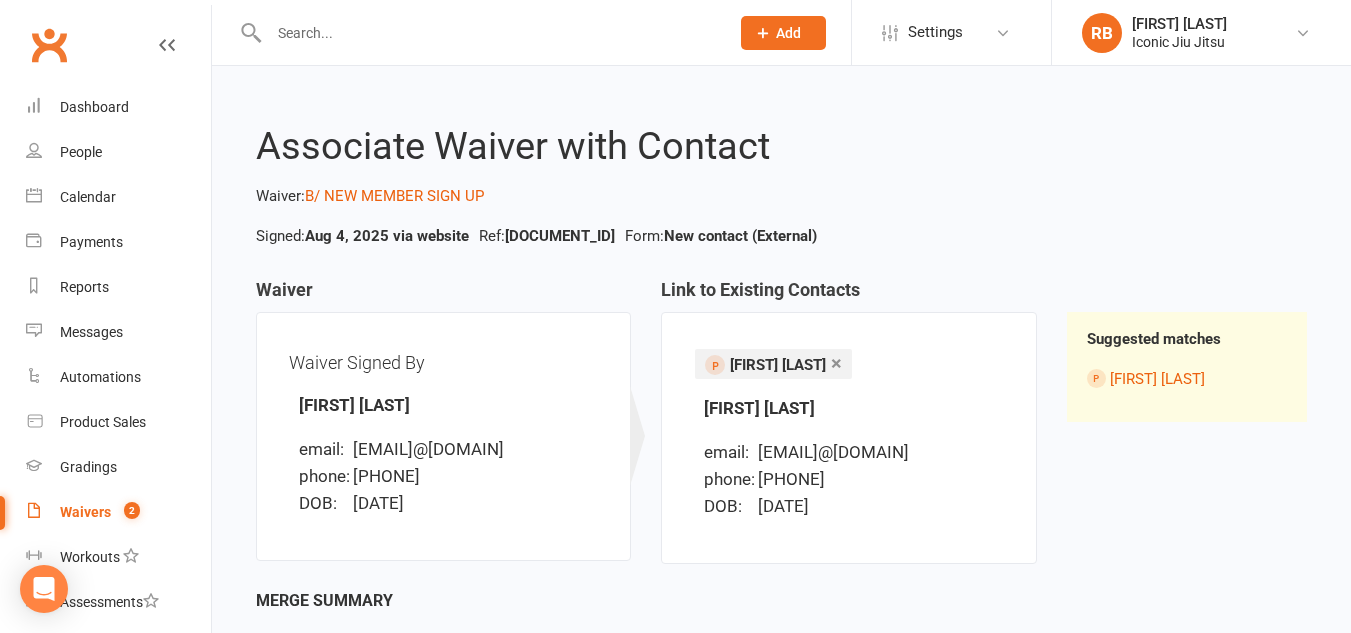 scroll, scrollTop: 162, scrollLeft: 0, axis: vertical 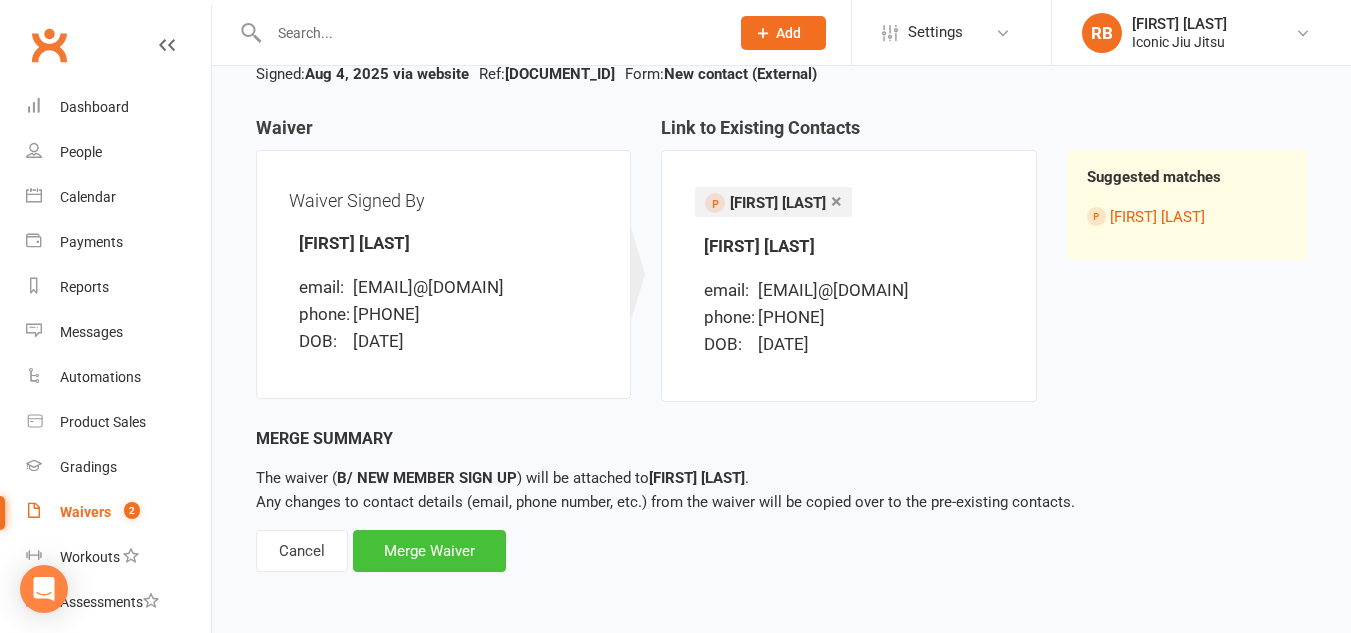 click on "Merge Waiver" at bounding box center [429, 551] 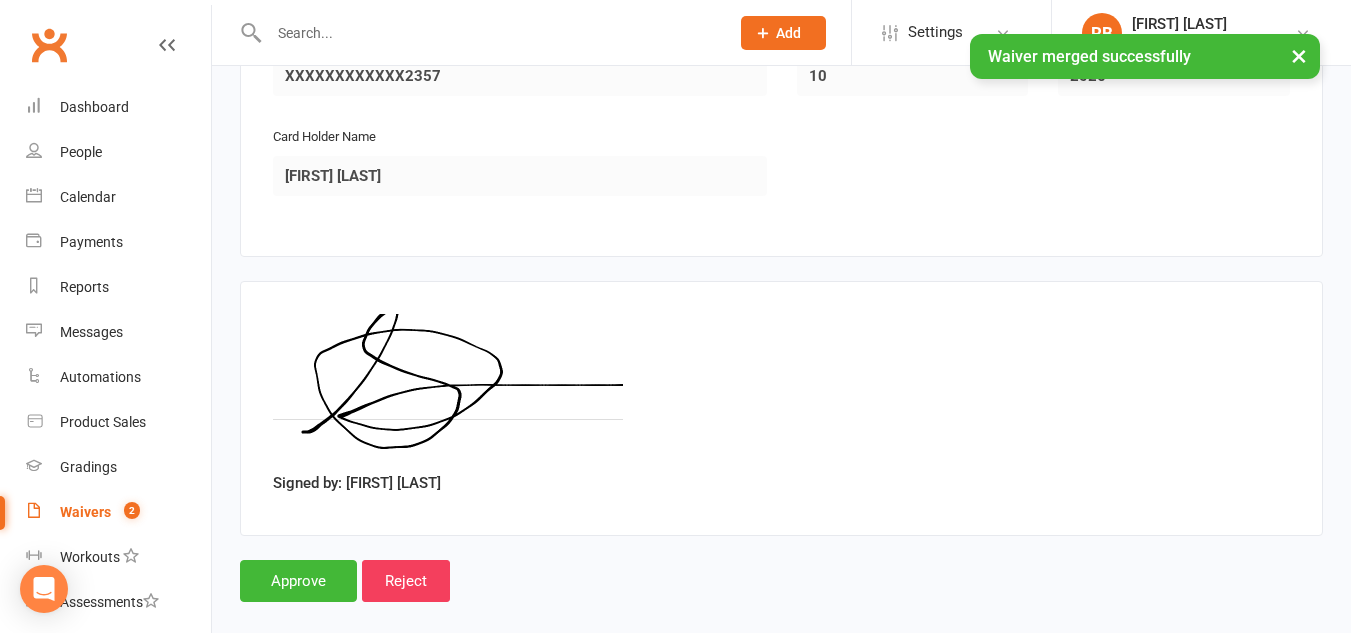 scroll, scrollTop: 1980, scrollLeft: 0, axis: vertical 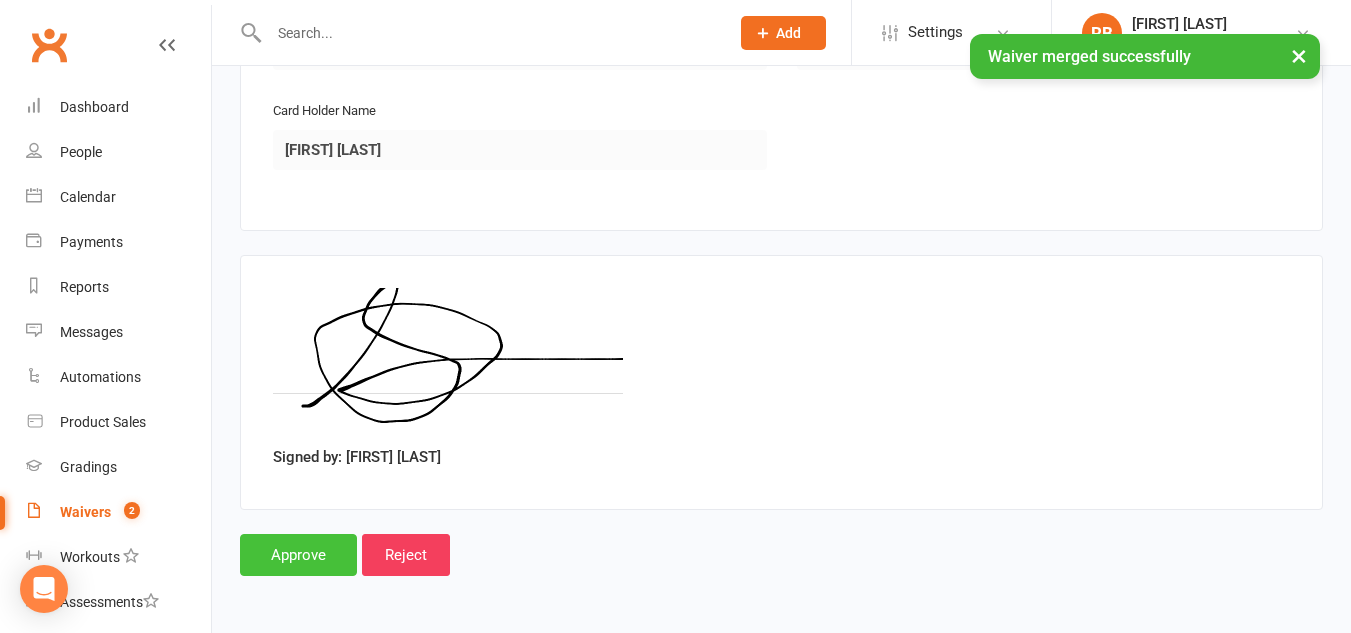 click on "Approve" at bounding box center [298, 555] 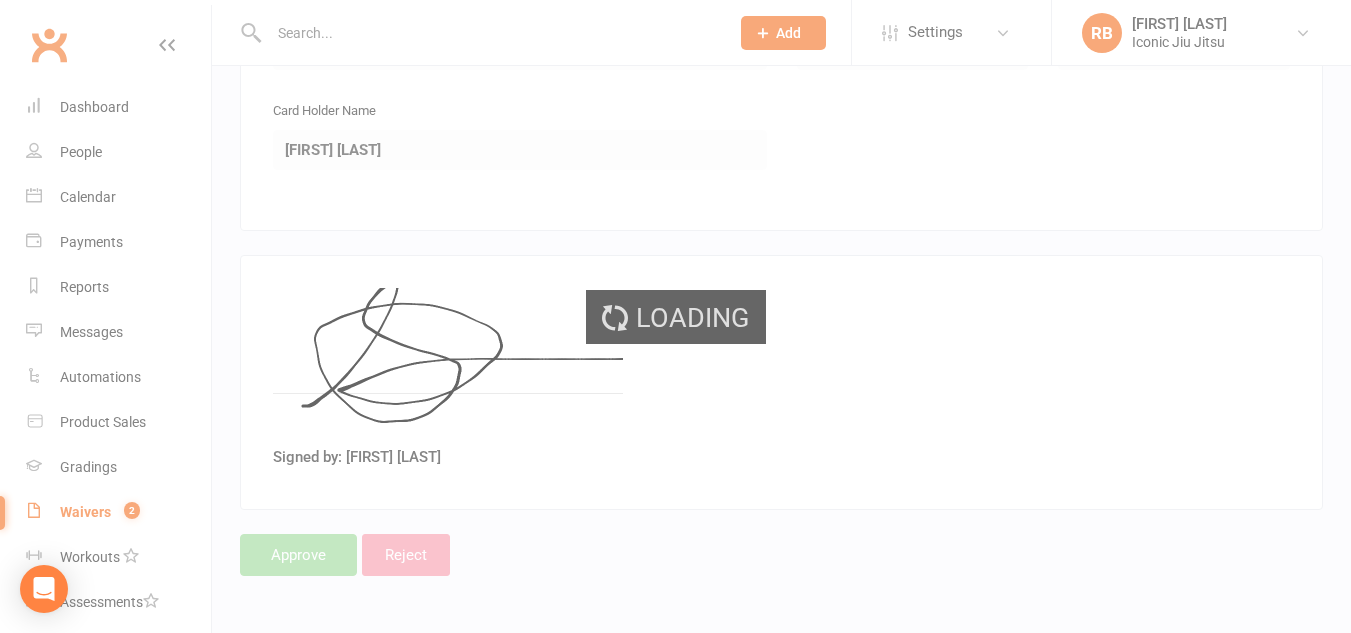 select on "100" 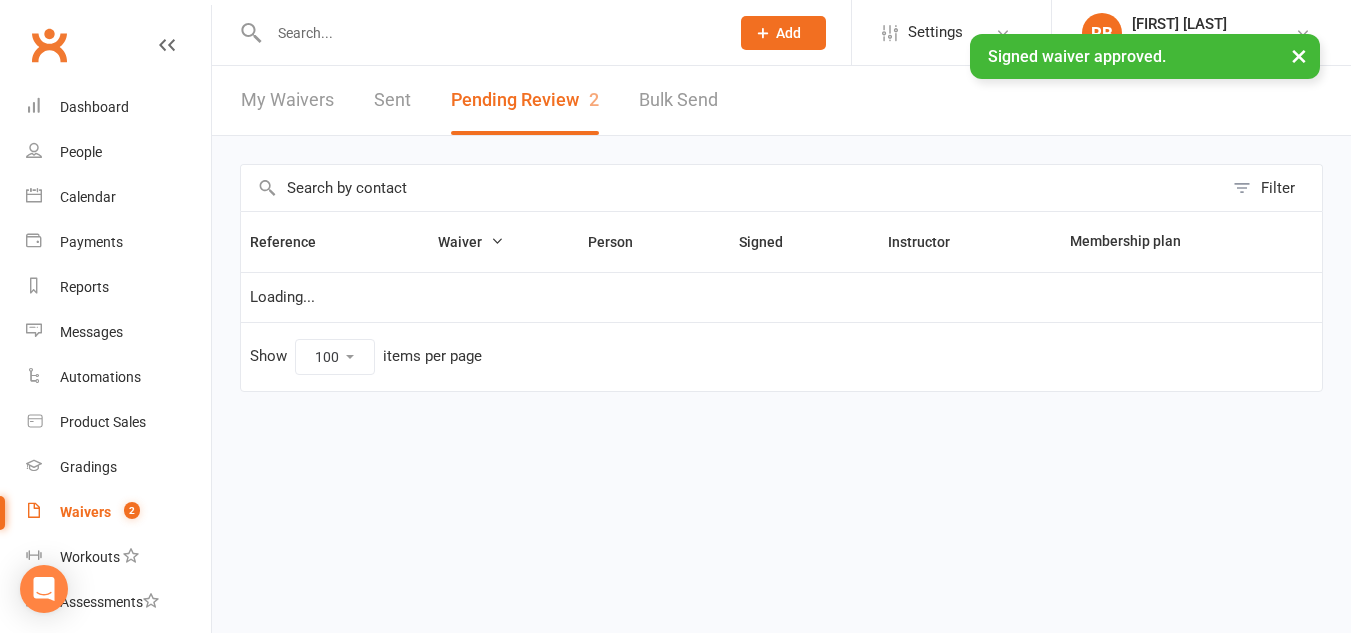 scroll, scrollTop: 0, scrollLeft: 0, axis: both 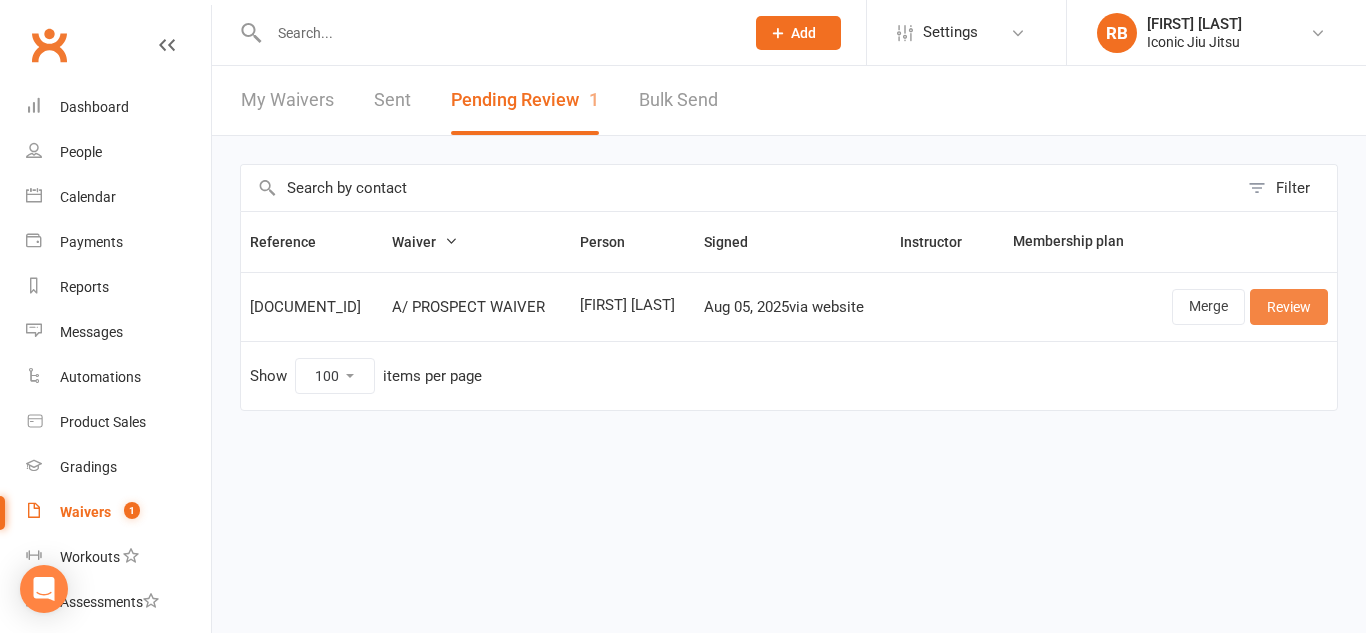 click on "Review" at bounding box center (1289, 307) 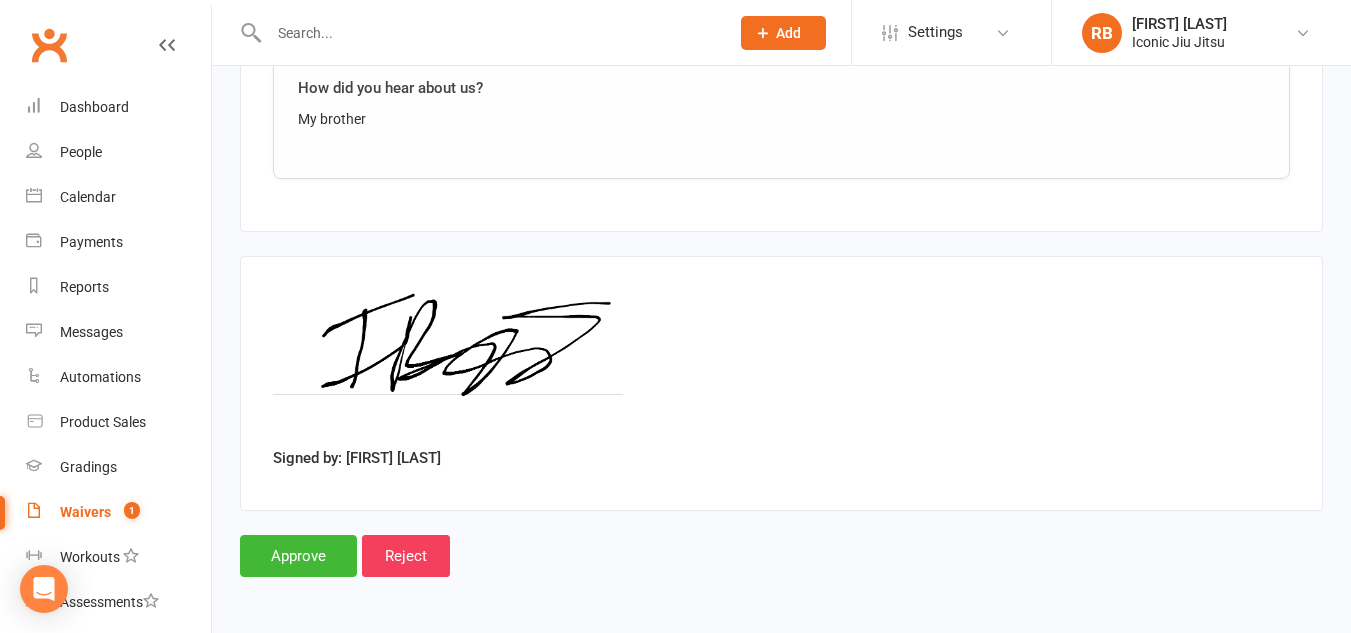 scroll, scrollTop: 1474, scrollLeft: 0, axis: vertical 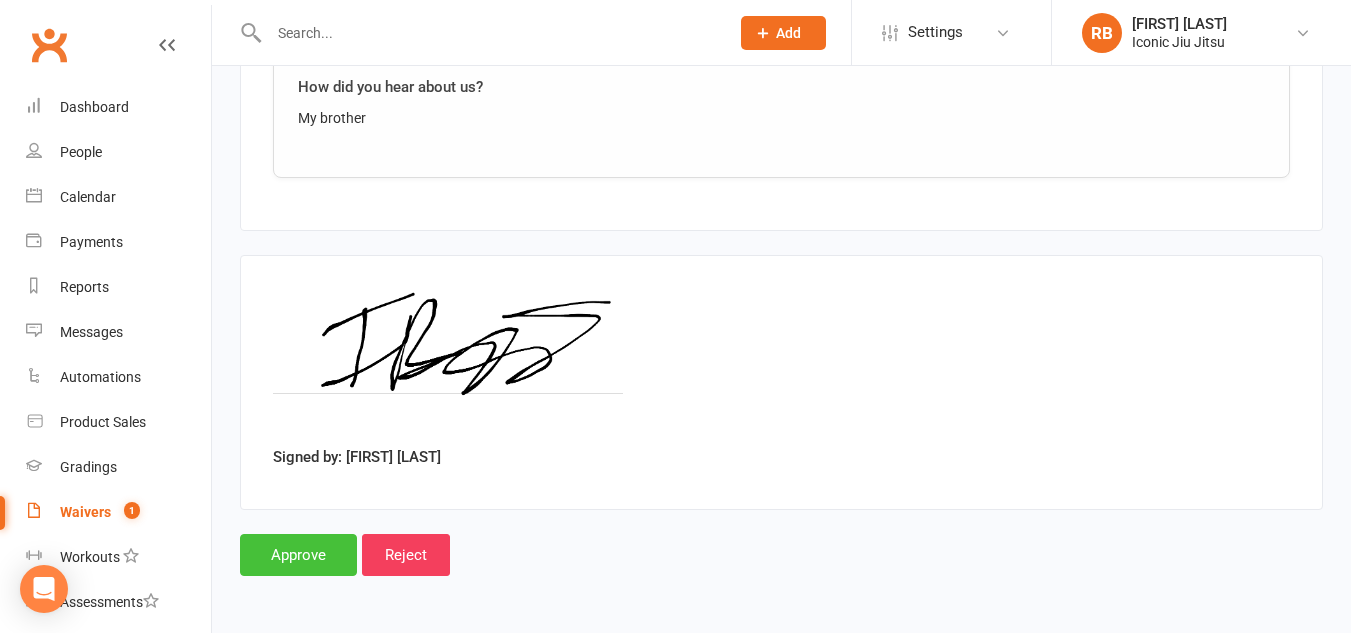 click on "Approve" at bounding box center (298, 555) 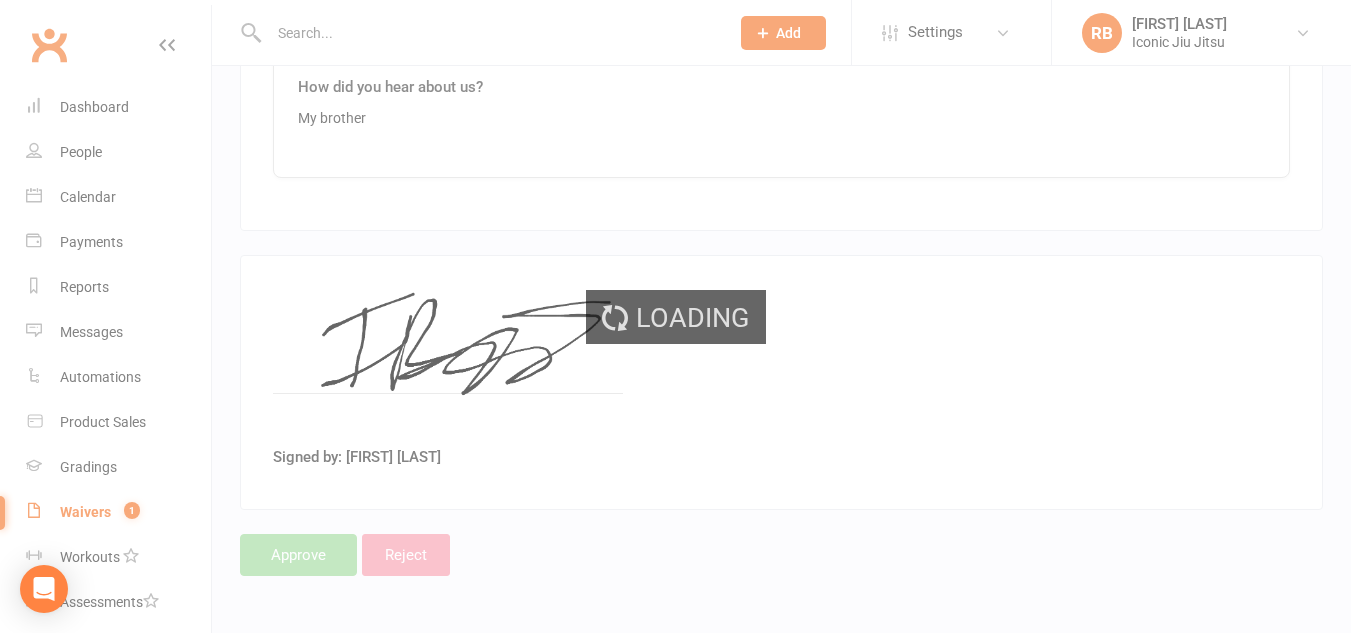 scroll, scrollTop: 0, scrollLeft: 0, axis: both 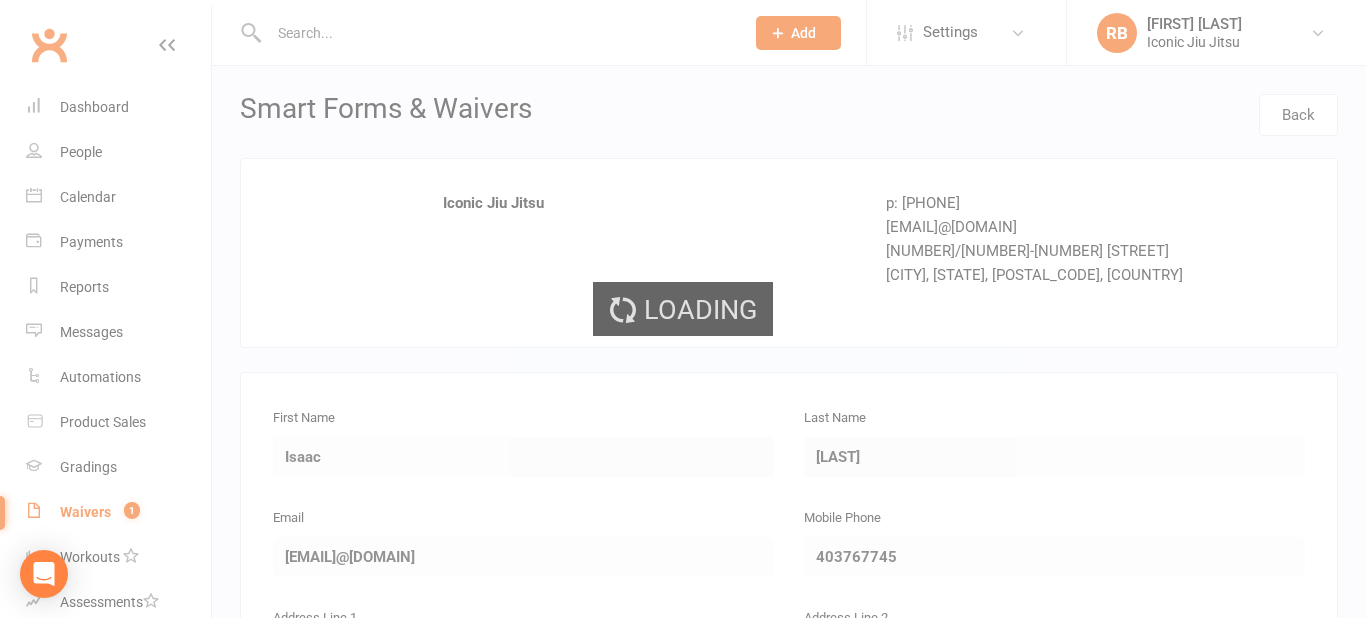 select on "100" 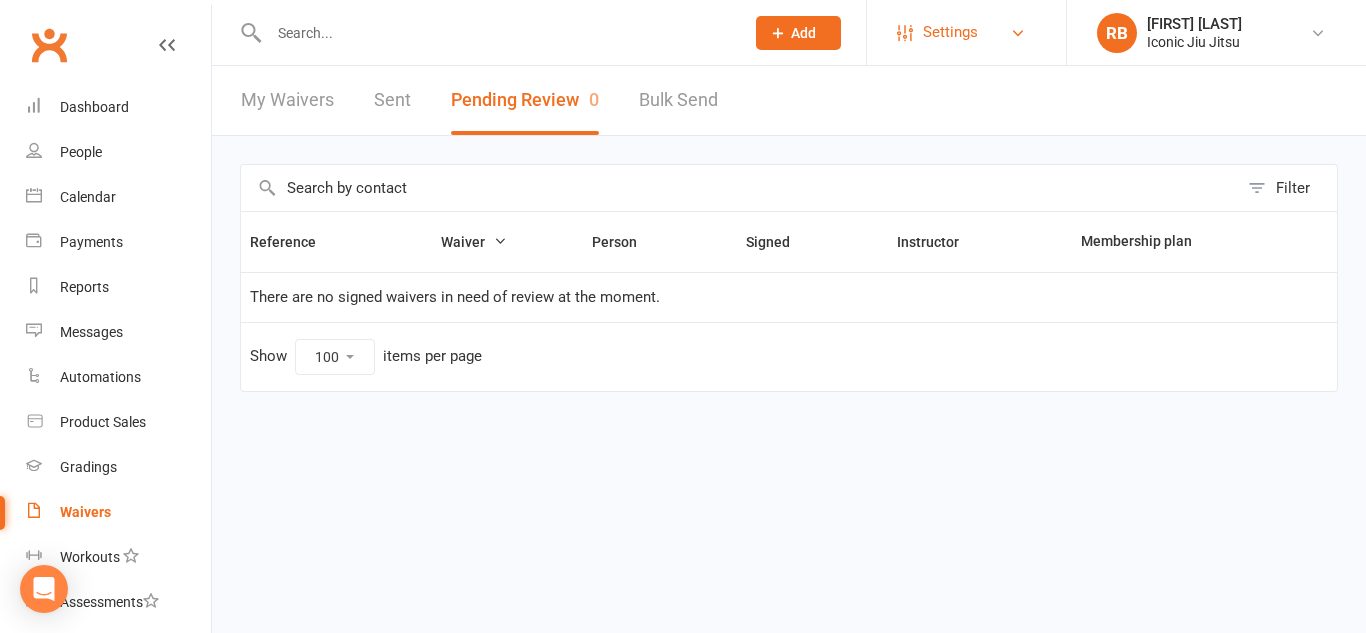 click on "Settings" at bounding box center [966, 32] 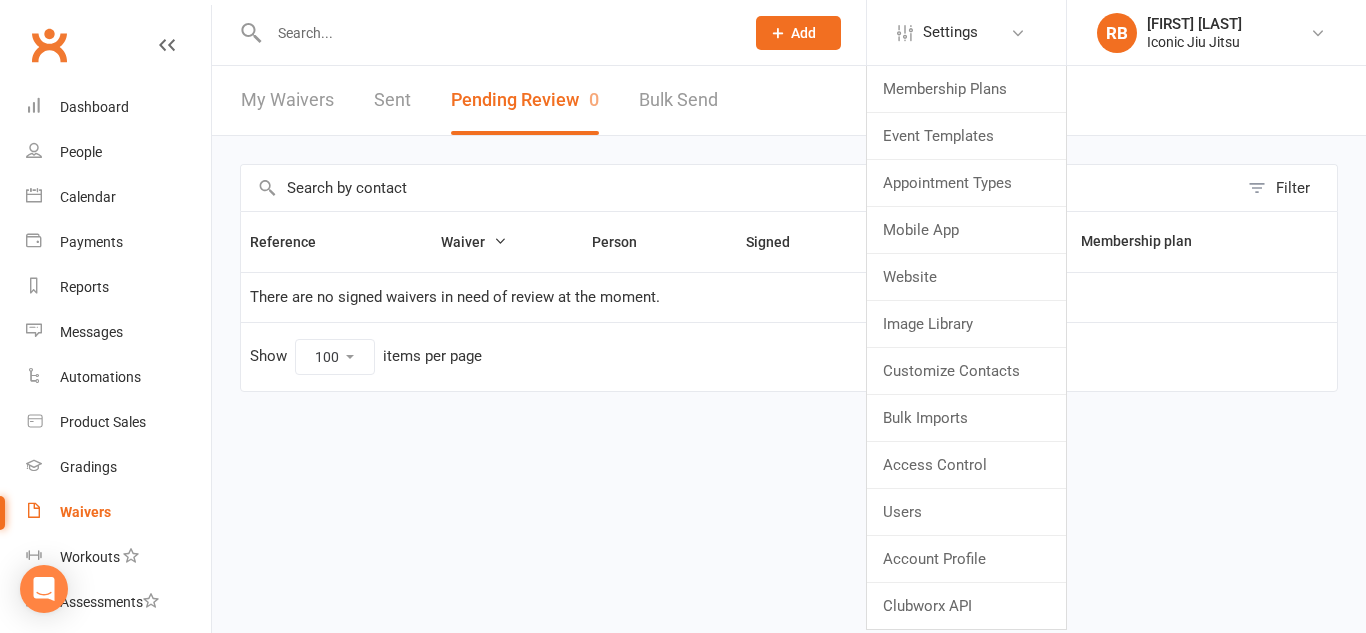 click on "My Waivers Sent Pending Review 0 Bulk Send" at bounding box center [789, 101] 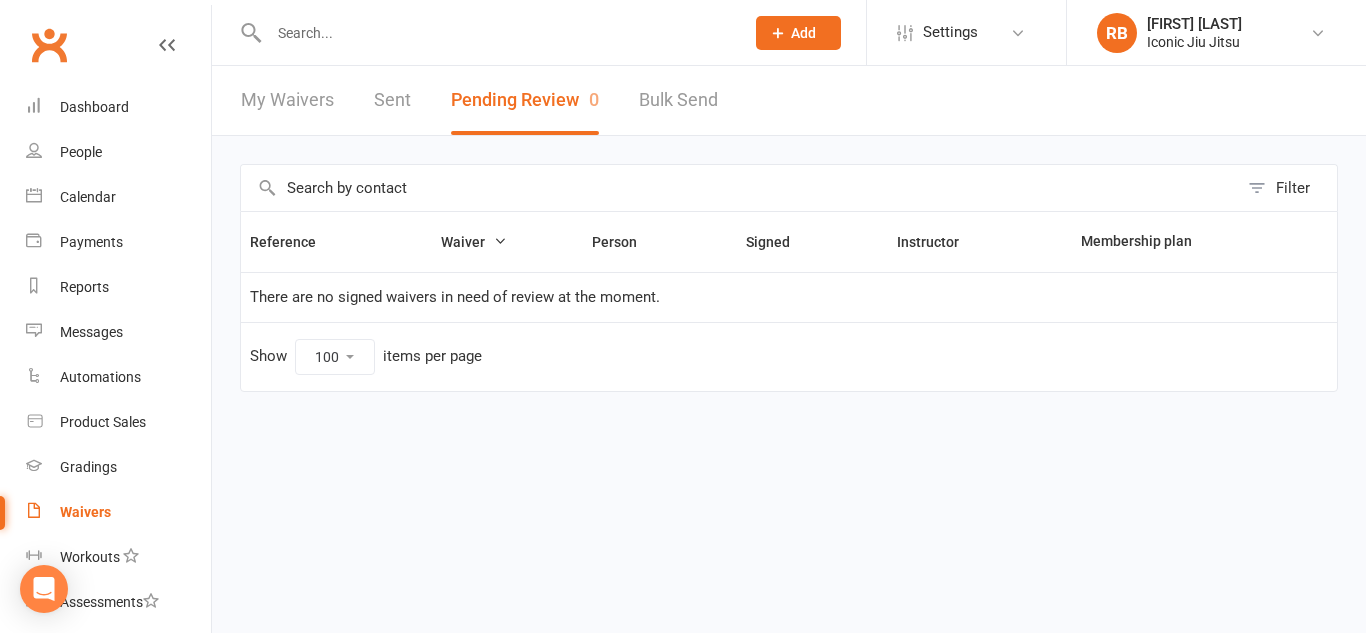 click at bounding box center [496, 33] 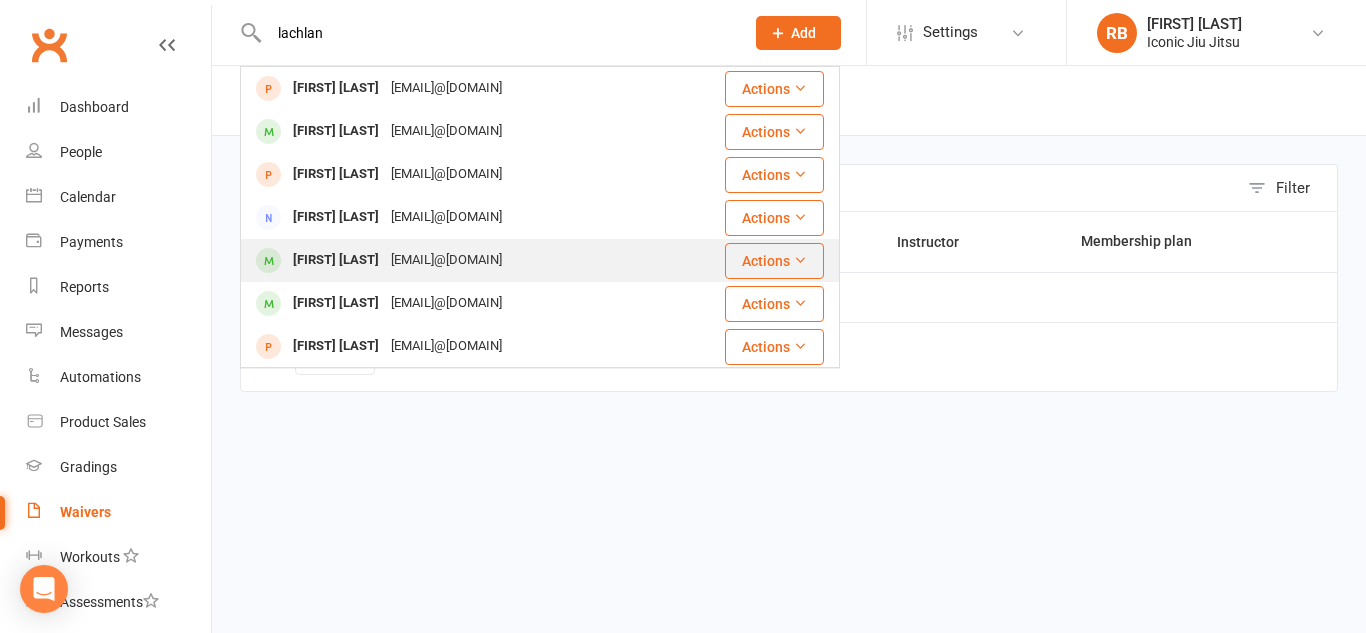 type on "lachlan" 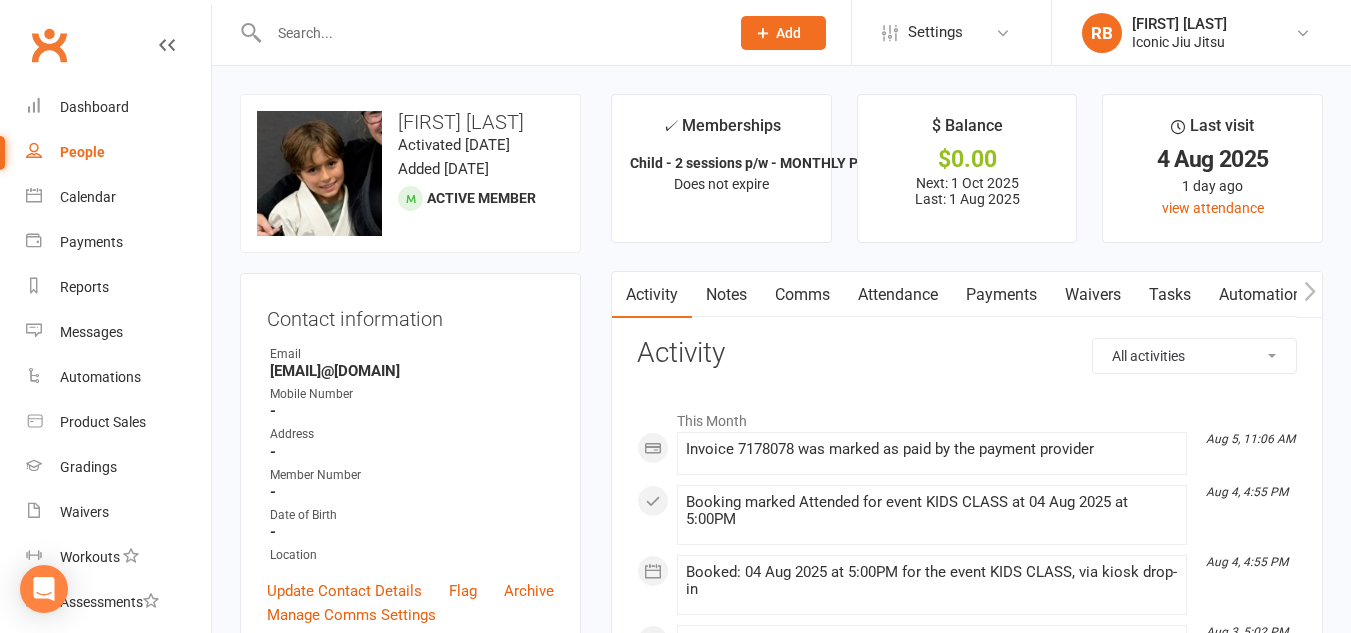 click on "Payments" at bounding box center [1001, 295] 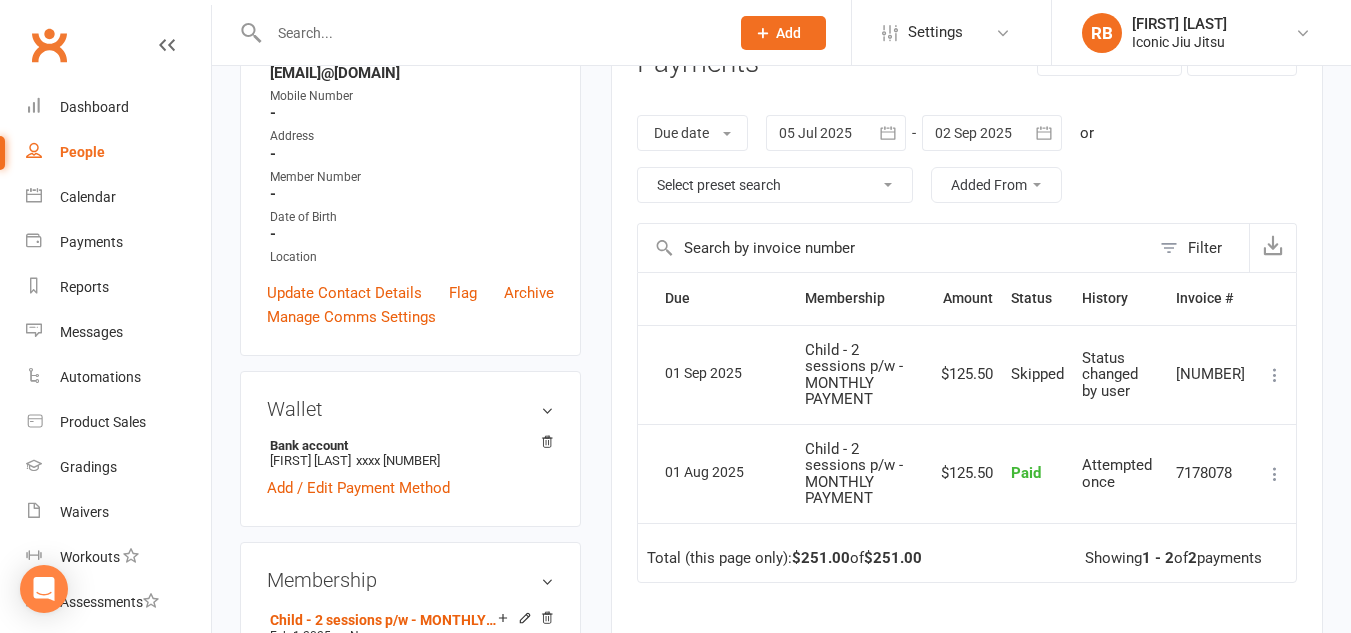 scroll, scrollTop: 300, scrollLeft: 0, axis: vertical 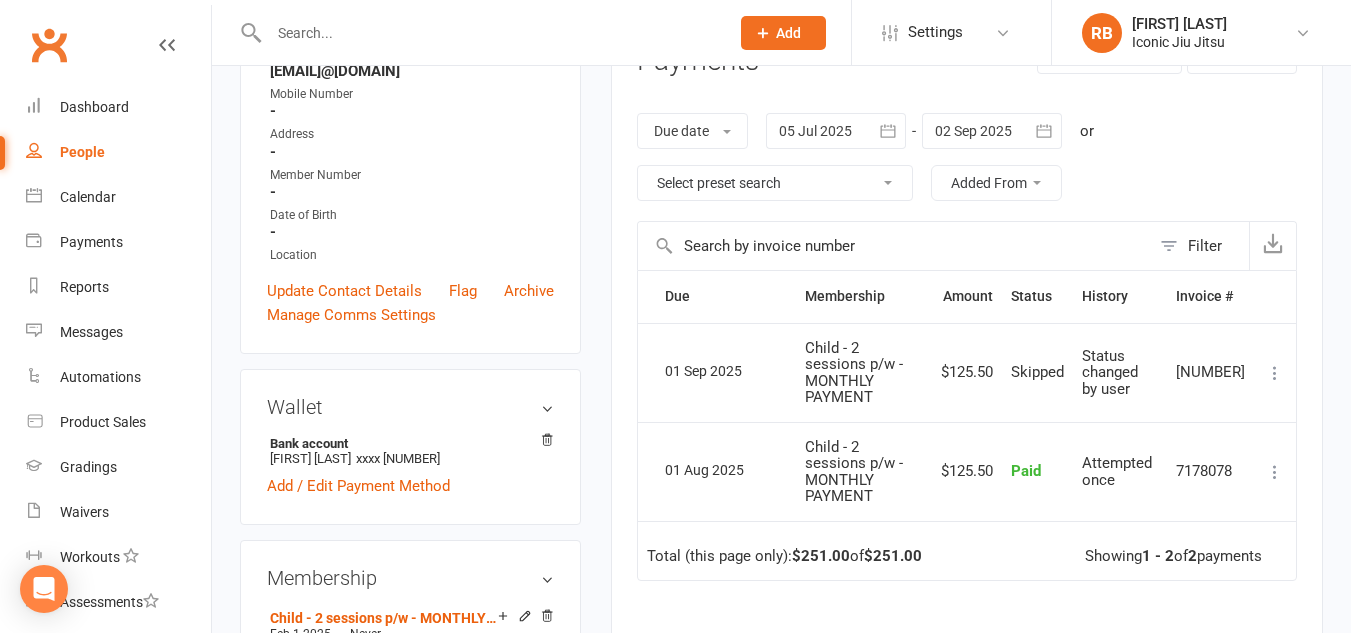 click at bounding box center (992, 131) 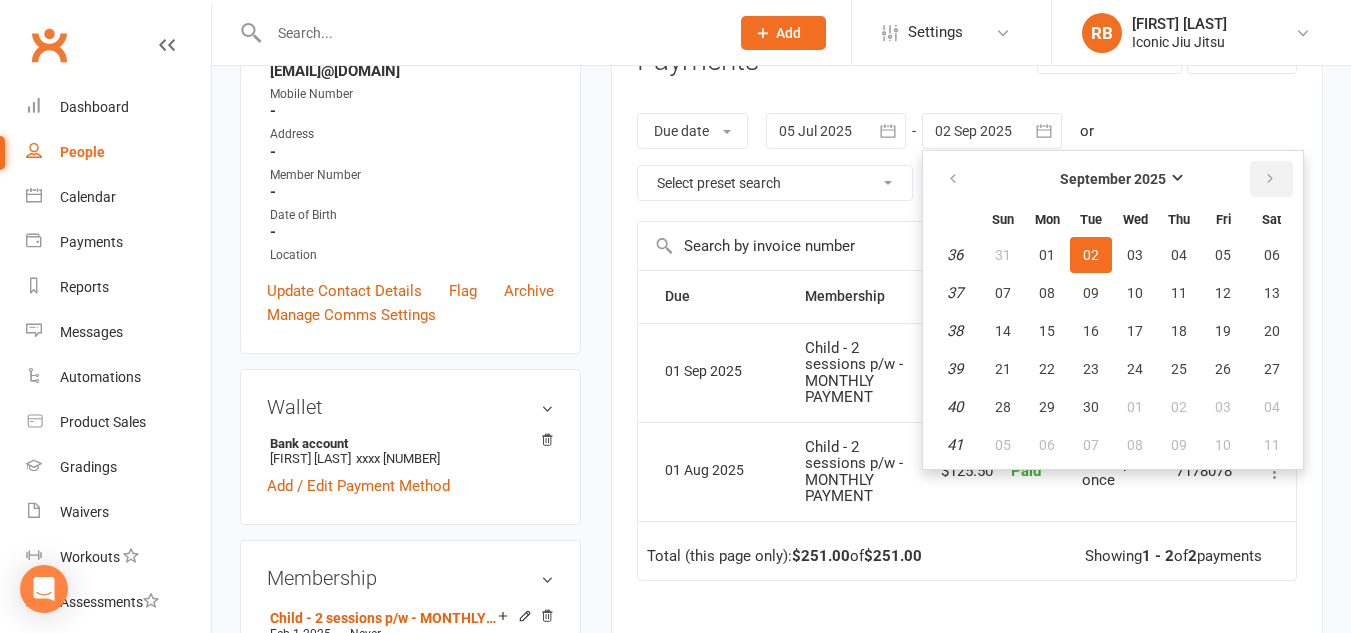 click at bounding box center (1270, 179) 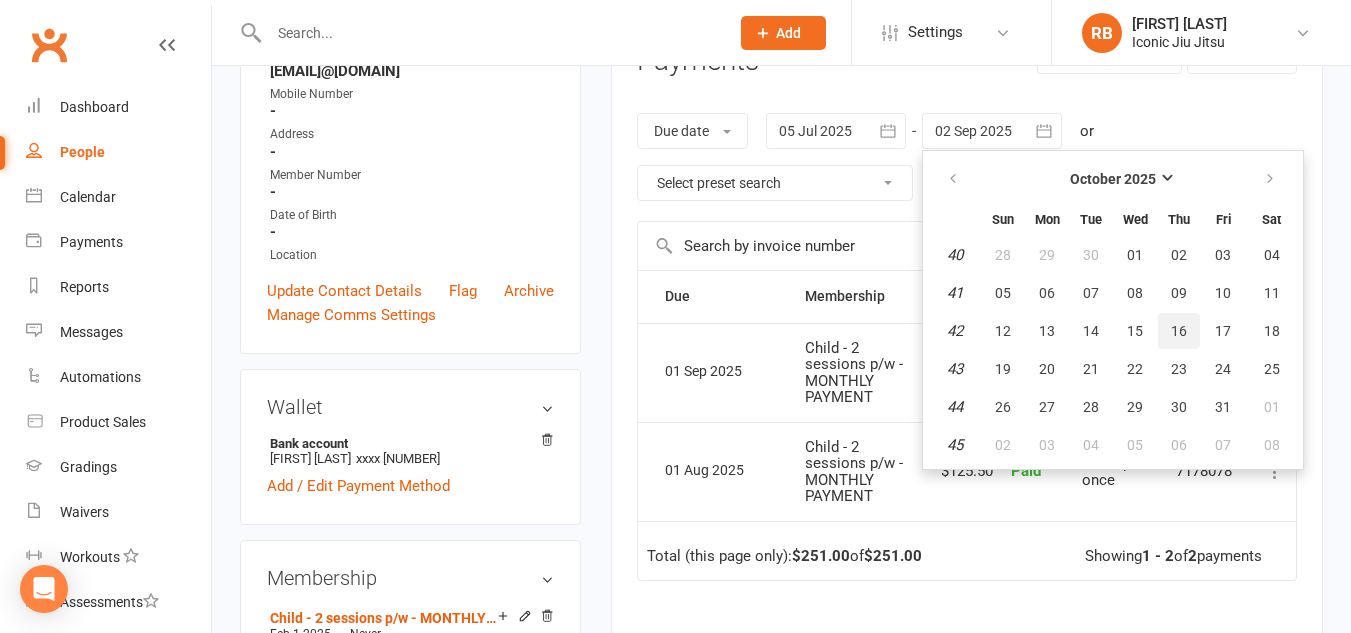 click on "16" at bounding box center [1179, 331] 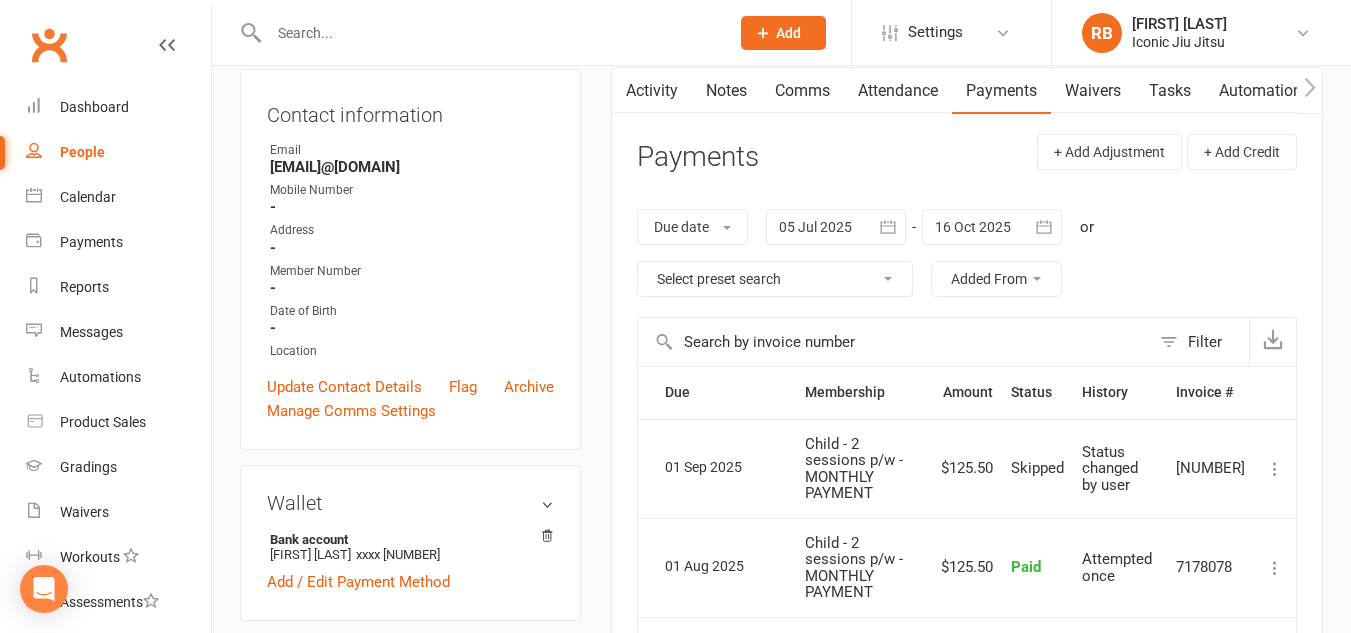 scroll, scrollTop: 0, scrollLeft: 0, axis: both 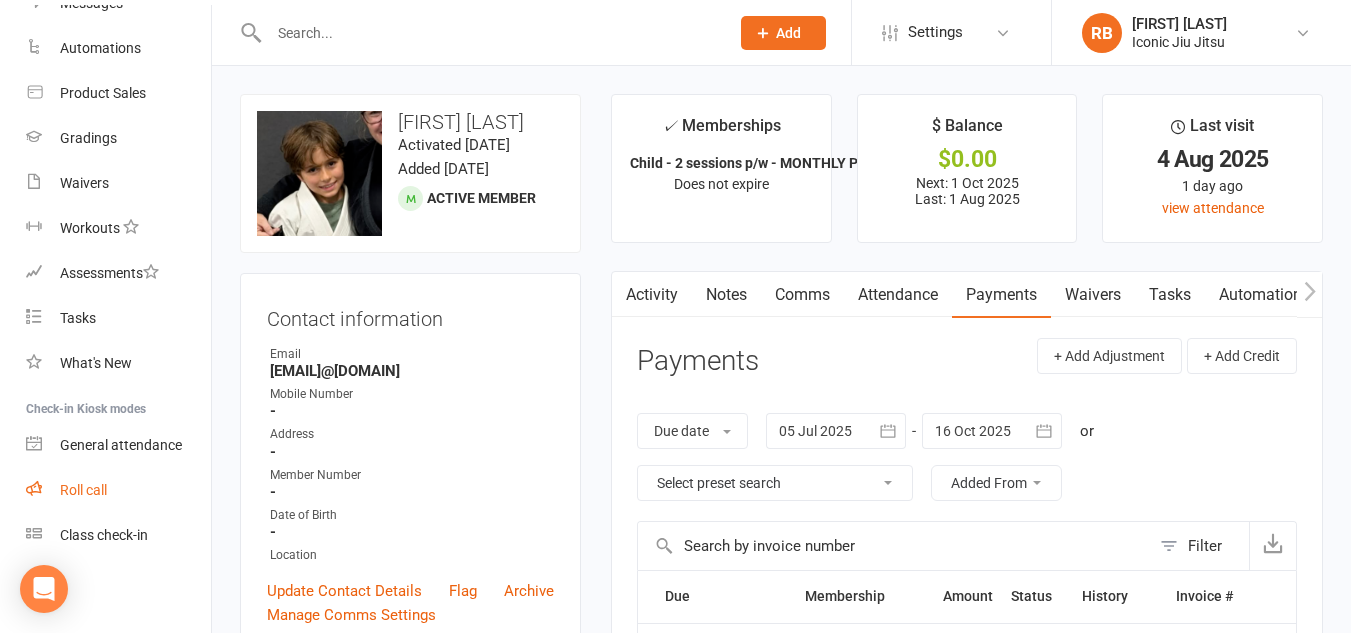click on "Roll call" at bounding box center [83, 490] 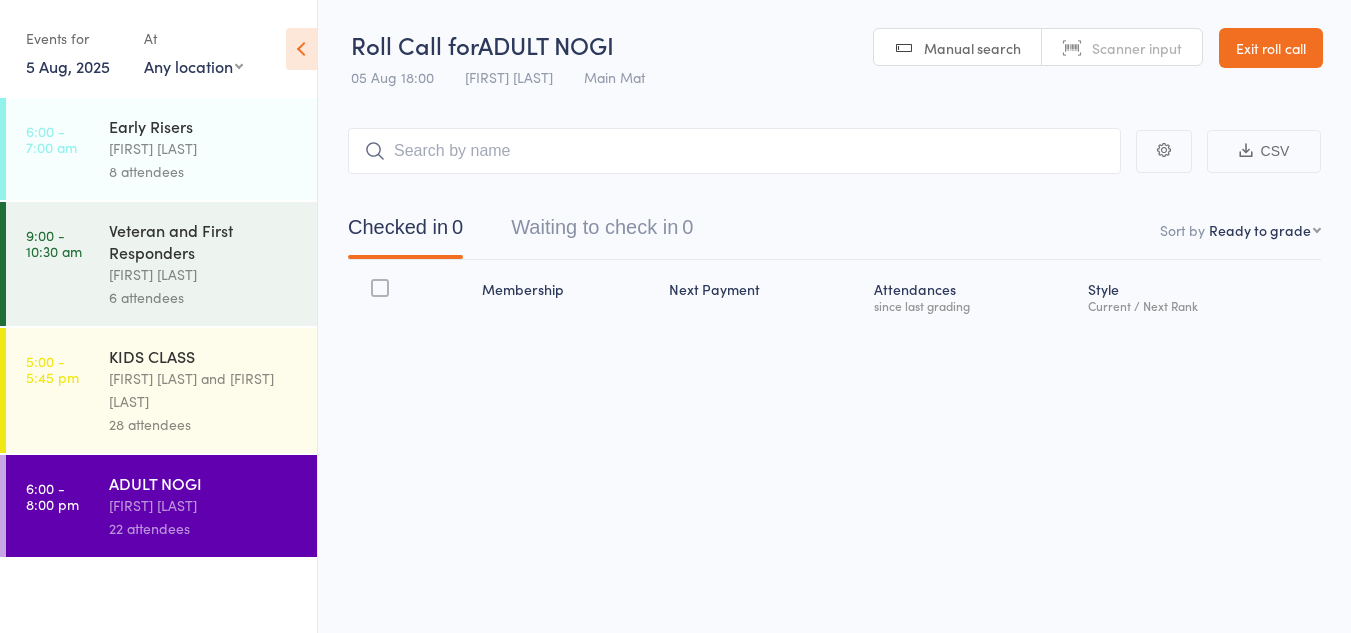 scroll, scrollTop: 0, scrollLeft: 0, axis: both 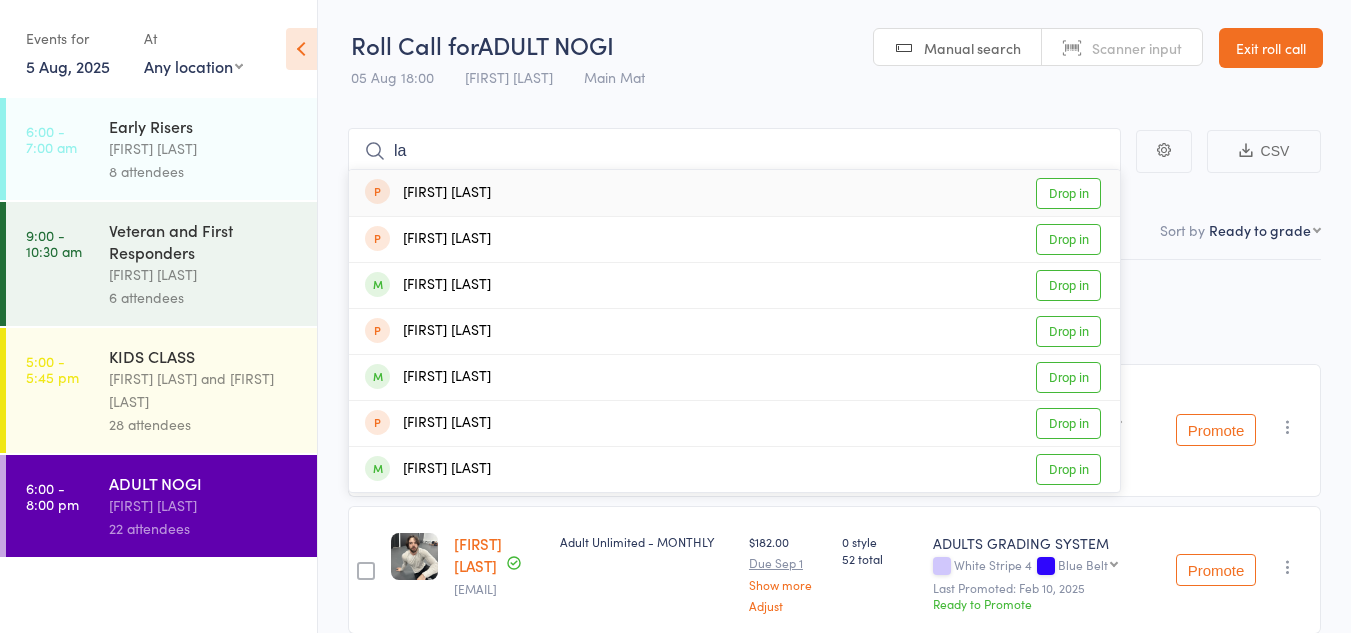 type on "l" 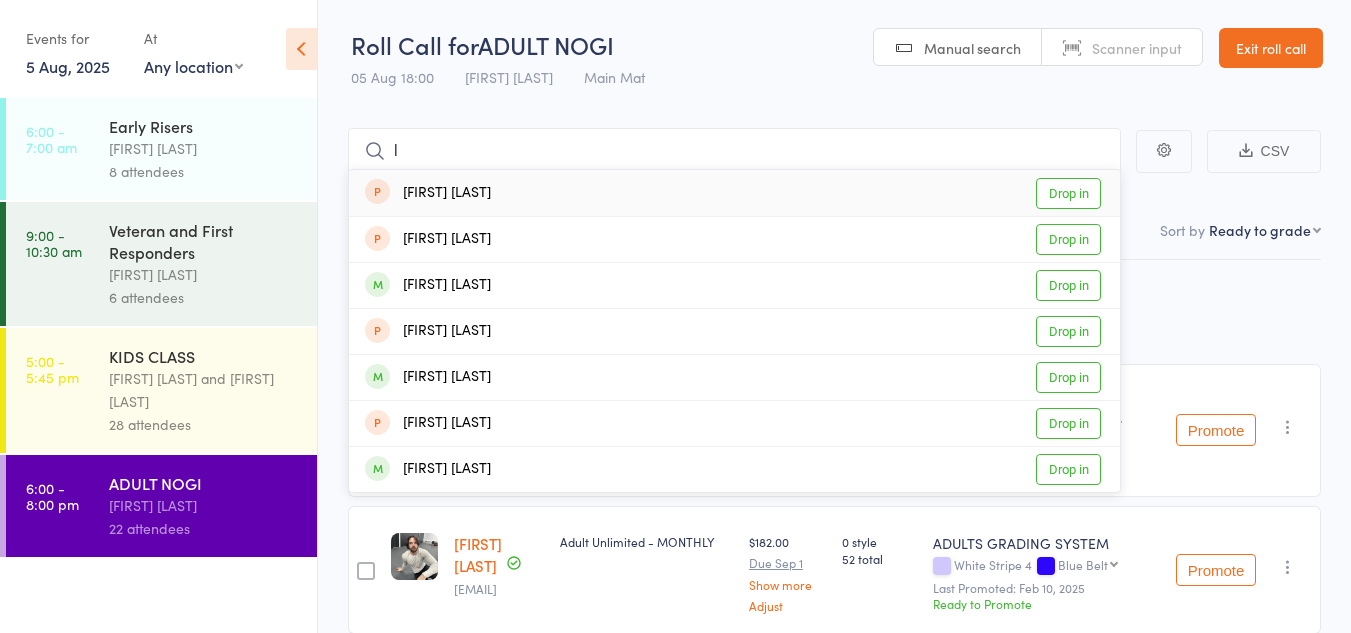type 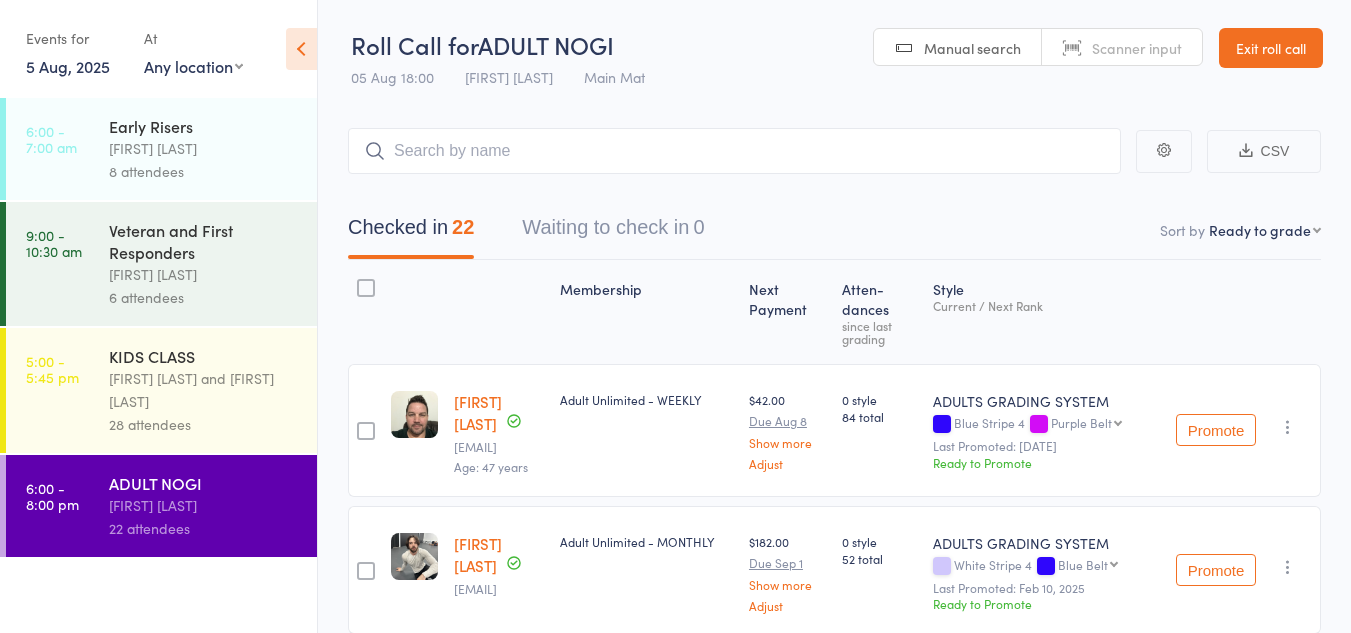click on "Grant Bradshaw and Rachael Bradshaw" at bounding box center [204, 390] 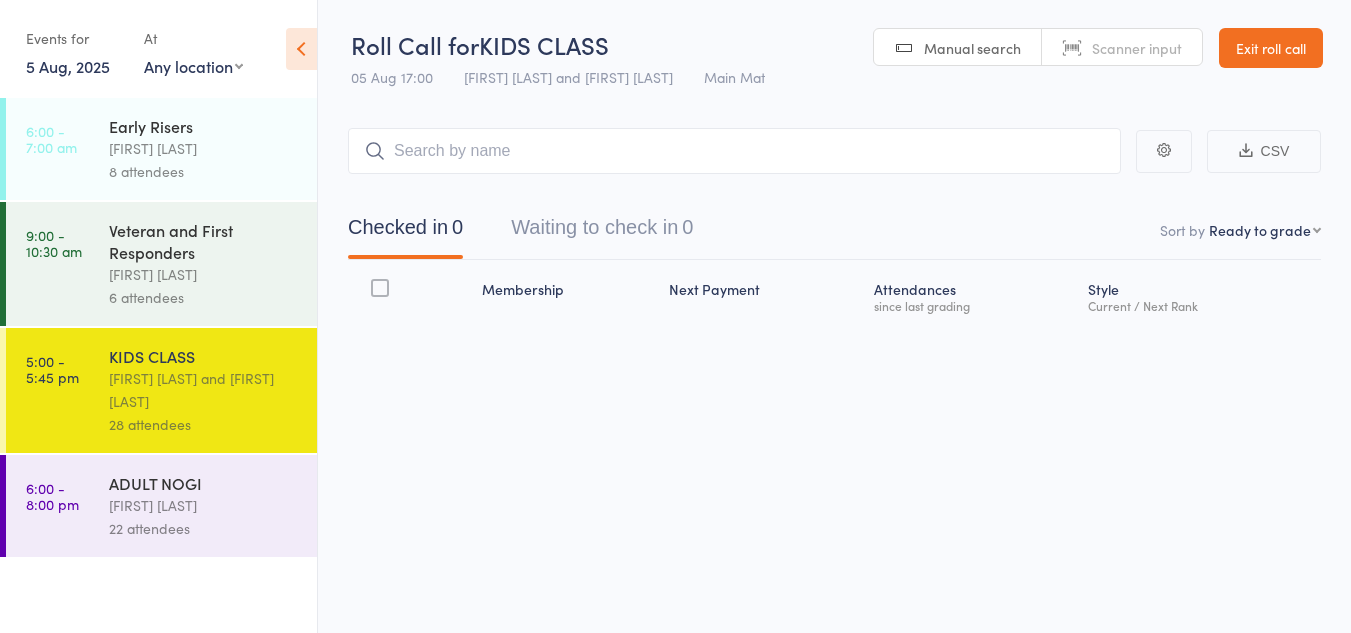 click at bounding box center (734, 151) 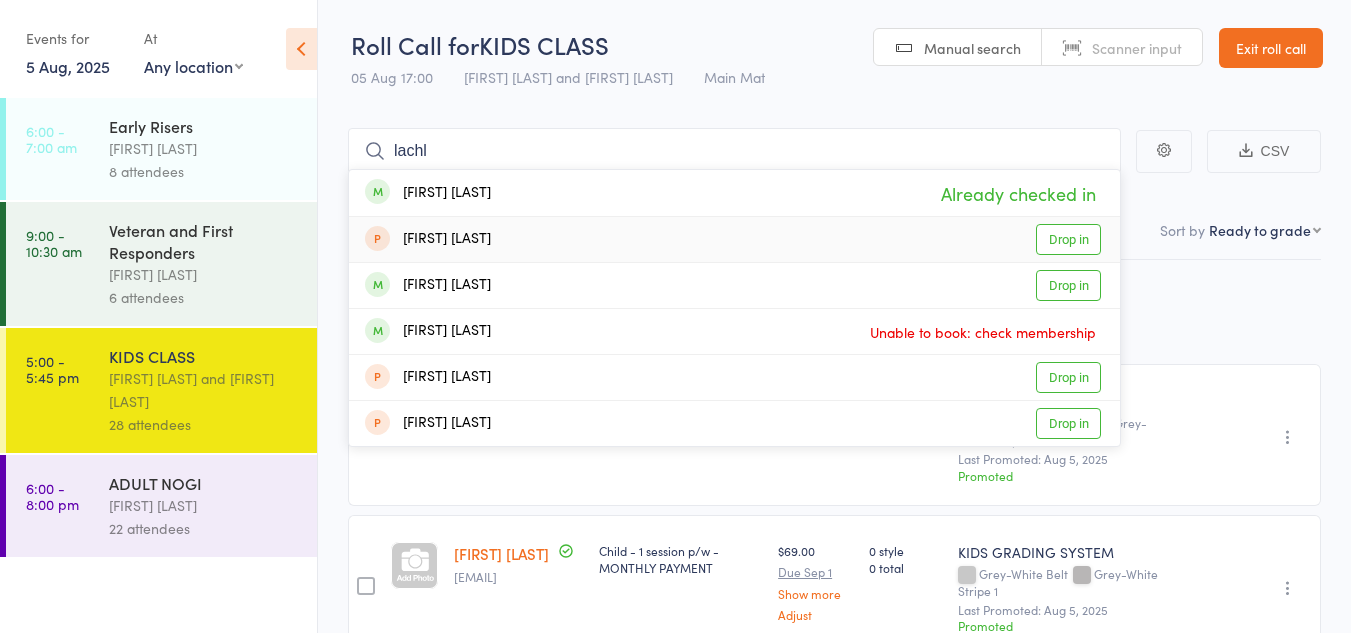type on "lachl" 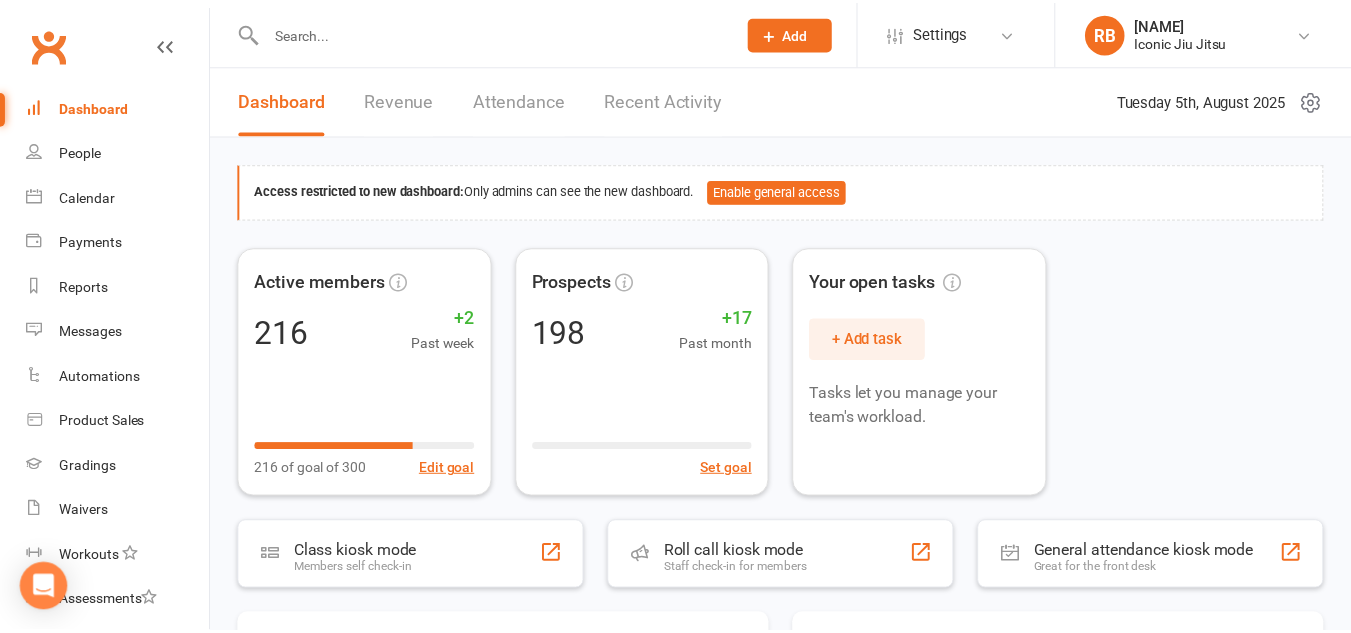 scroll, scrollTop: 0, scrollLeft: 0, axis: both 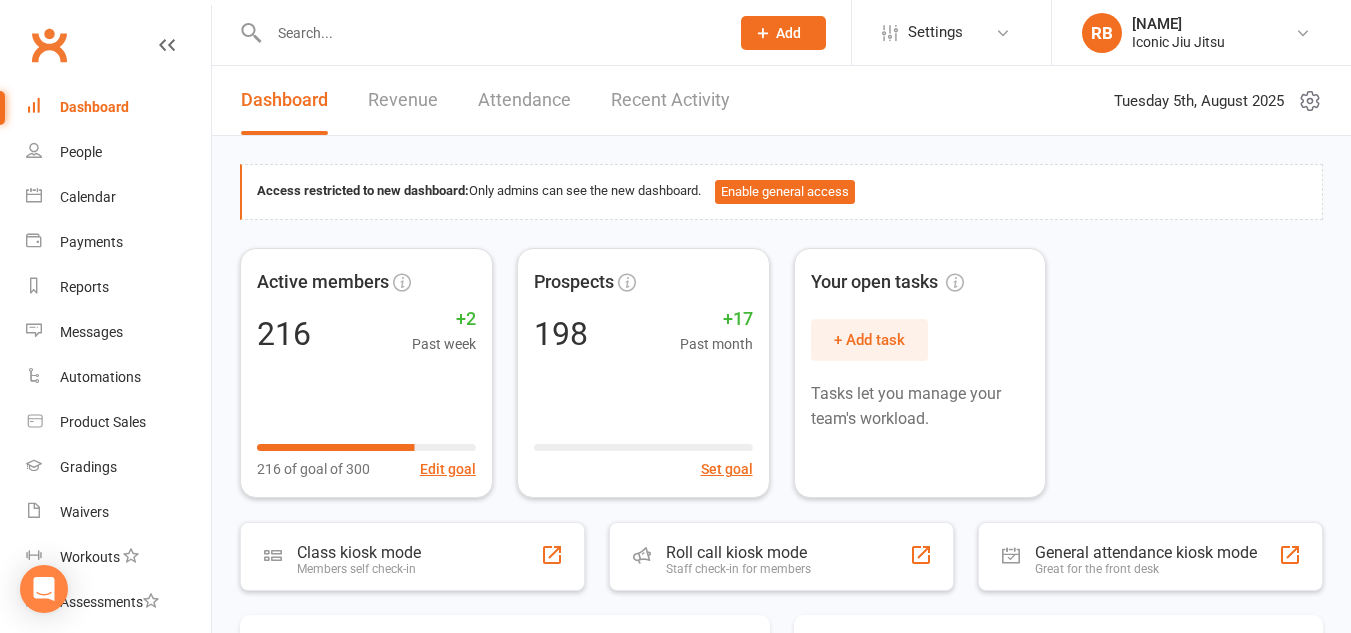 click at bounding box center [489, 33] 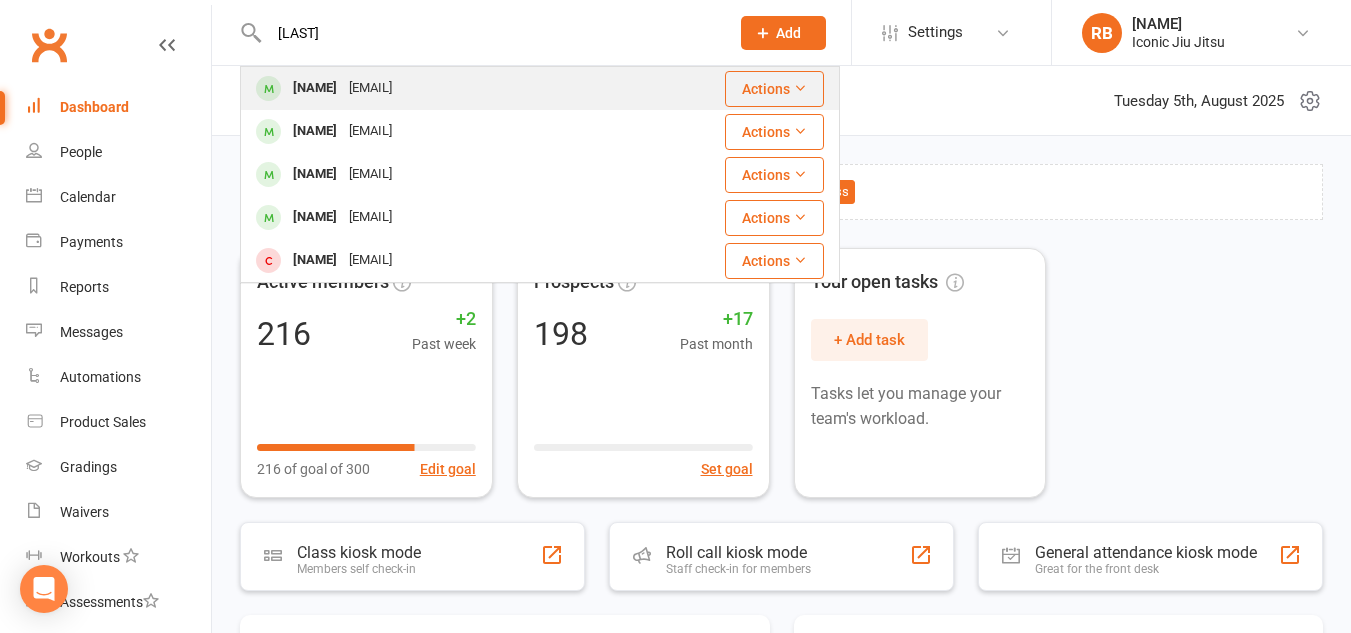 type on "[LAST]" 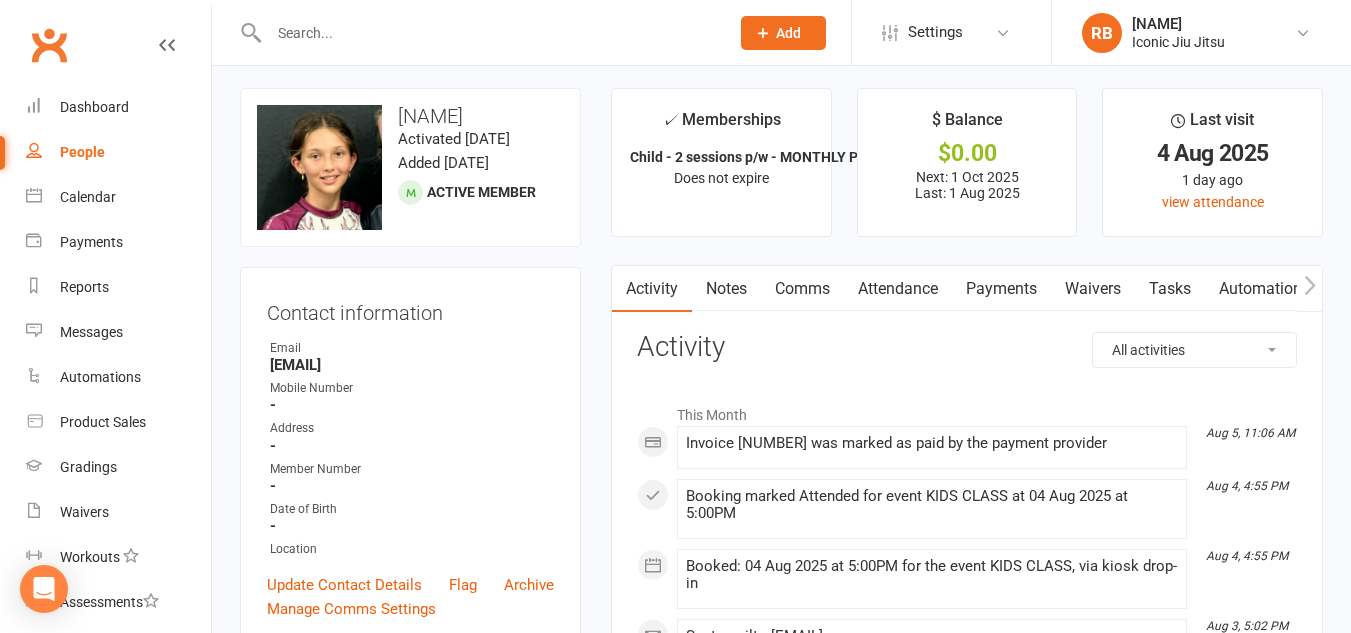 scroll, scrollTop: 0, scrollLeft: 0, axis: both 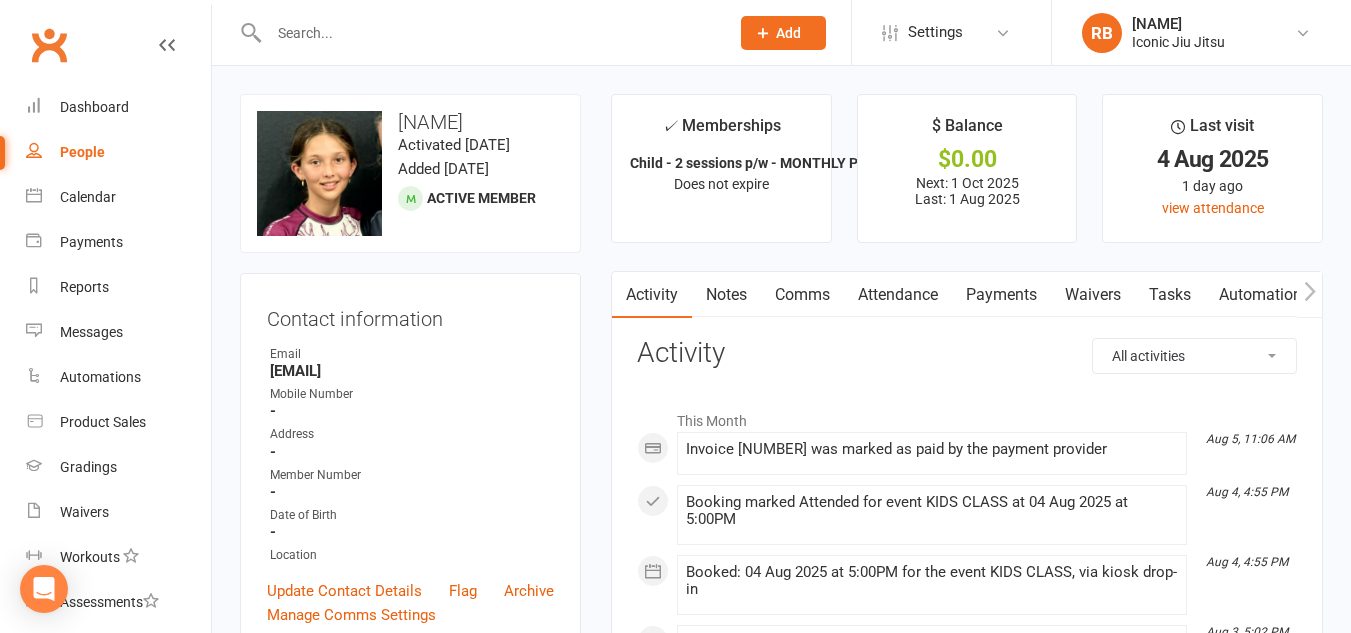 click on "Payments" at bounding box center [1001, 295] 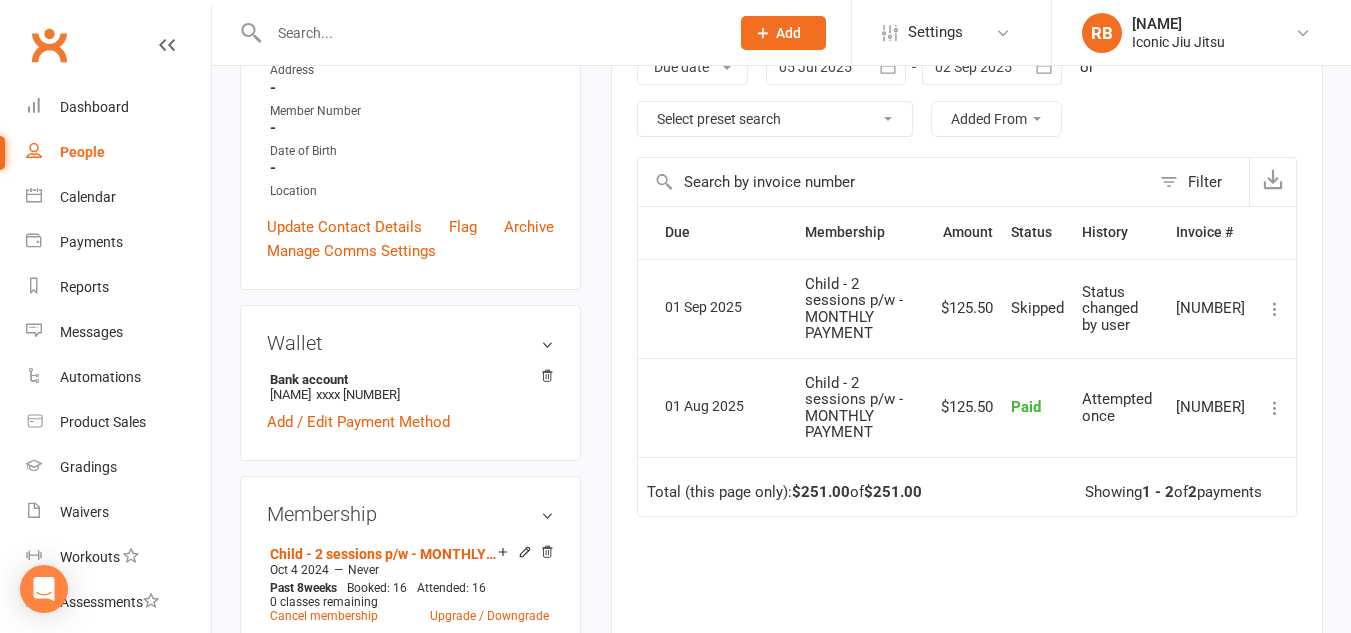 scroll, scrollTop: 300, scrollLeft: 0, axis: vertical 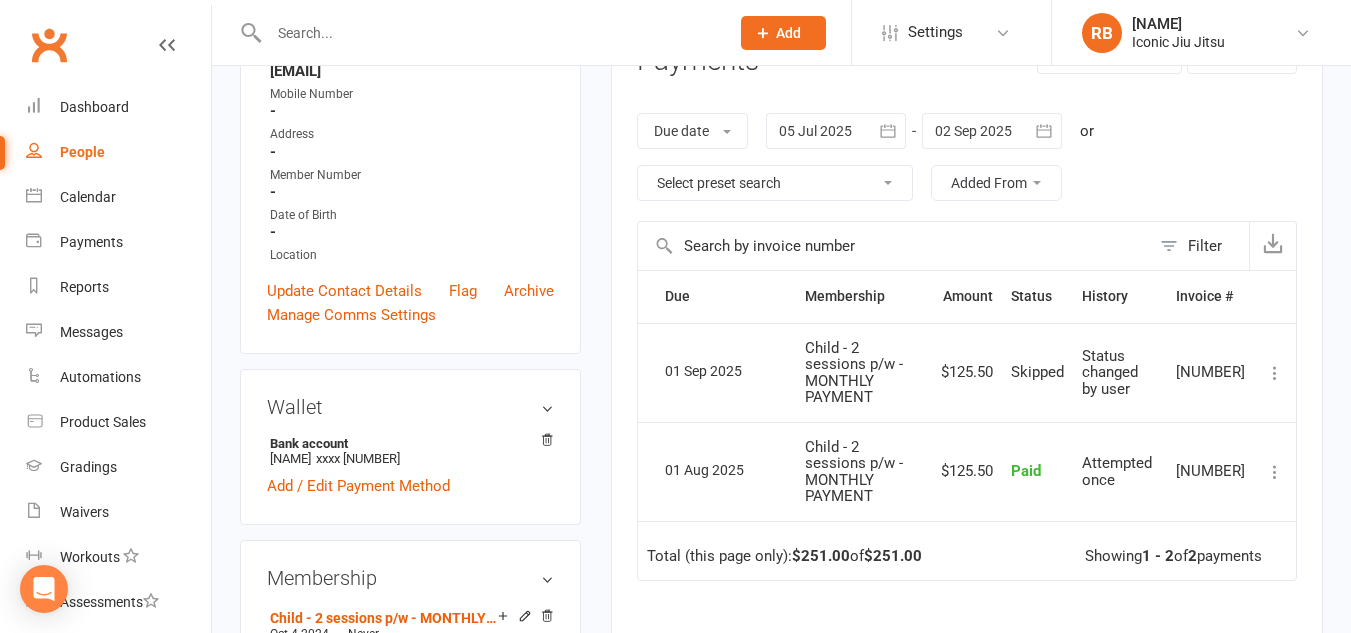 click 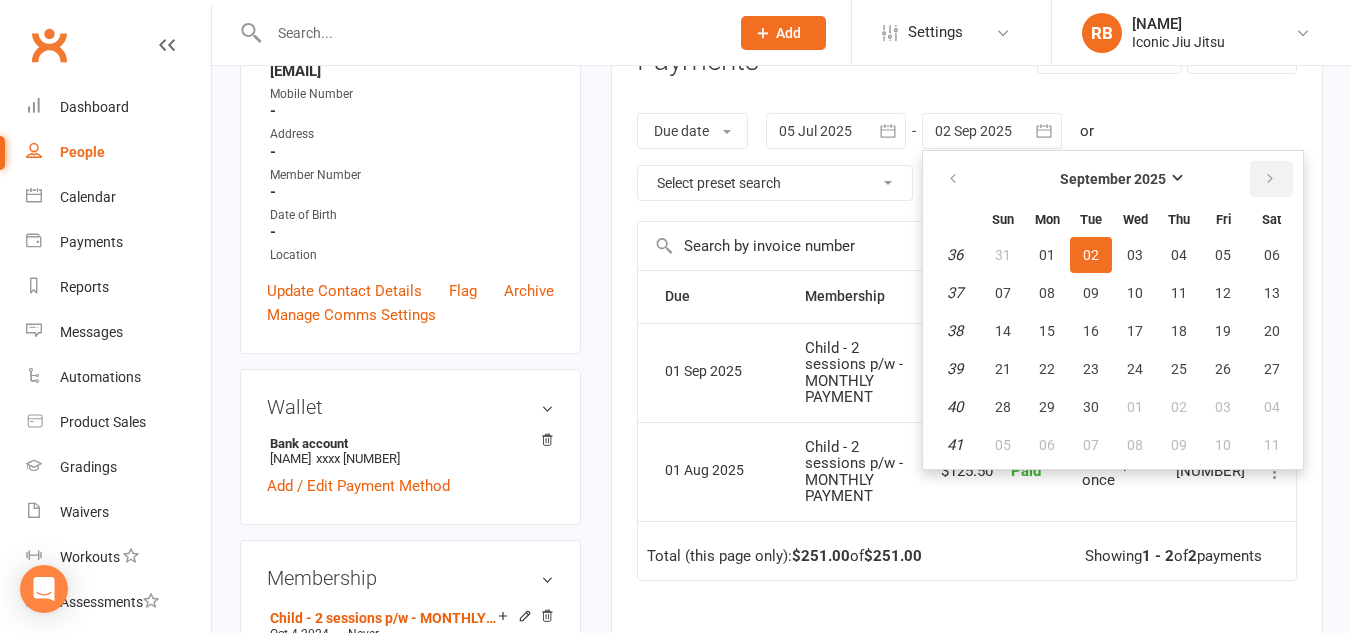 click at bounding box center [1270, 179] 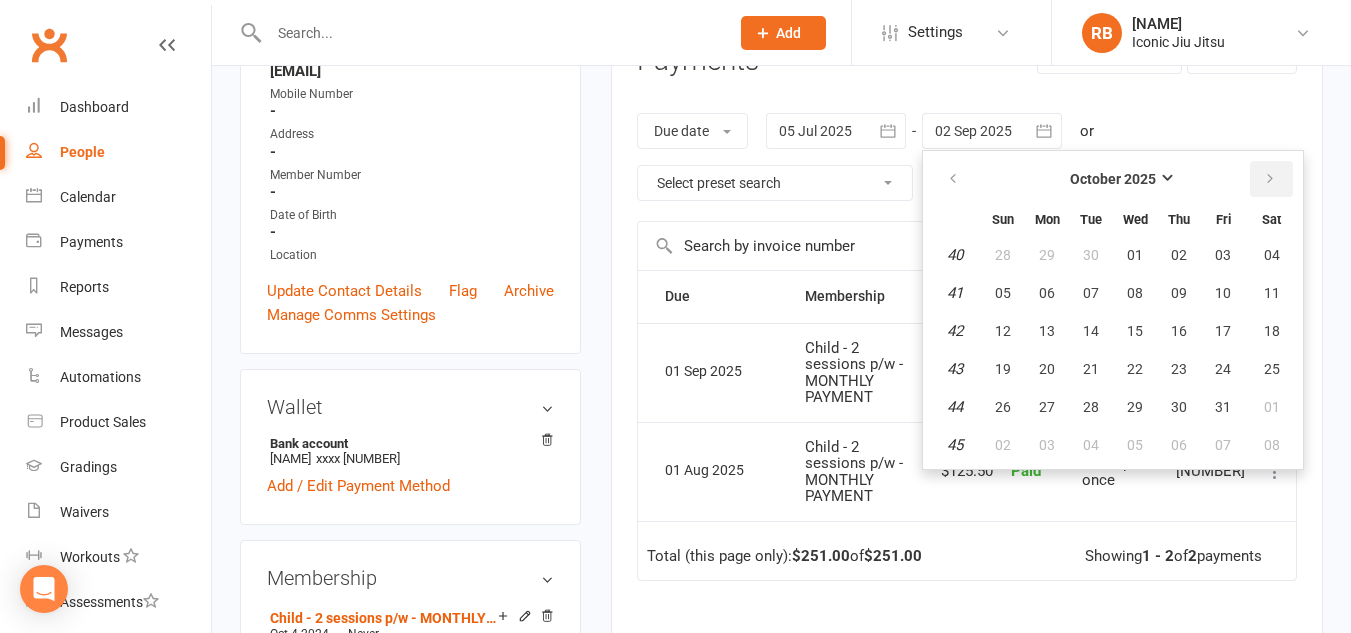 click at bounding box center [1270, 179] 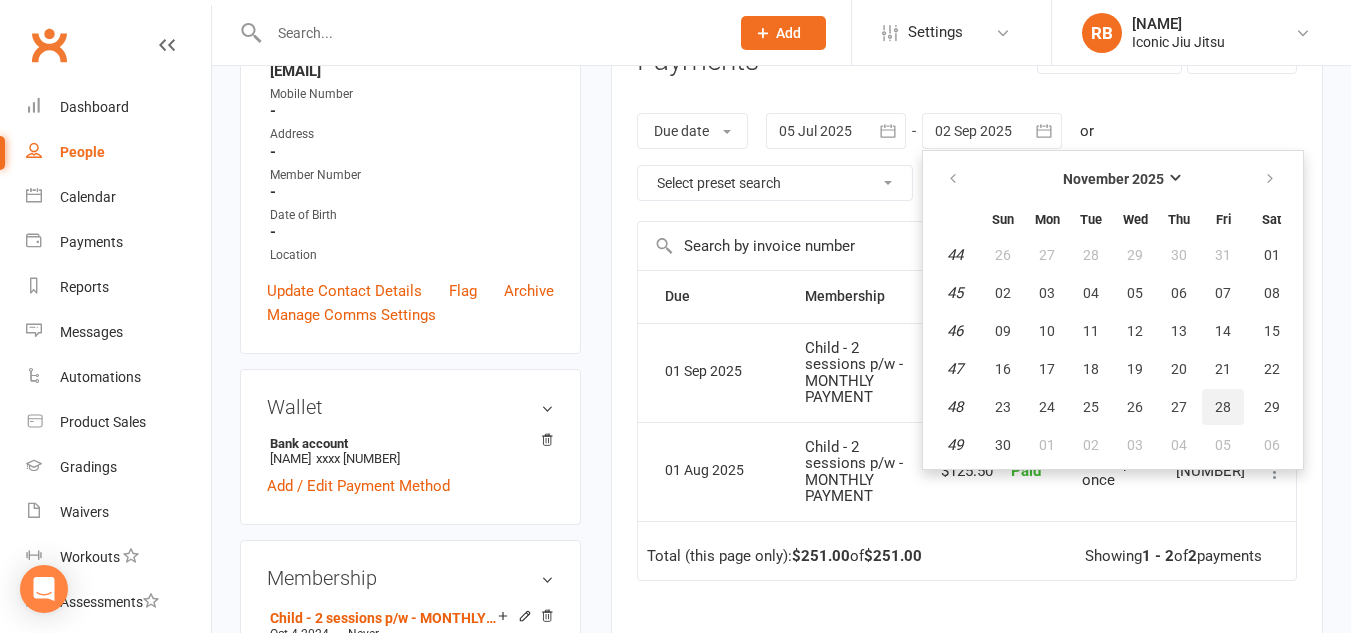 click on "28" at bounding box center [1223, 407] 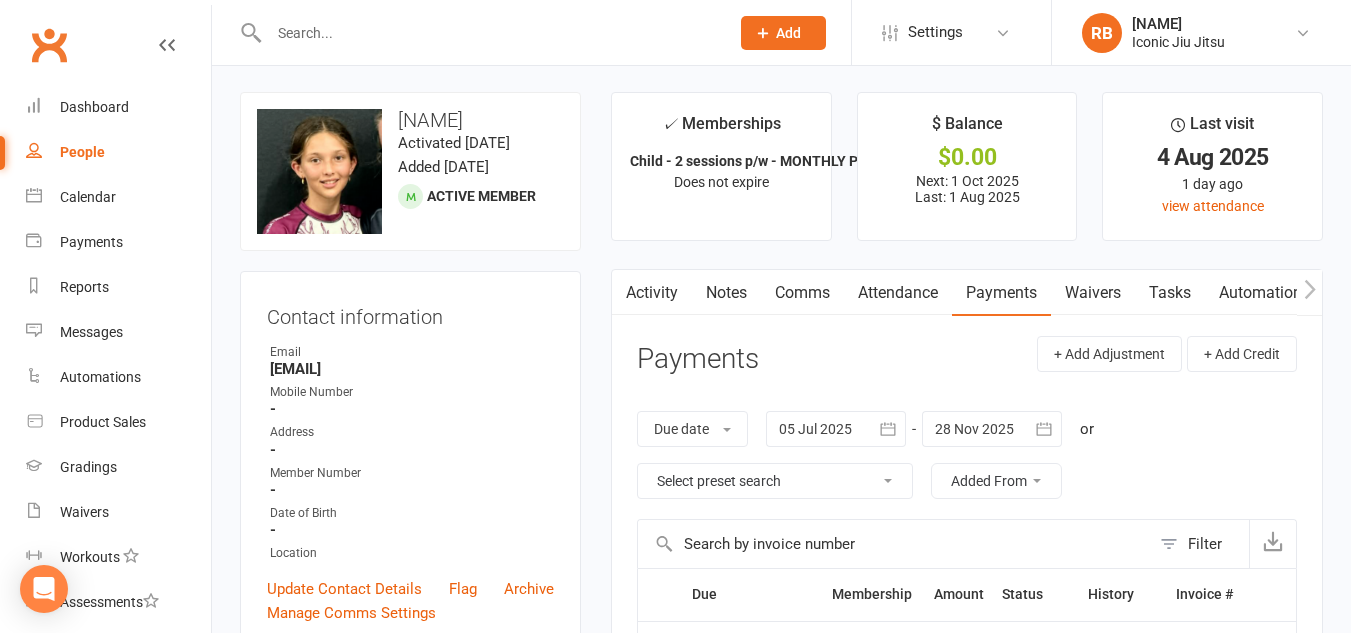 scroll, scrollTop: 0, scrollLeft: 0, axis: both 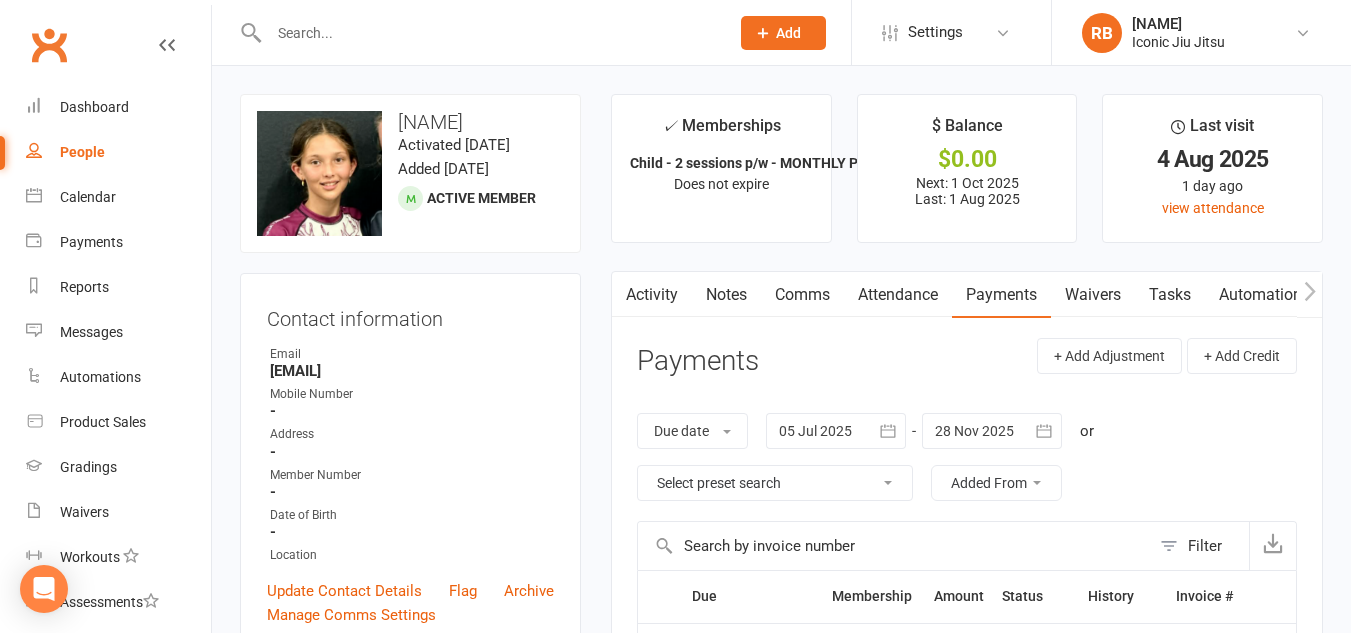 click on "Attendance" at bounding box center [898, 295] 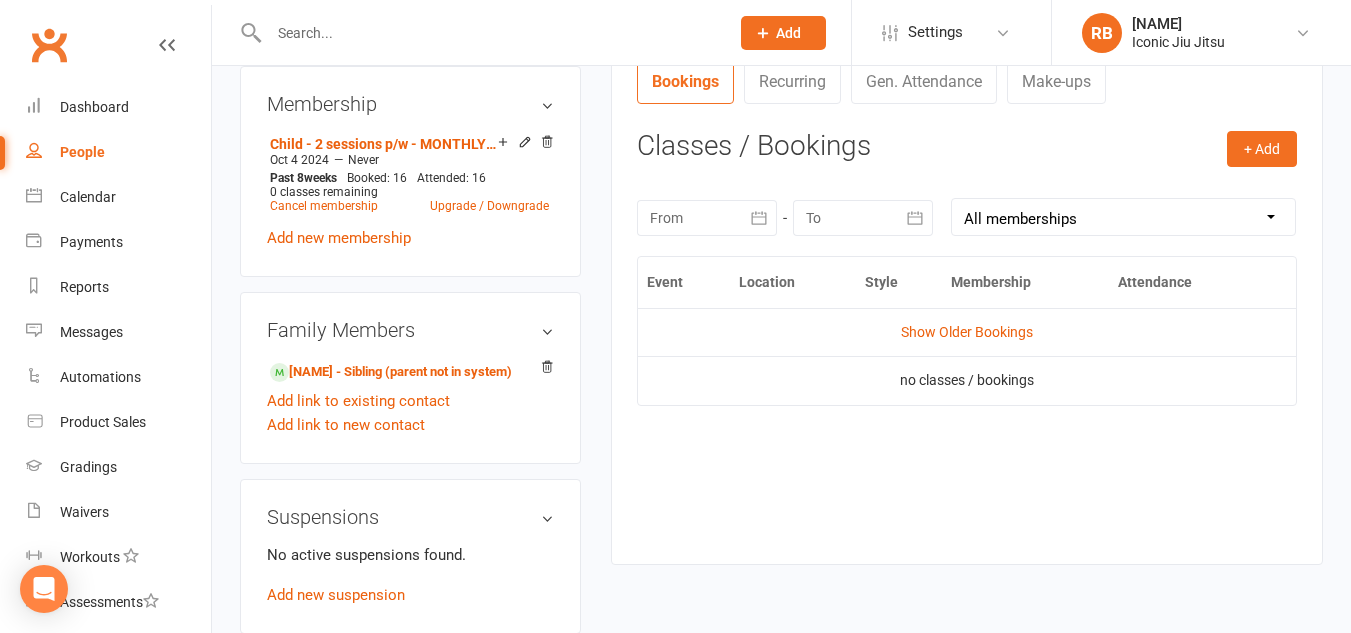scroll, scrollTop: 800, scrollLeft: 0, axis: vertical 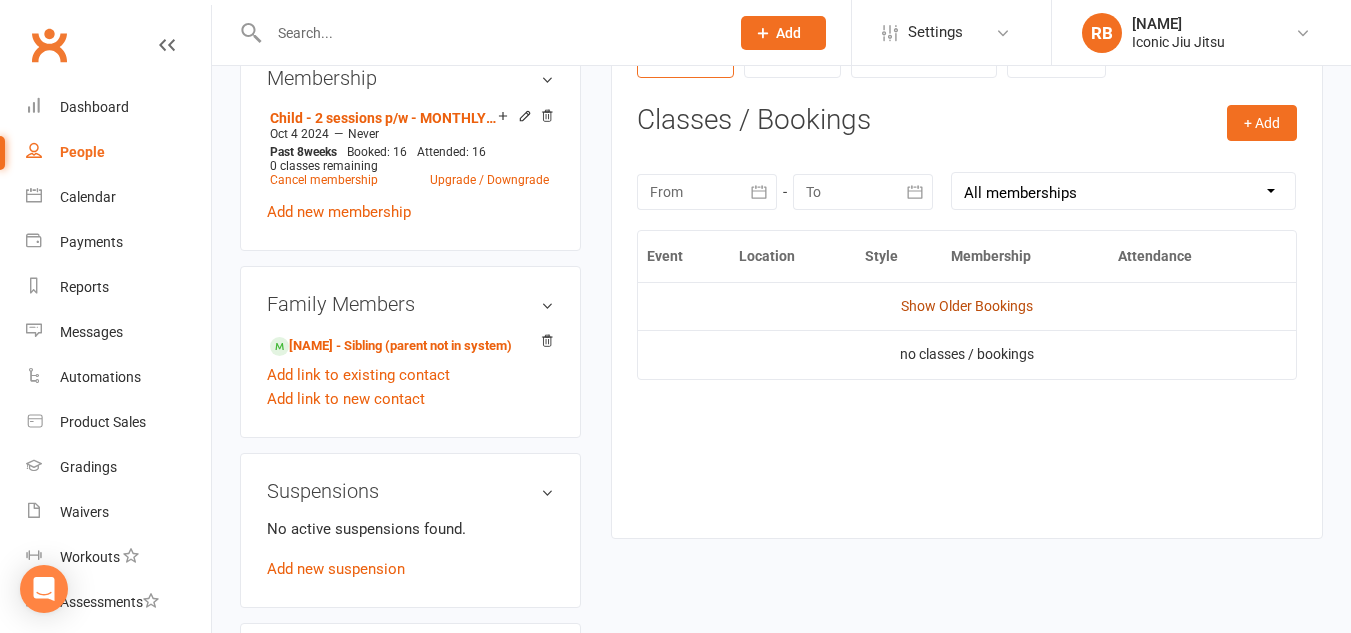 click on "Show Older Bookings" at bounding box center (967, 306) 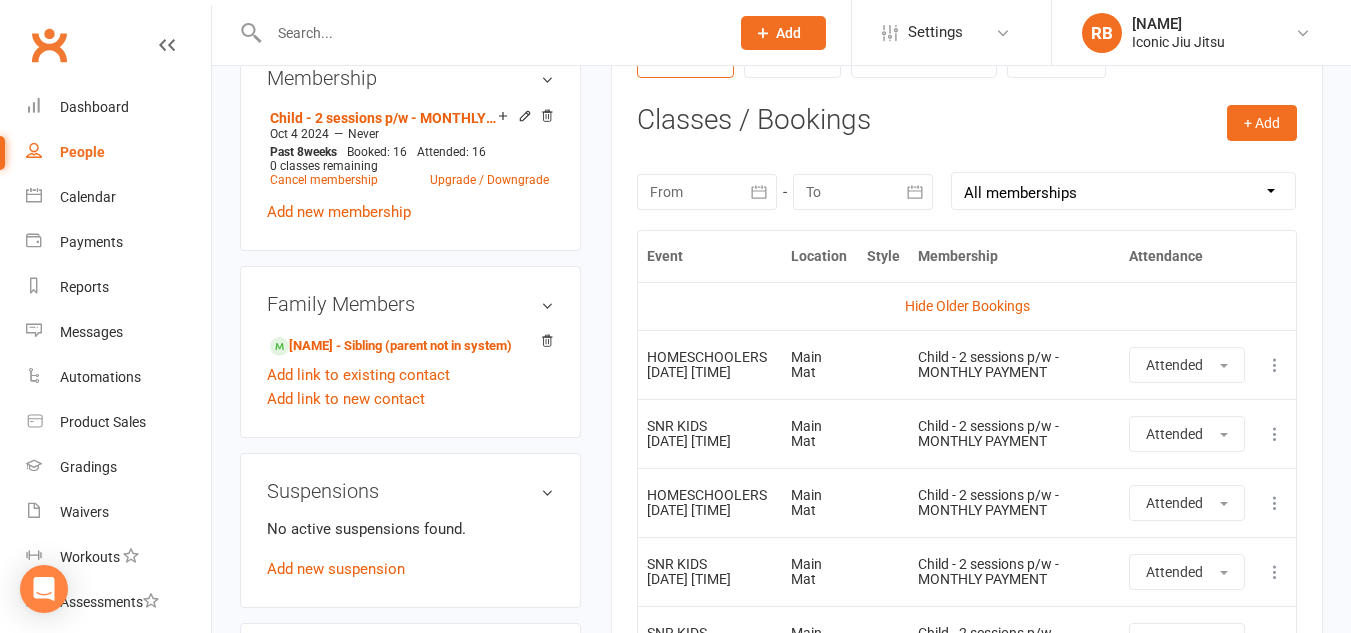 scroll, scrollTop: 500, scrollLeft: 0, axis: vertical 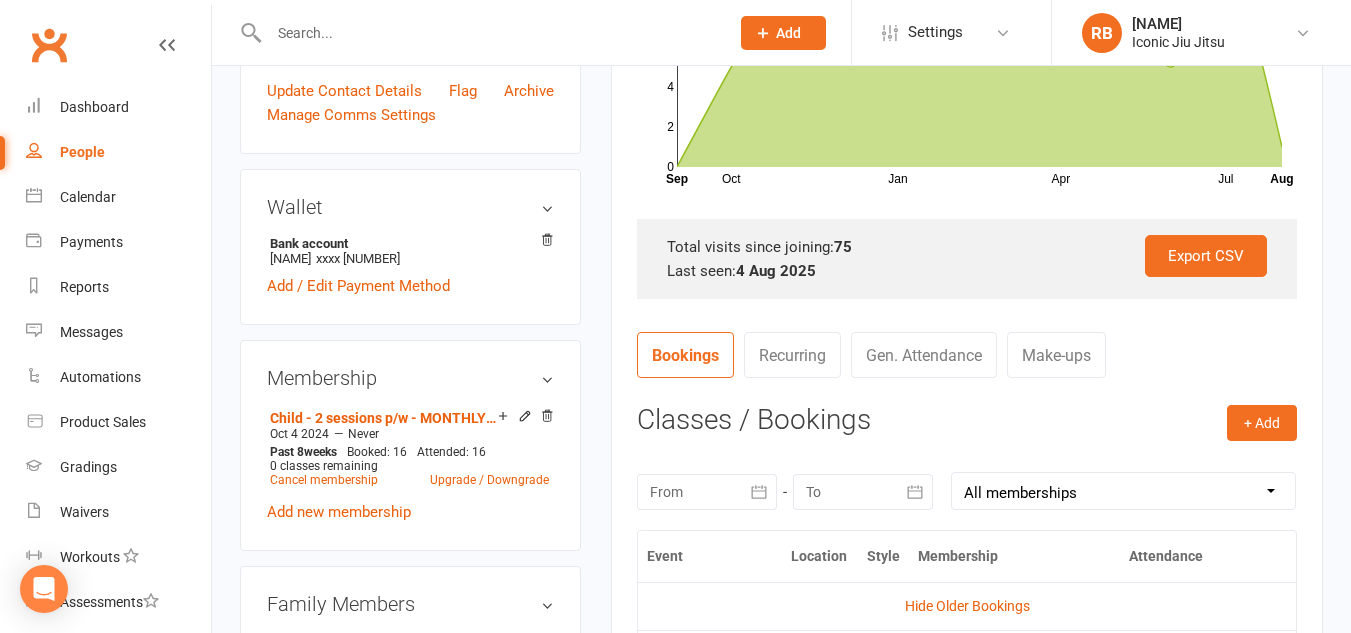 click on "Gen. Attendance" at bounding box center (924, 355) 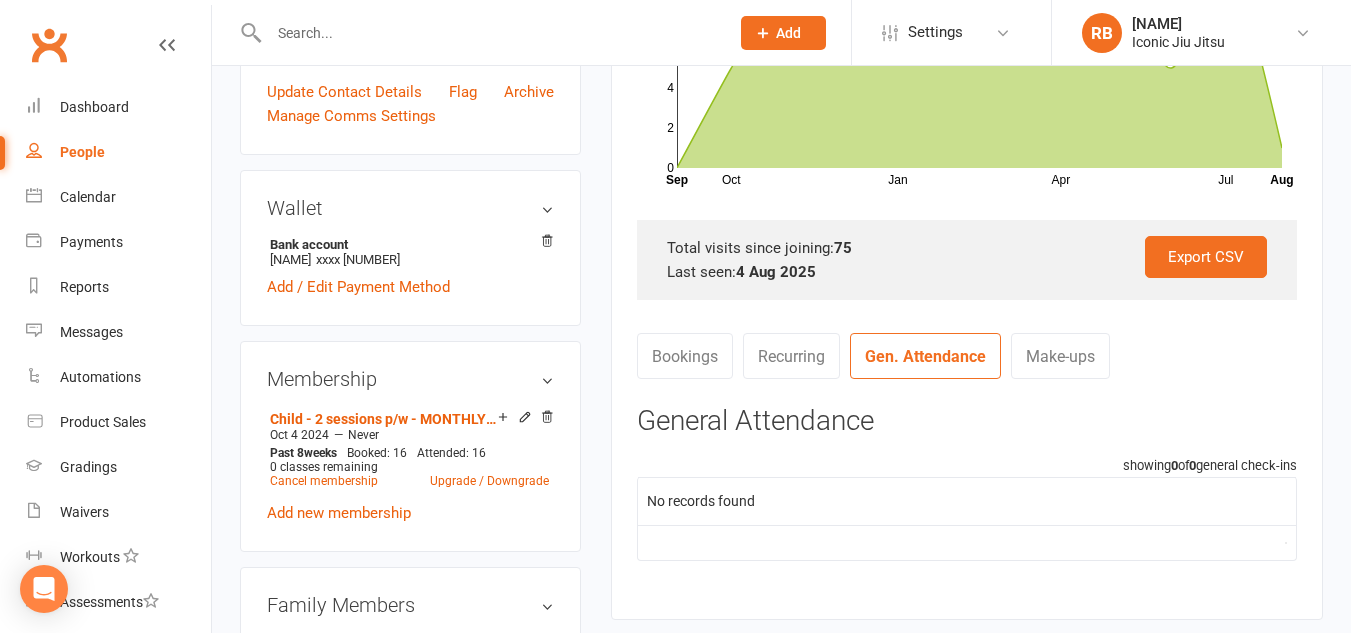 scroll, scrollTop: 500, scrollLeft: 0, axis: vertical 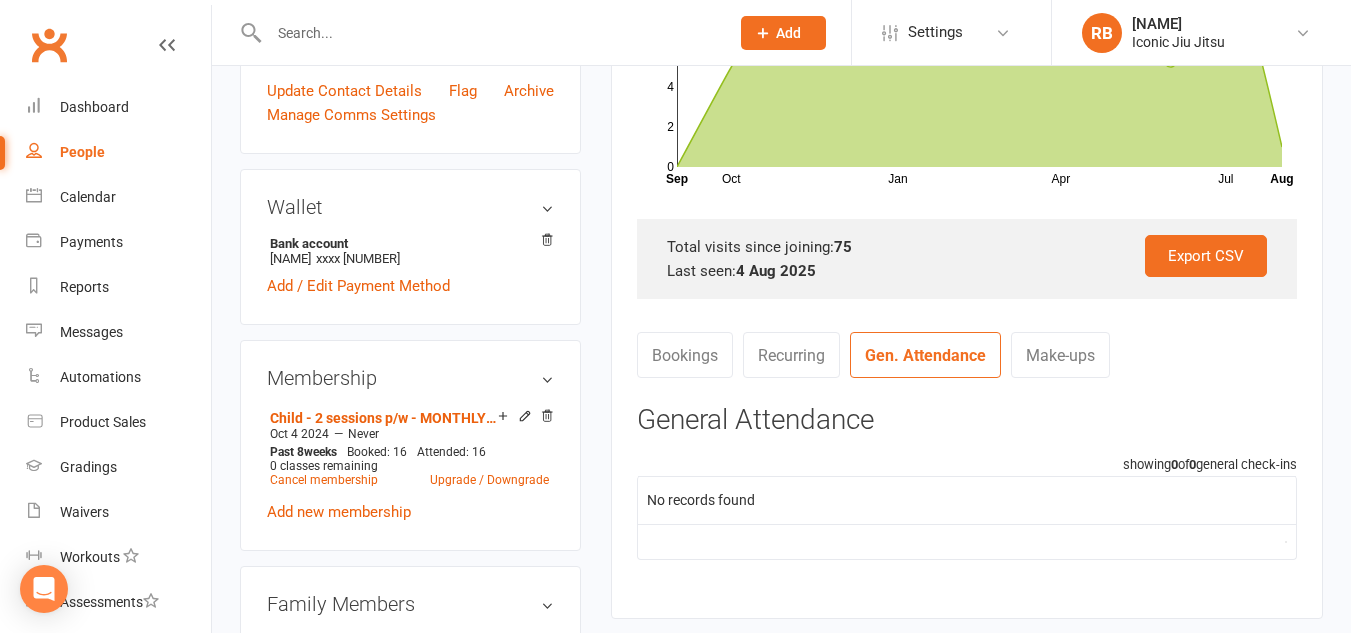 click on "Bookings" at bounding box center (685, 355) 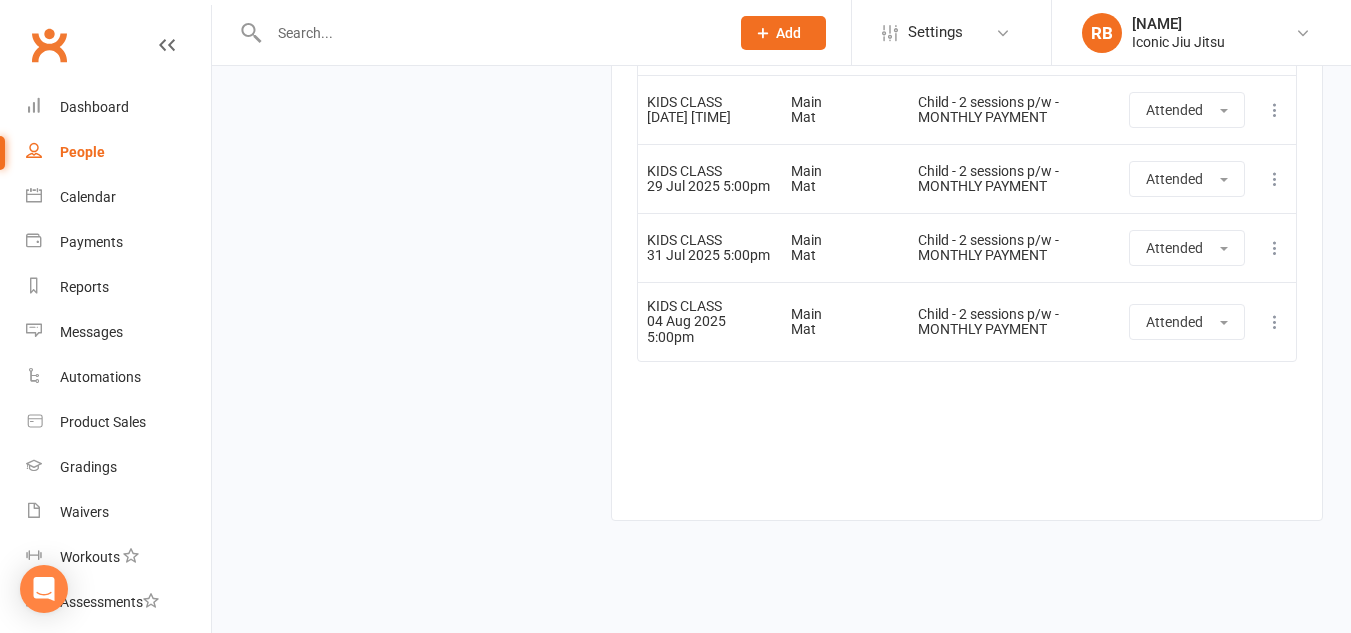 scroll, scrollTop: 5964, scrollLeft: 0, axis: vertical 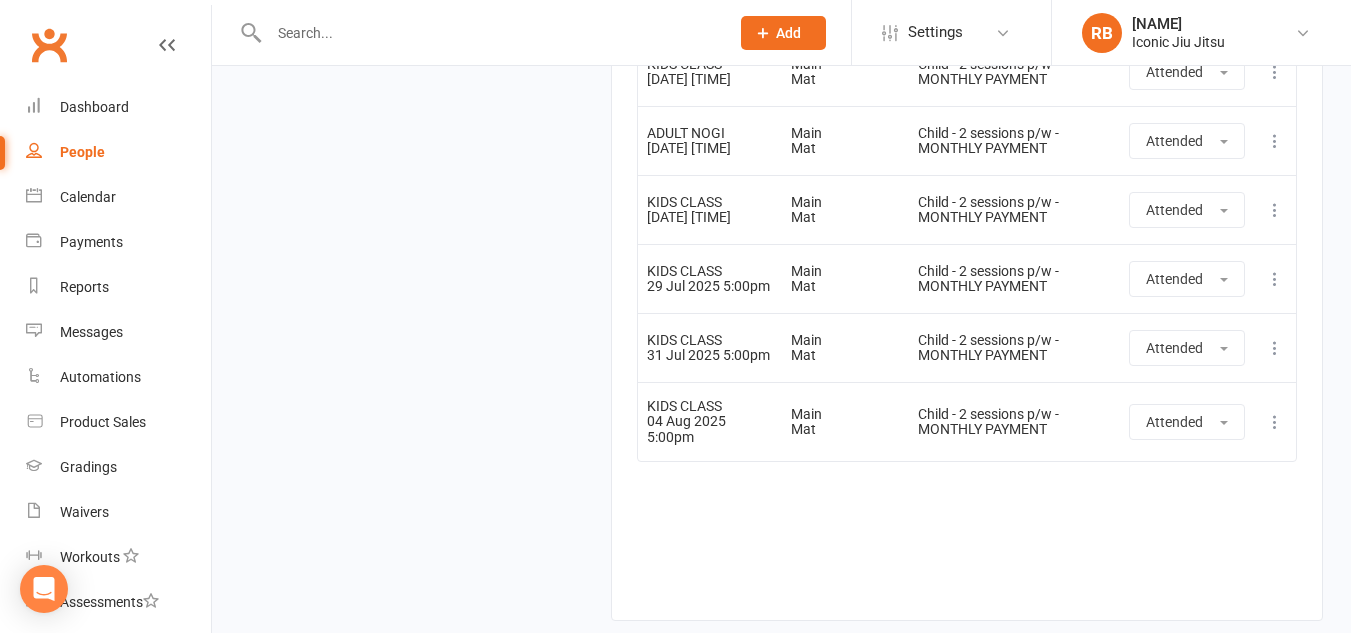 click at bounding box center (1275, 141) 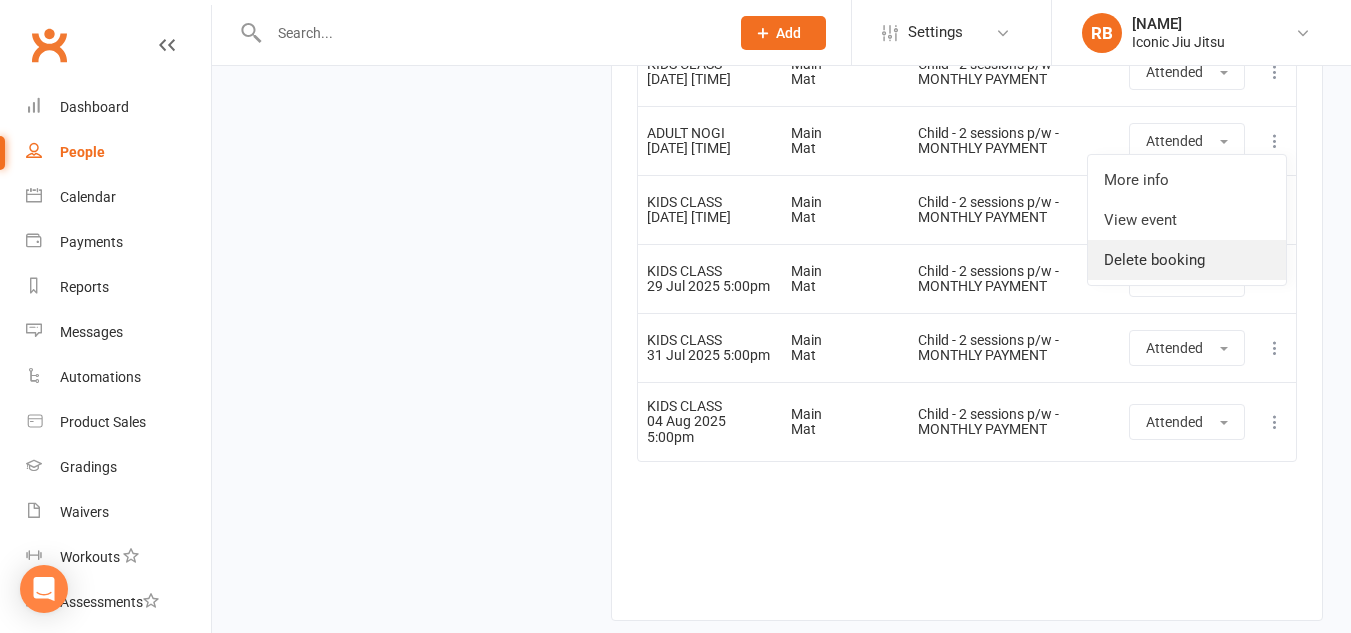 click on "Delete booking" at bounding box center [1187, 260] 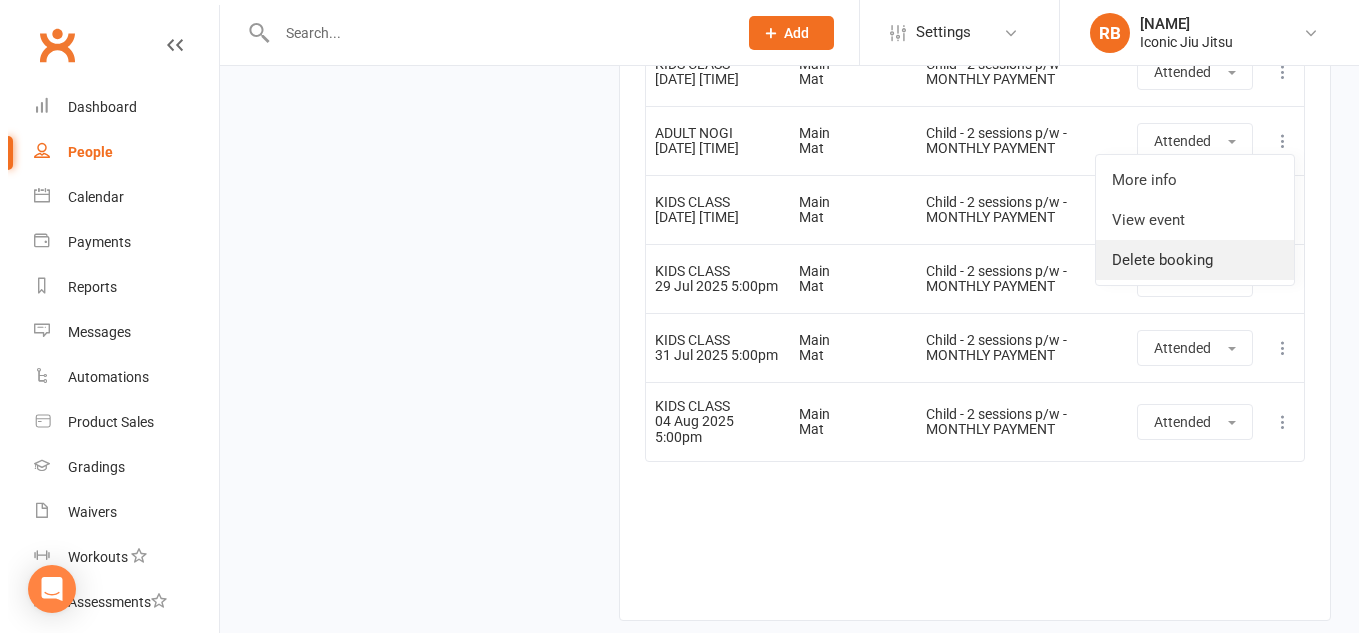 scroll, scrollTop: 5822, scrollLeft: 0, axis: vertical 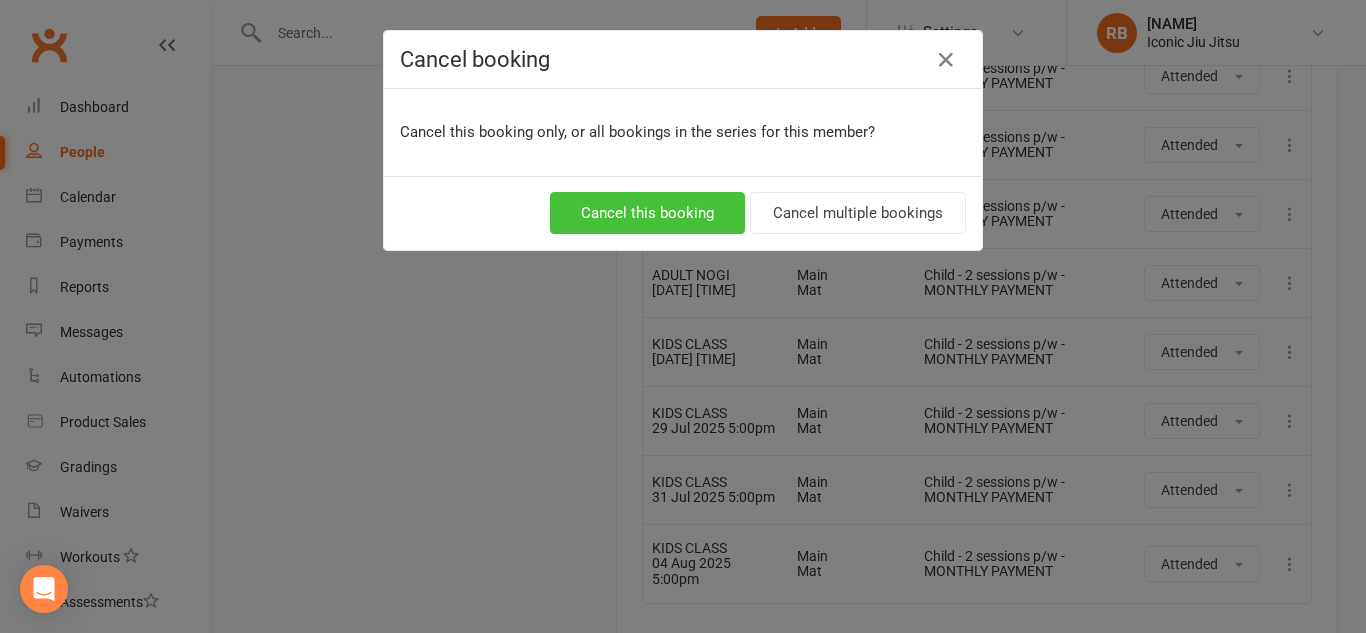 click on "Cancel this booking" at bounding box center [647, 213] 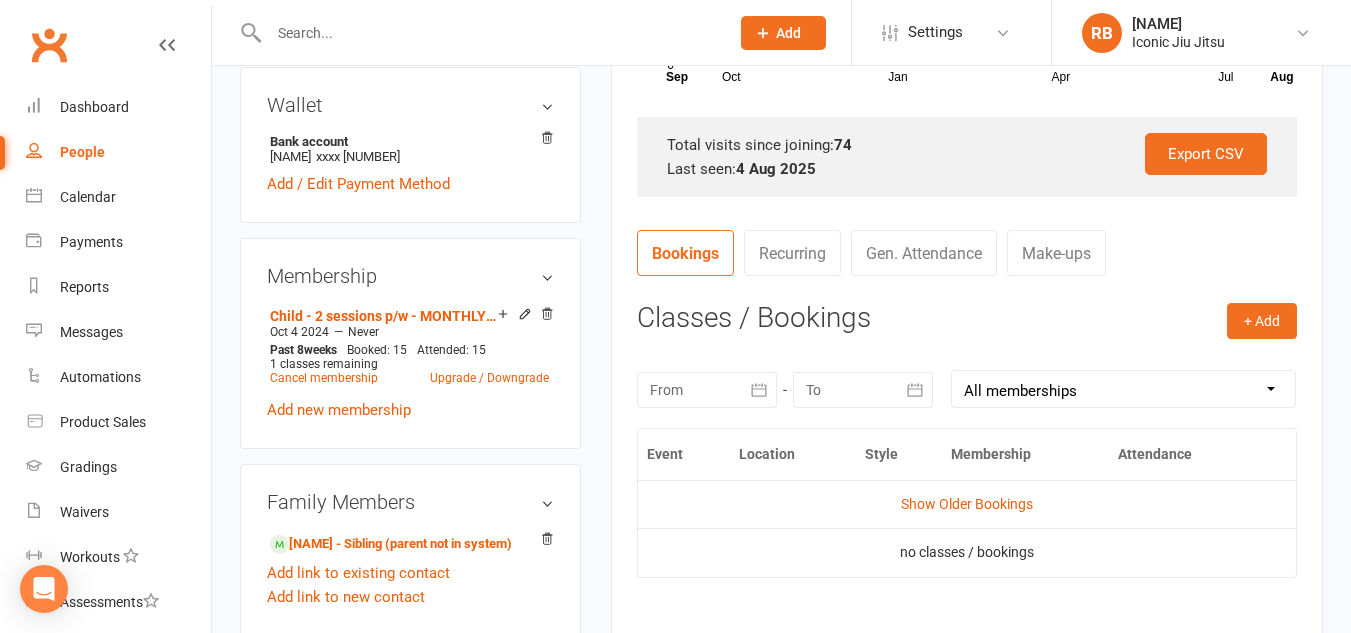 scroll, scrollTop: 783, scrollLeft: 0, axis: vertical 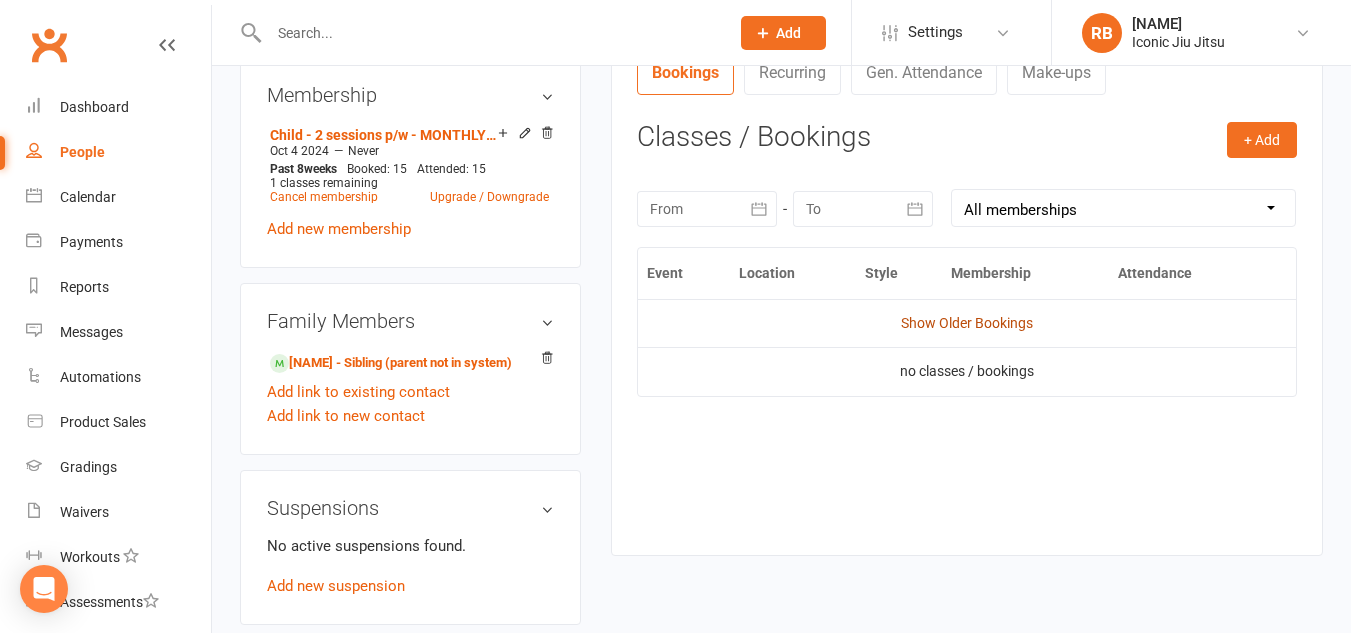 click on "Show Older Bookings" at bounding box center [967, 323] 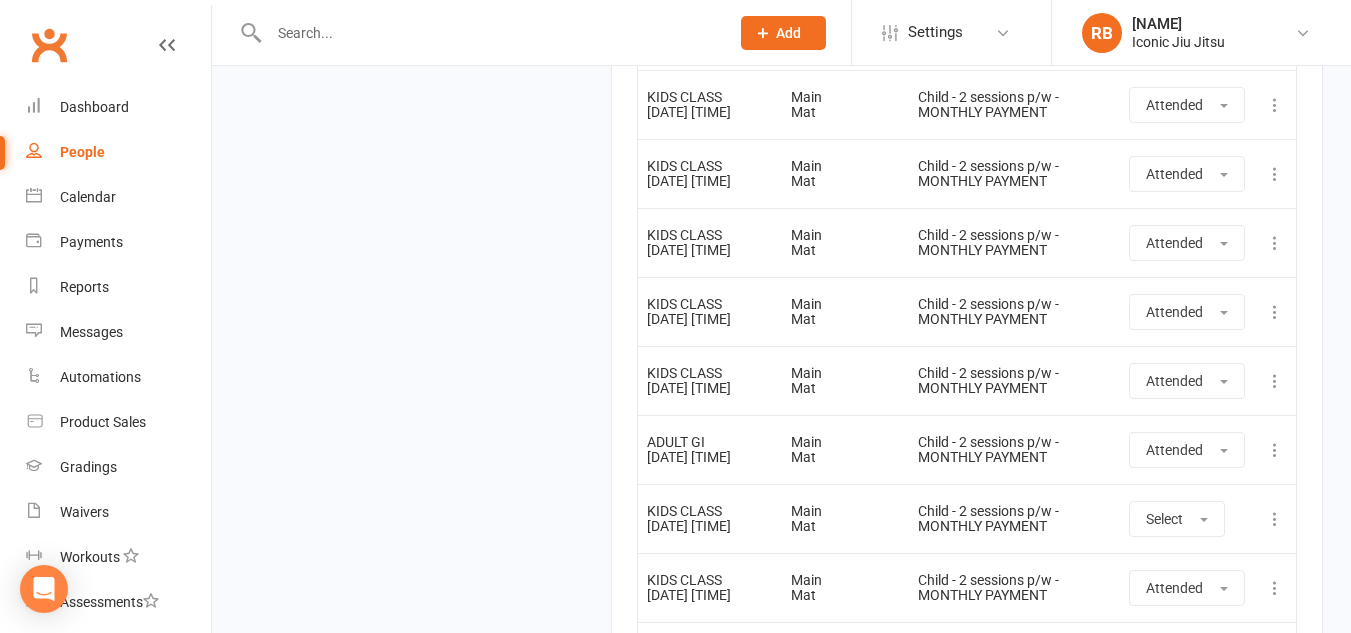 scroll, scrollTop: 2795, scrollLeft: 0, axis: vertical 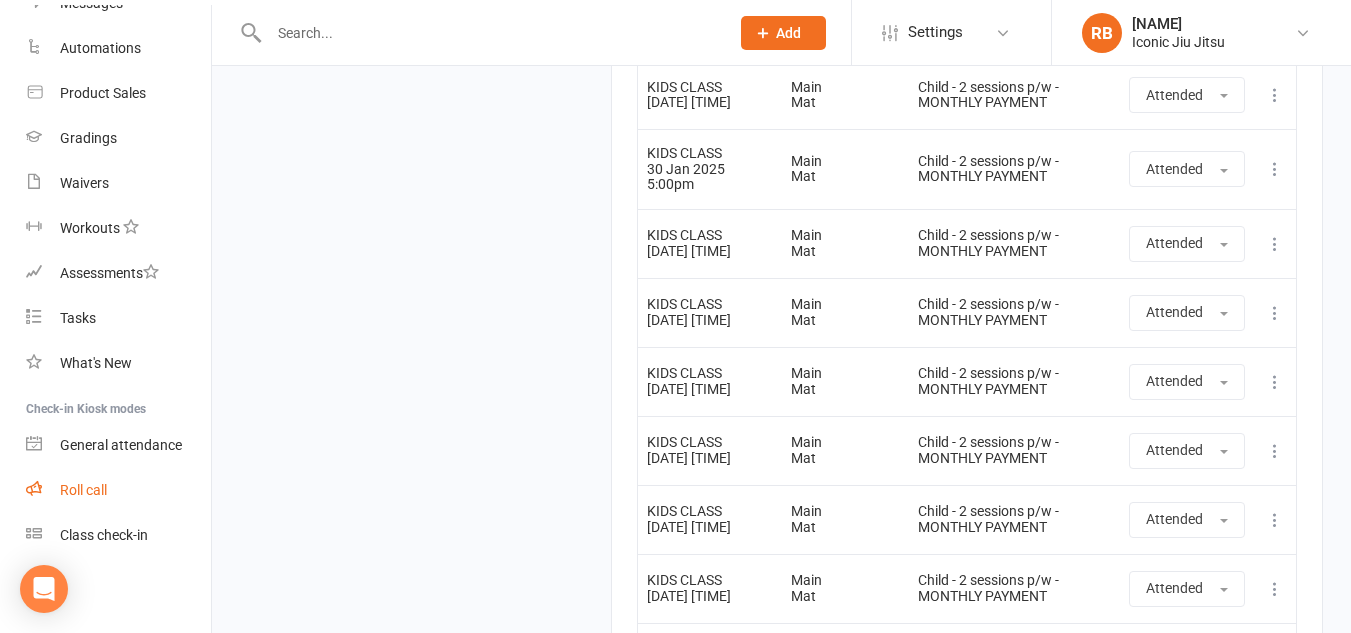 click on "Roll call" at bounding box center [83, 490] 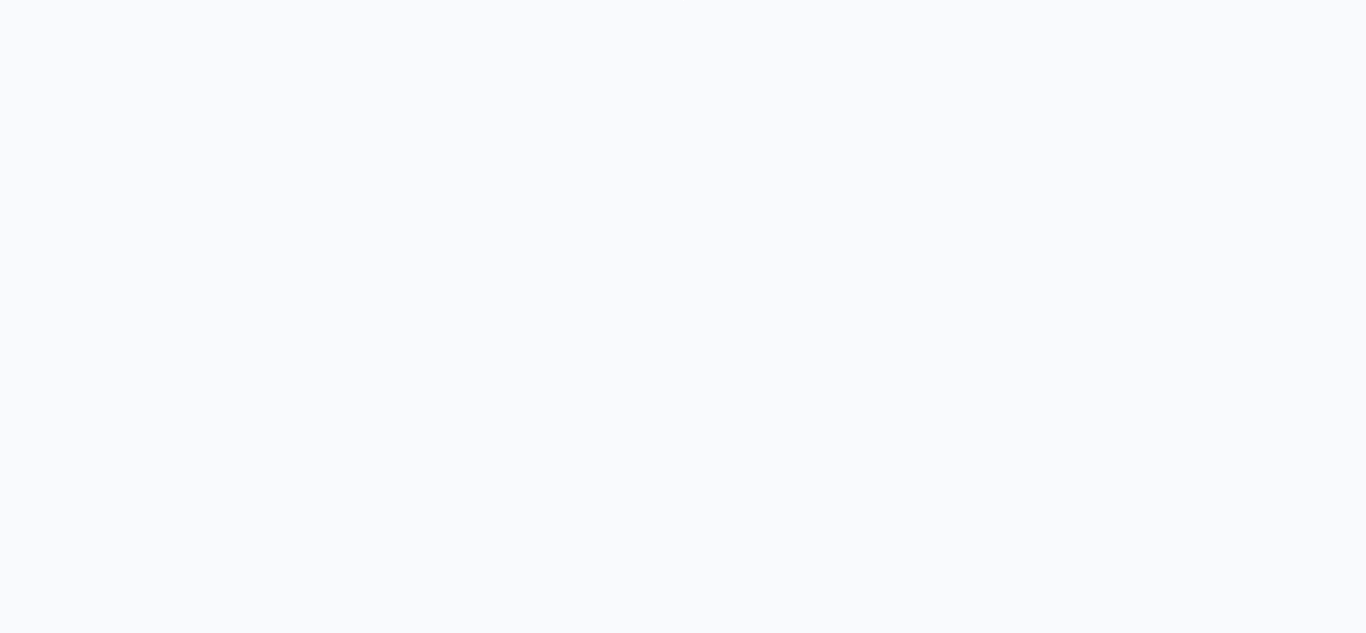 scroll, scrollTop: 0, scrollLeft: 0, axis: both 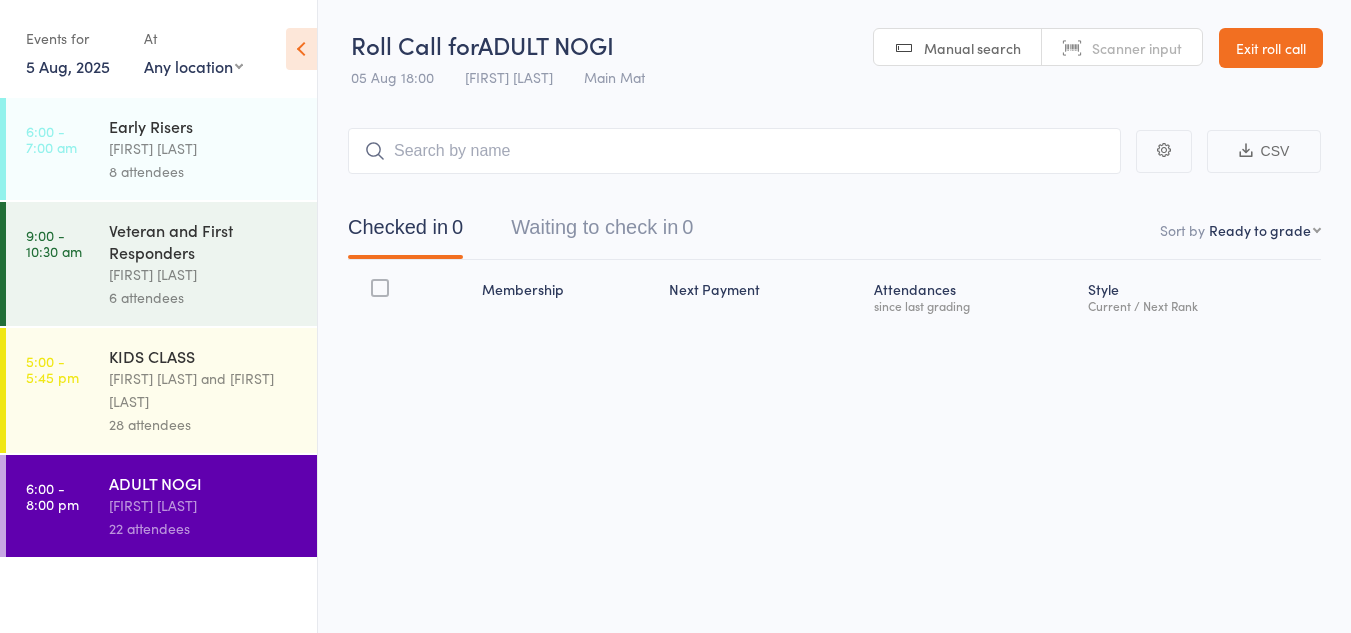 click on "Grant Bradshaw and Rachael Bradshaw" at bounding box center [204, 390] 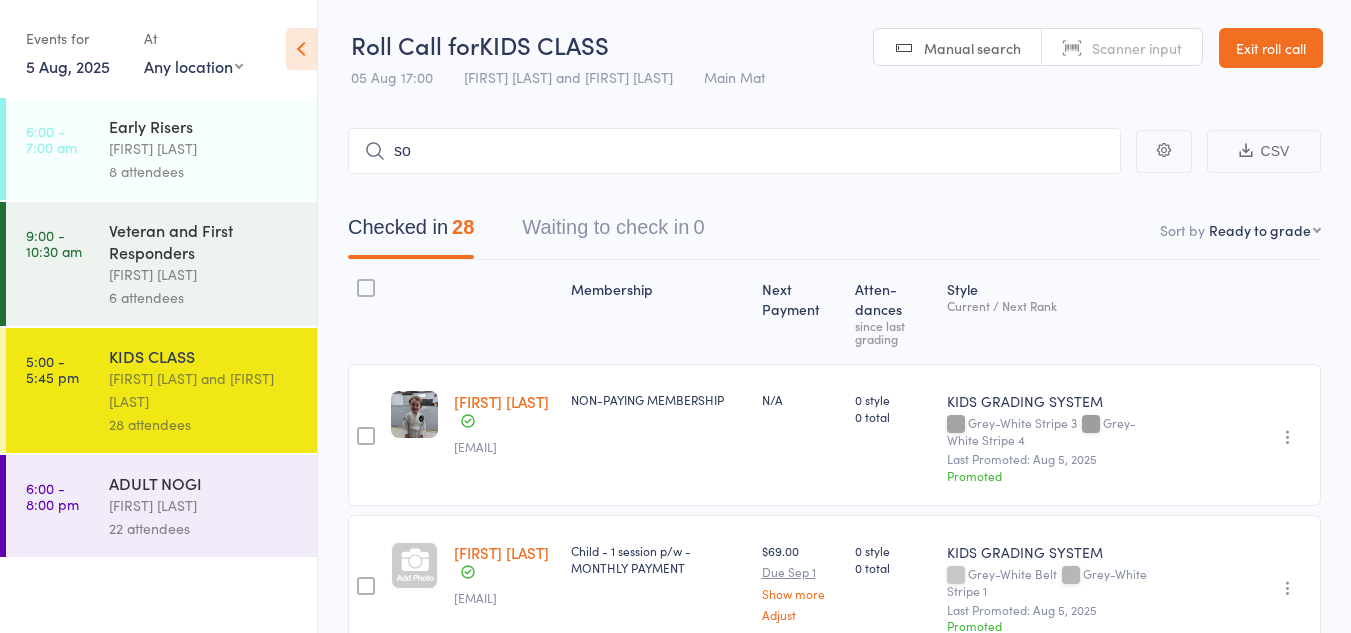 type on "s" 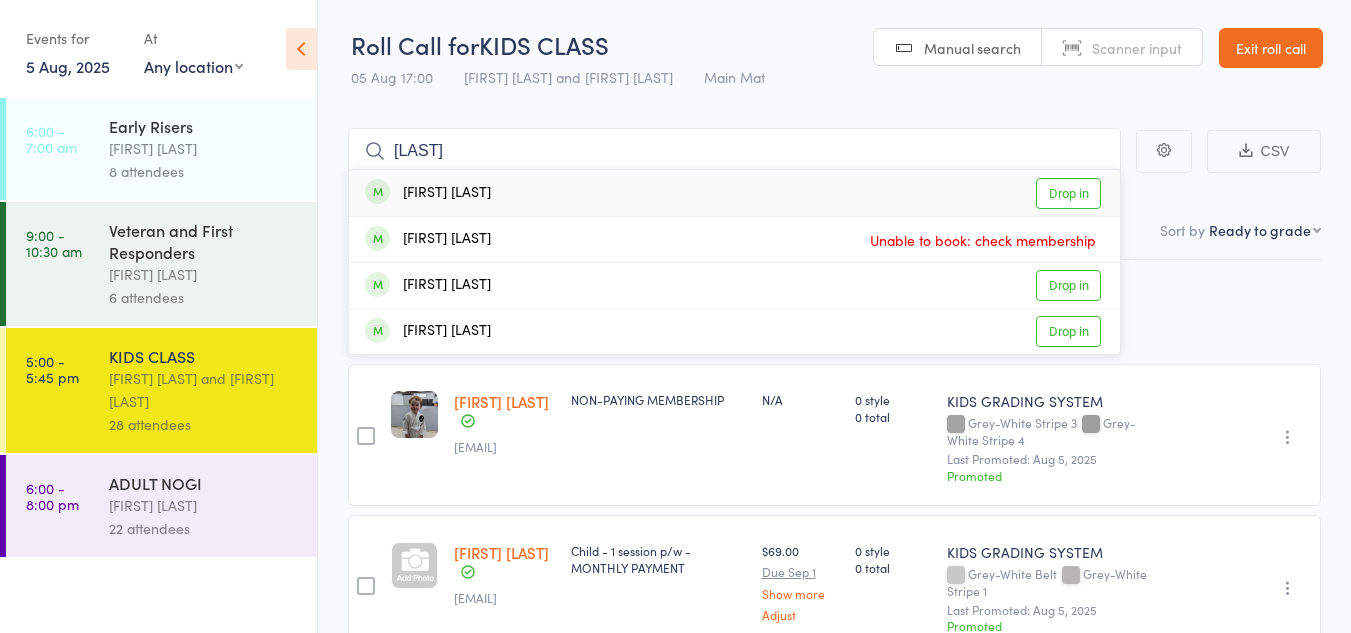 type on "[LAST]" 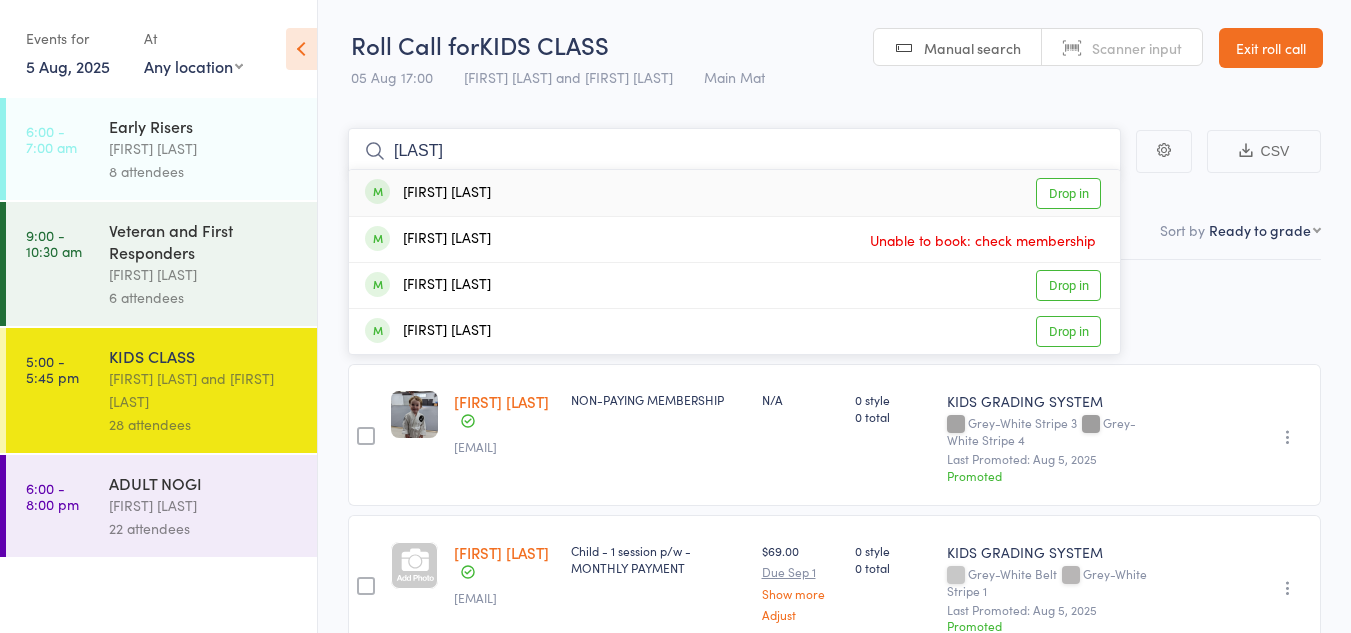 type 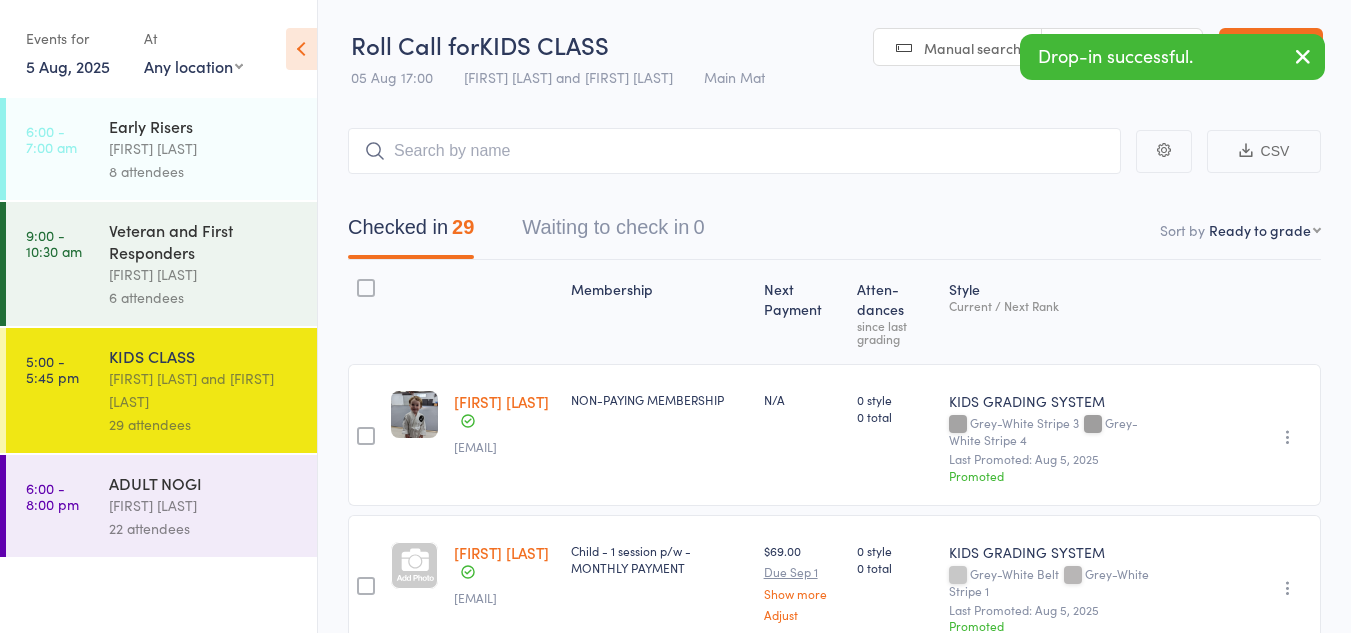 click at bounding box center [1303, 56] 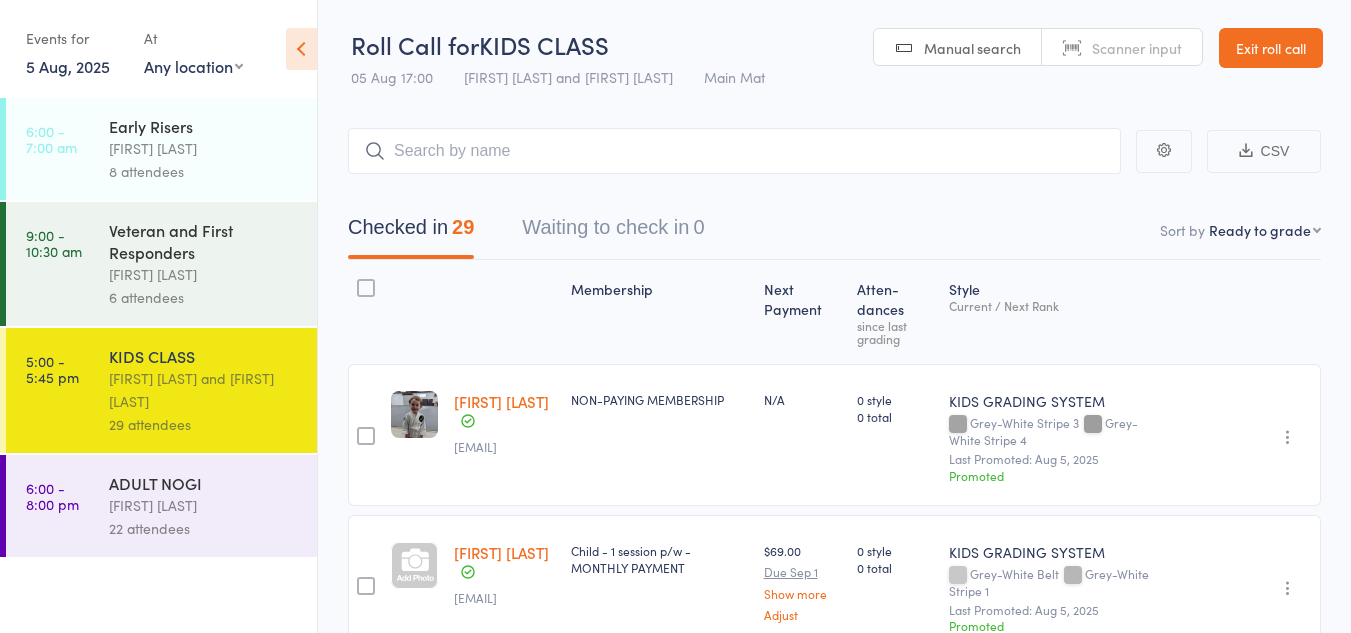 click on "Exit roll call" at bounding box center [1271, 48] 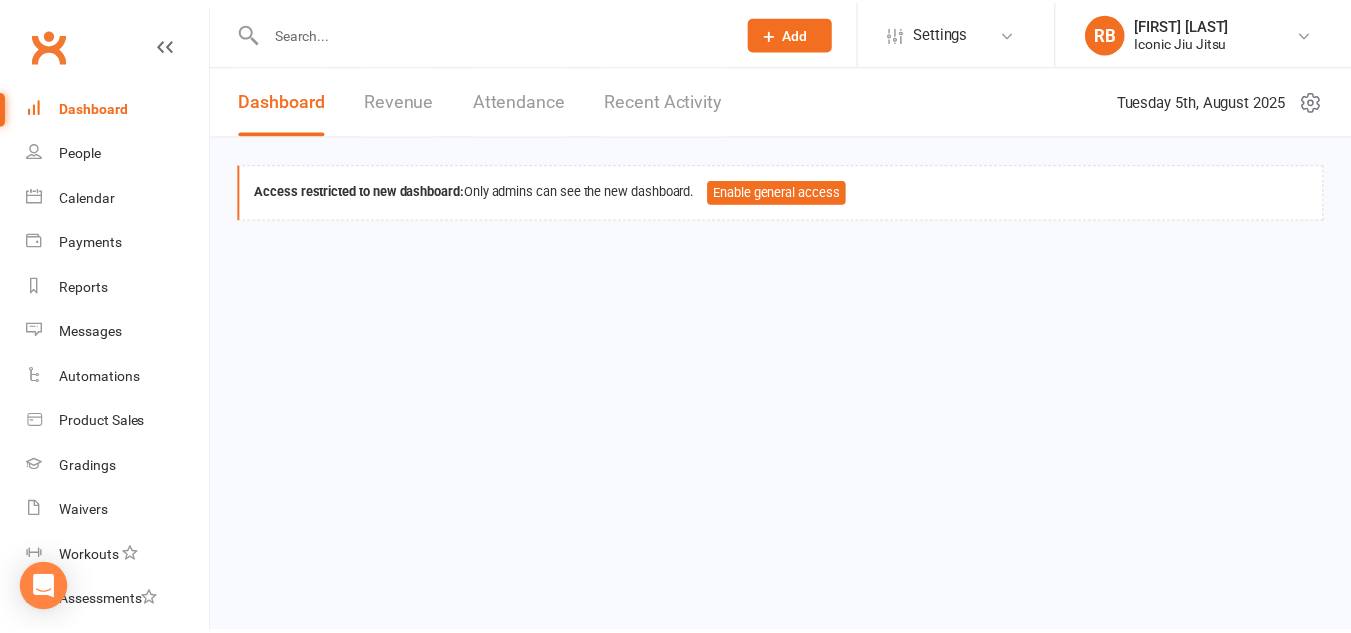 scroll, scrollTop: 0, scrollLeft: 0, axis: both 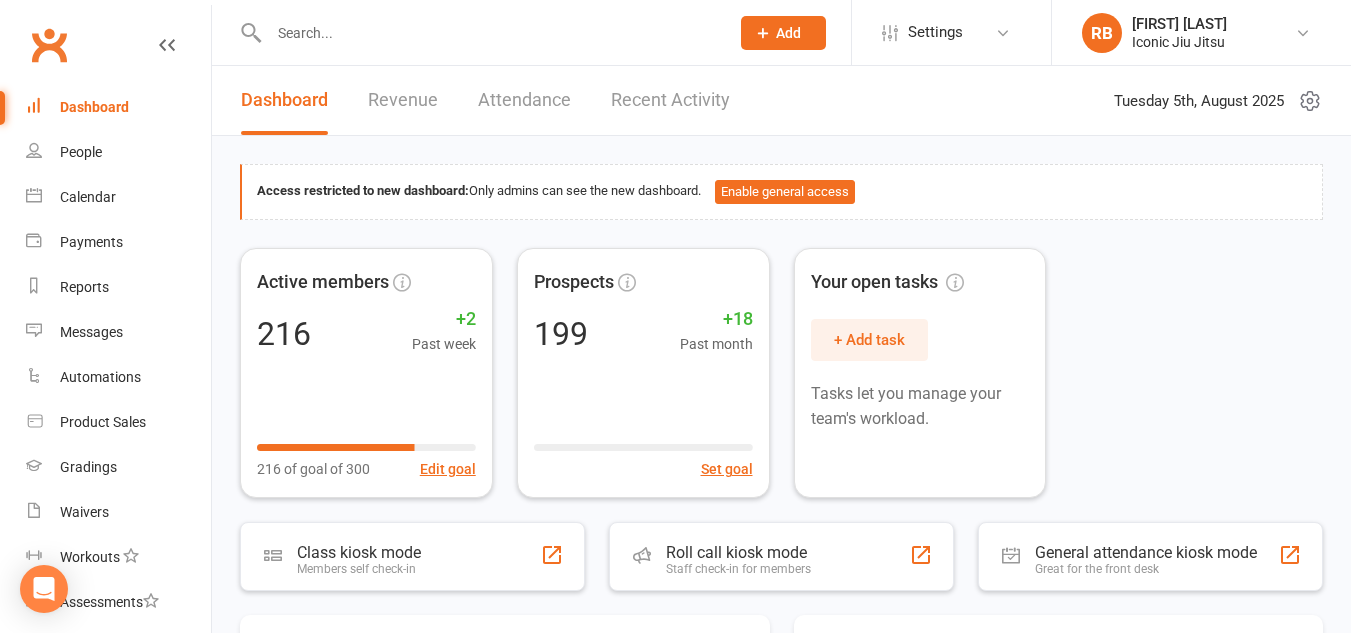 click at bounding box center [489, 33] 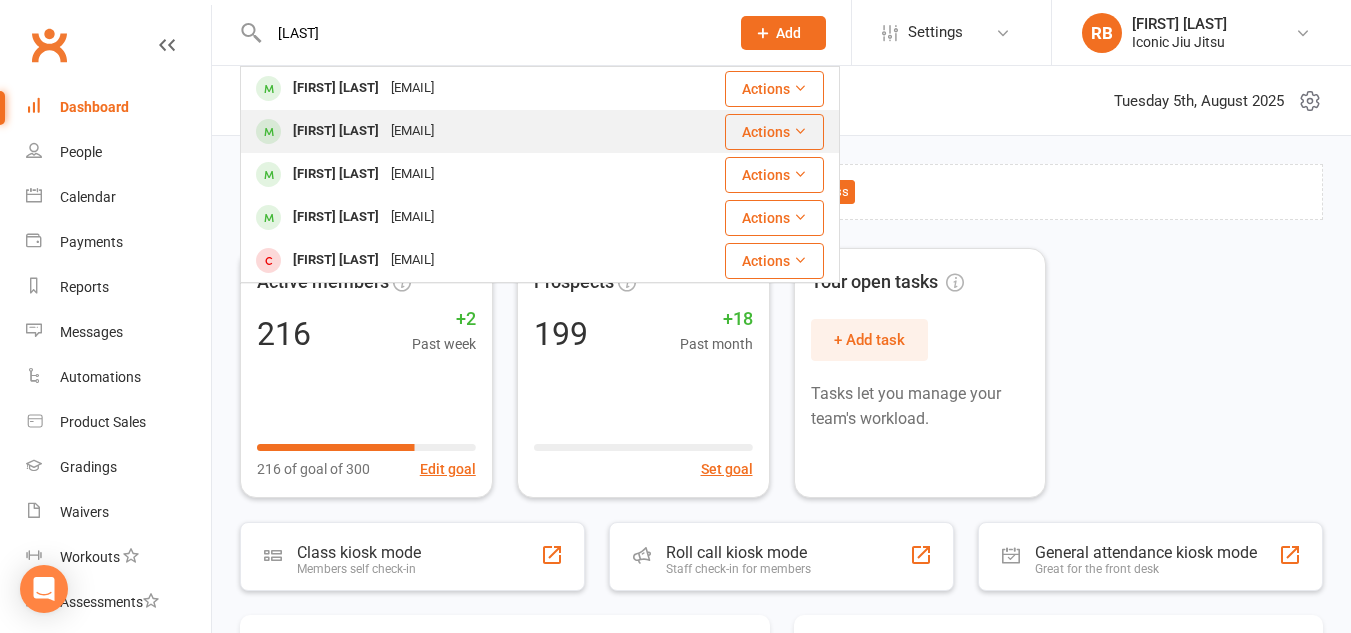 type on "[LAST]" 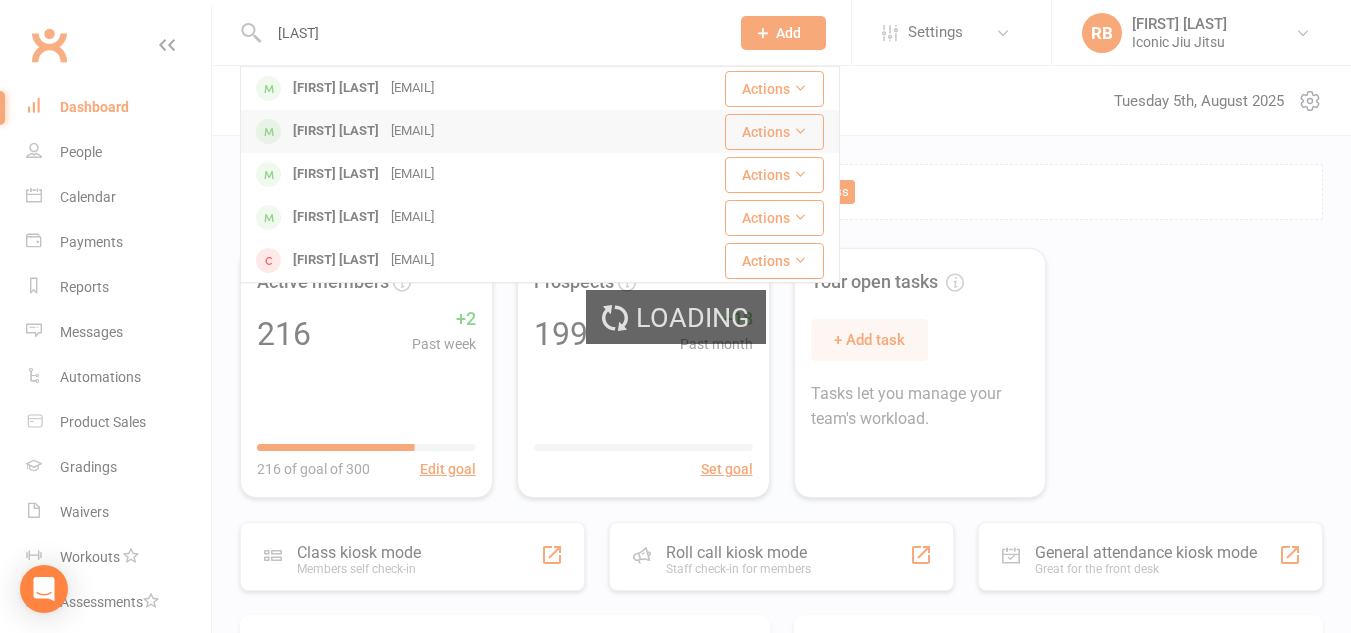 type 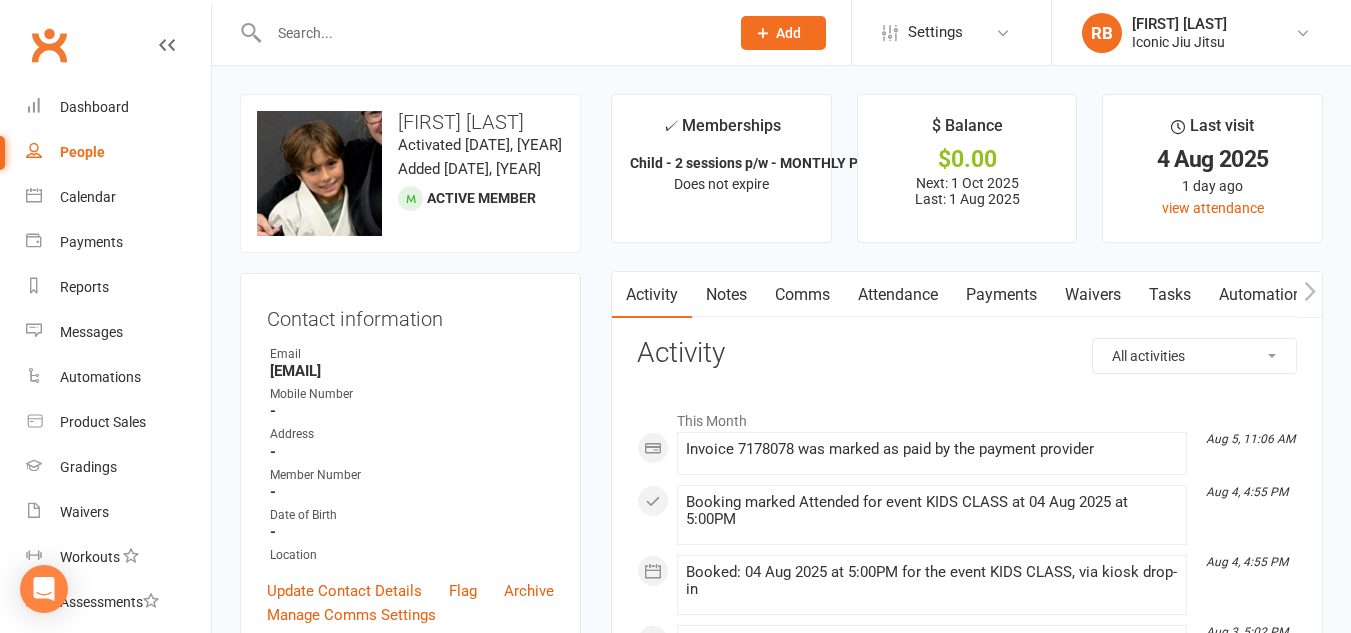 click on "Attendance" at bounding box center [898, 295] 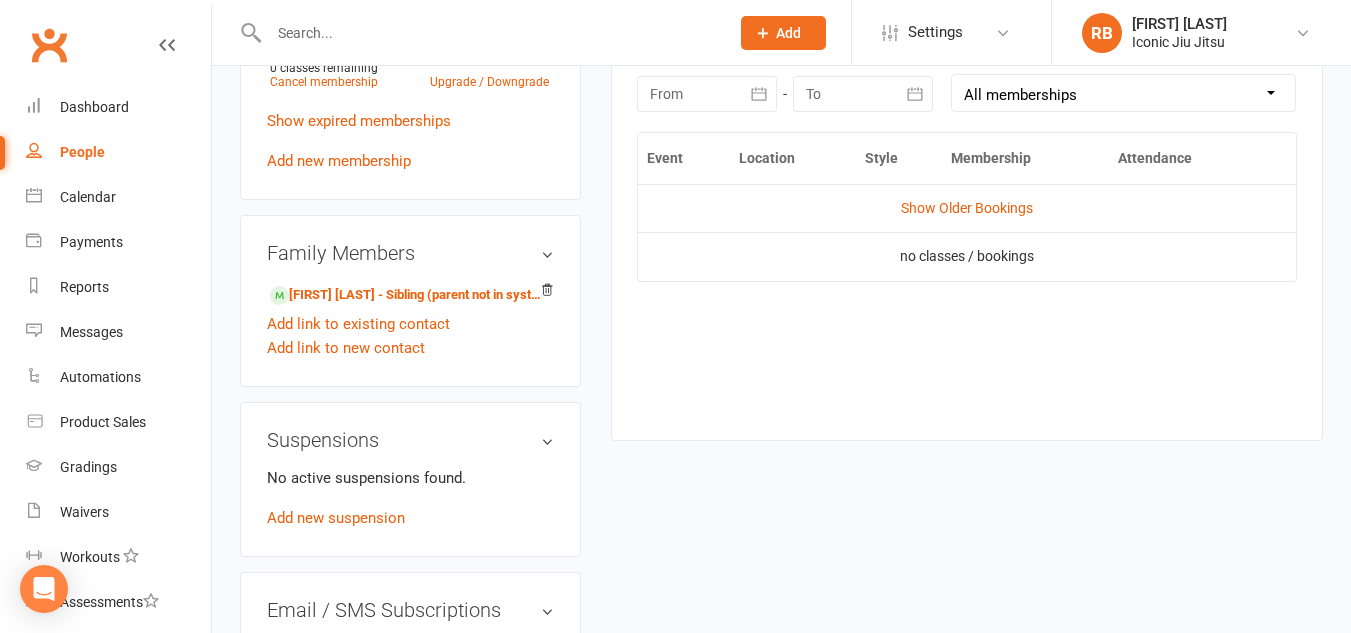 scroll, scrollTop: 900, scrollLeft: 0, axis: vertical 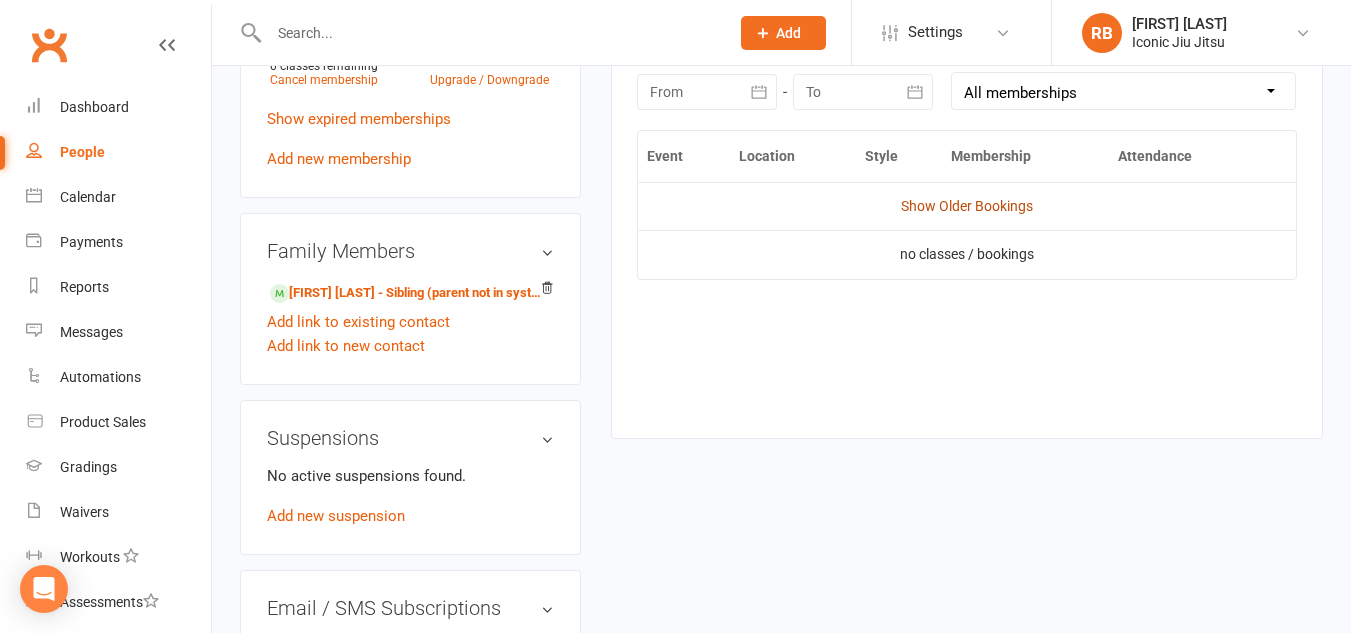 click on "Show Older Bookings" at bounding box center (967, 206) 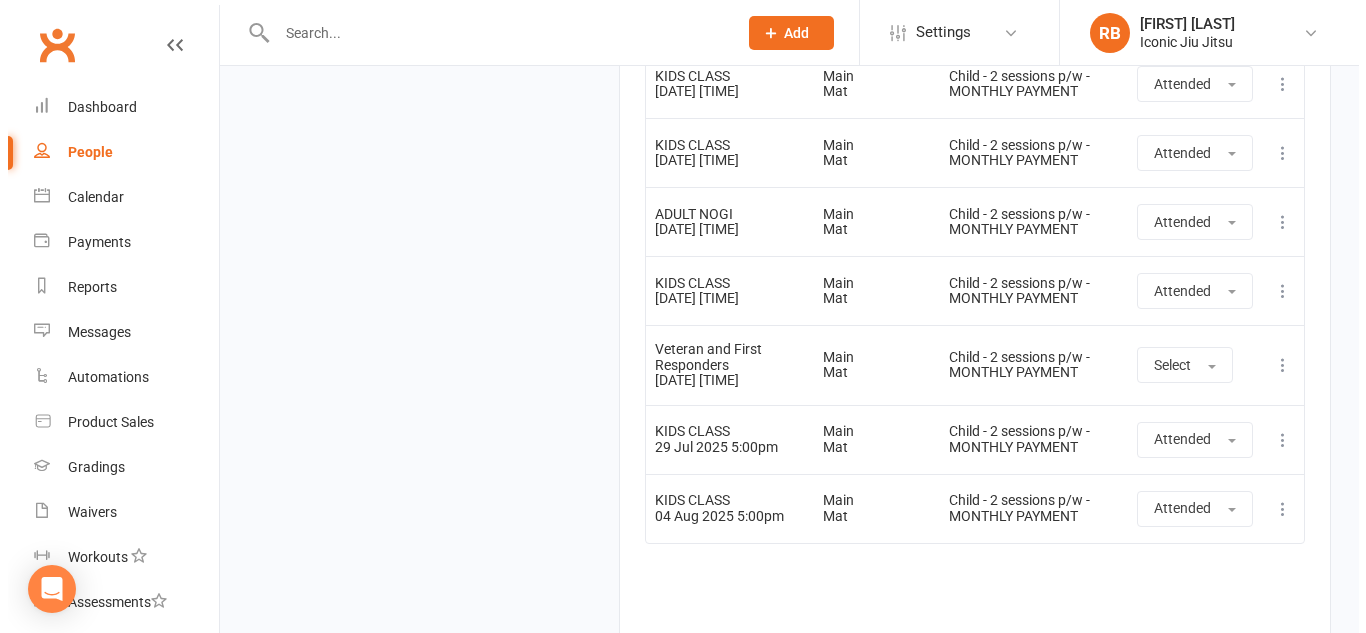 scroll, scrollTop: 4804, scrollLeft: 0, axis: vertical 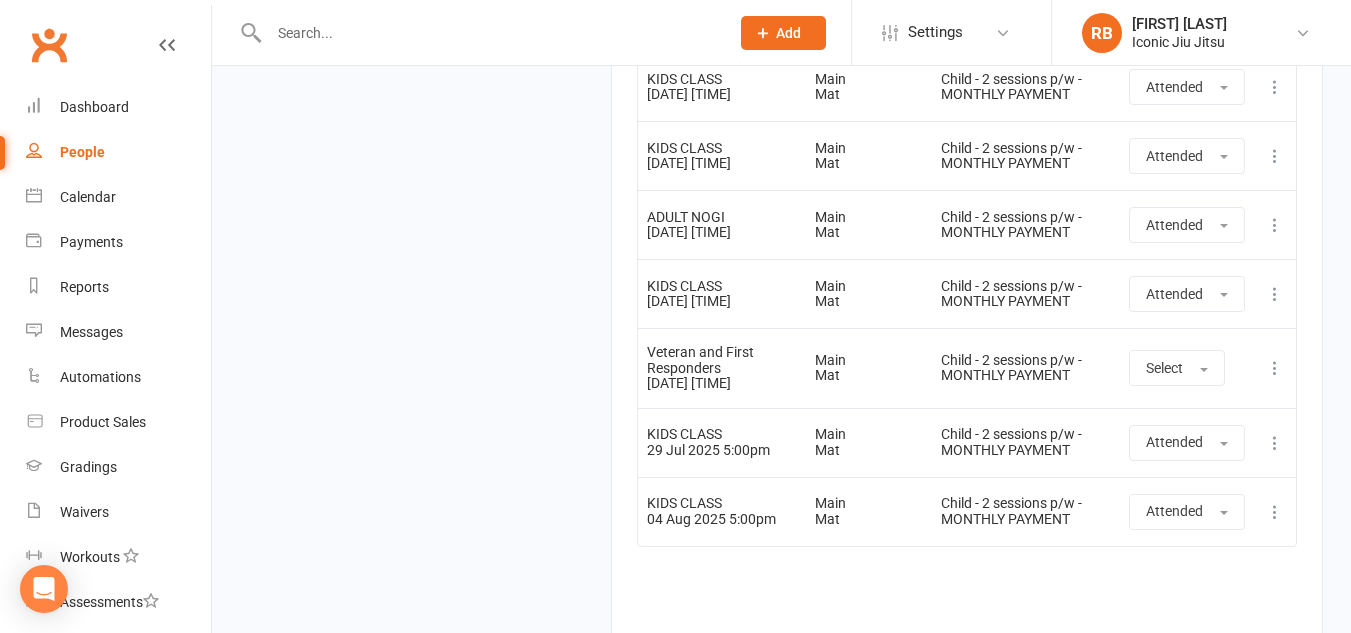 click at bounding box center (1275, 368) 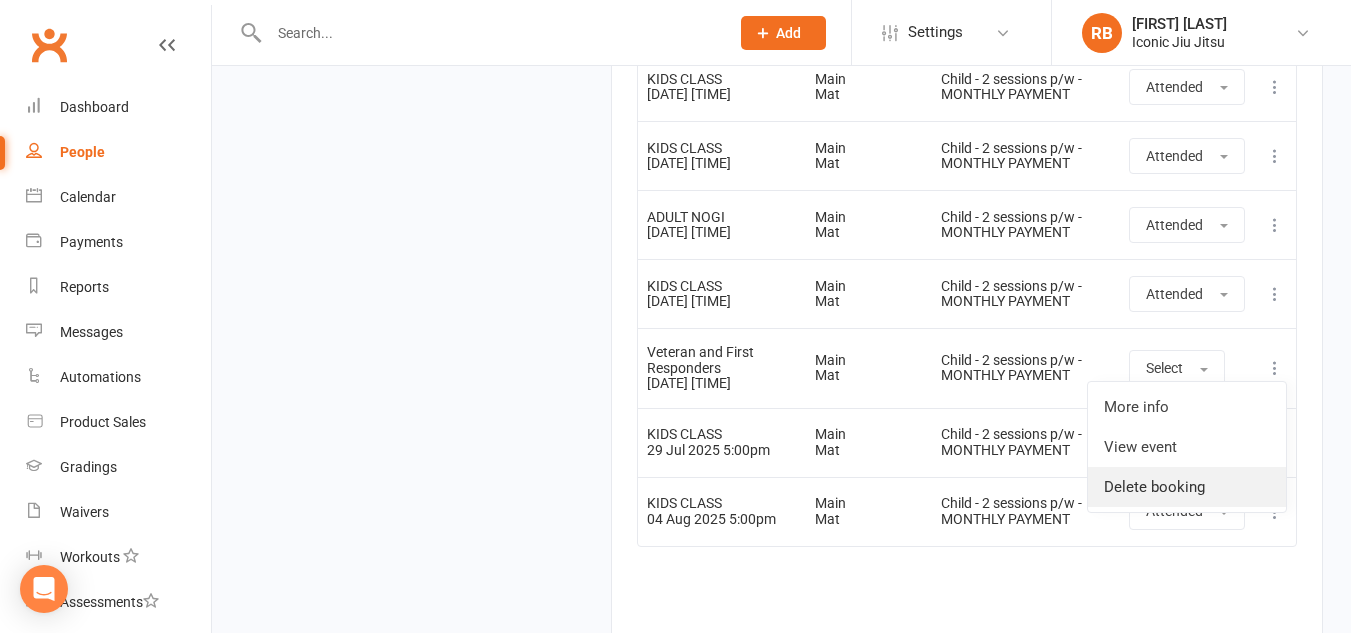 click on "Delete booking" at bounding box center [1187, 487] 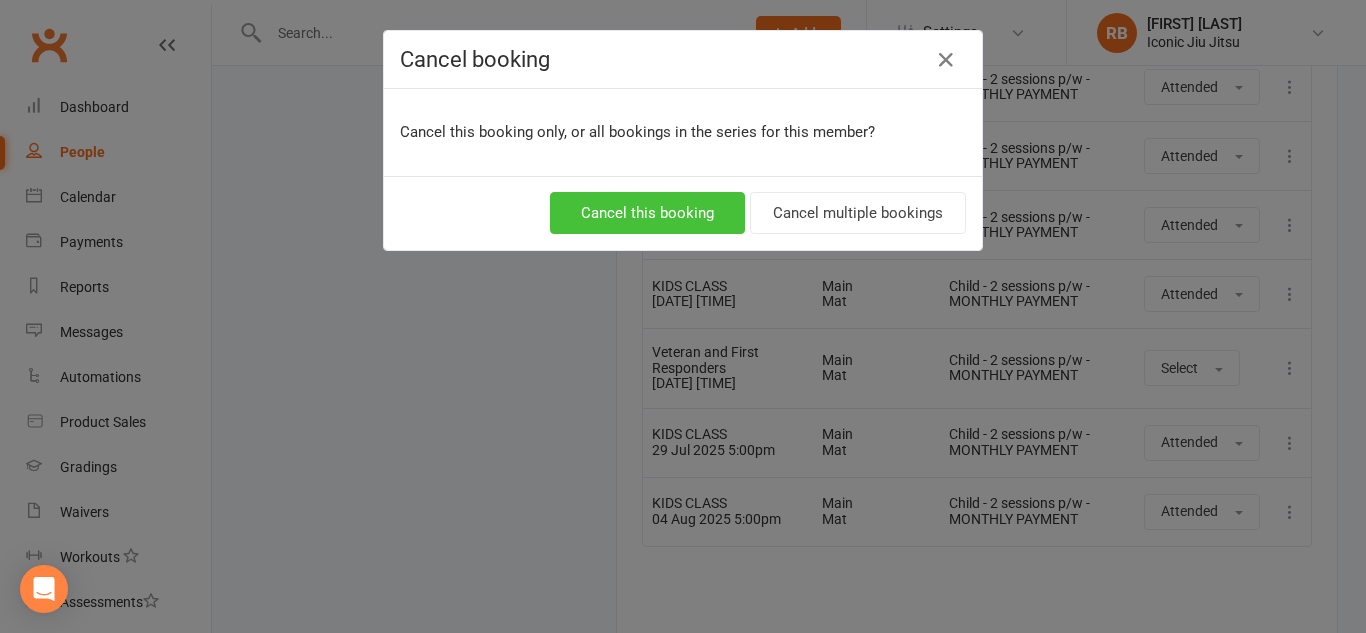 click on "Cancel this booking" at bounding box center [647, 213] 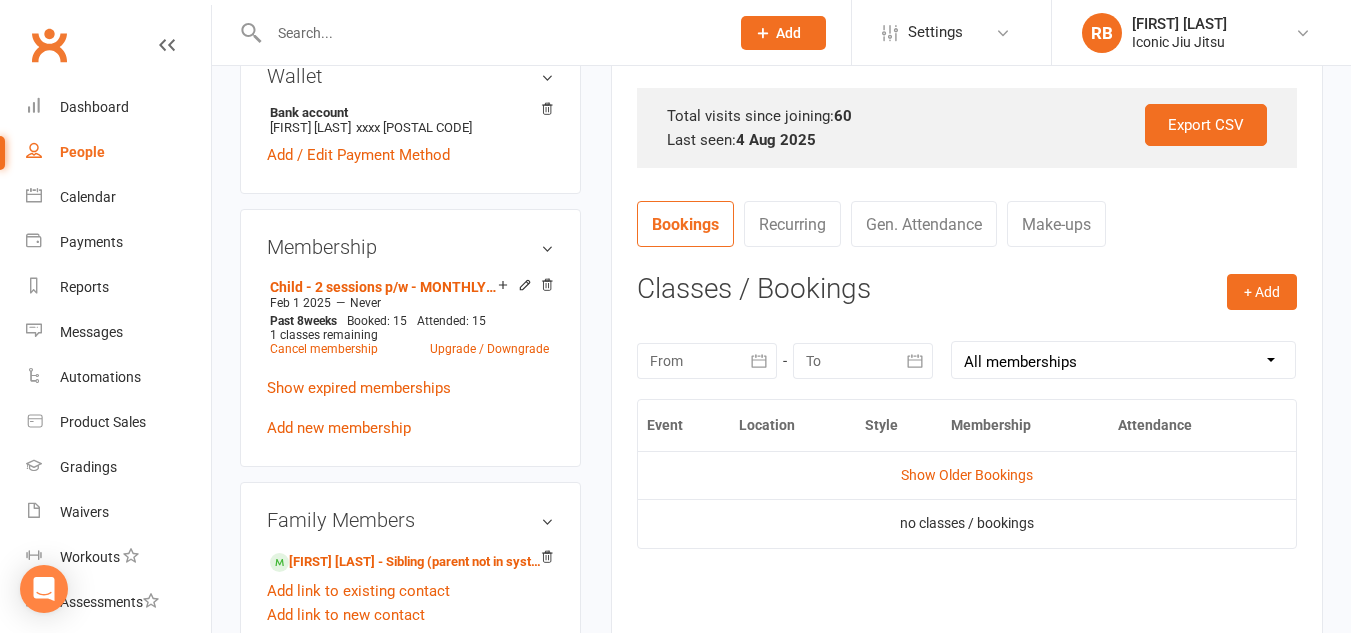 scroll, scrollTop: 630, scrollLeft: 0, axis: vertical 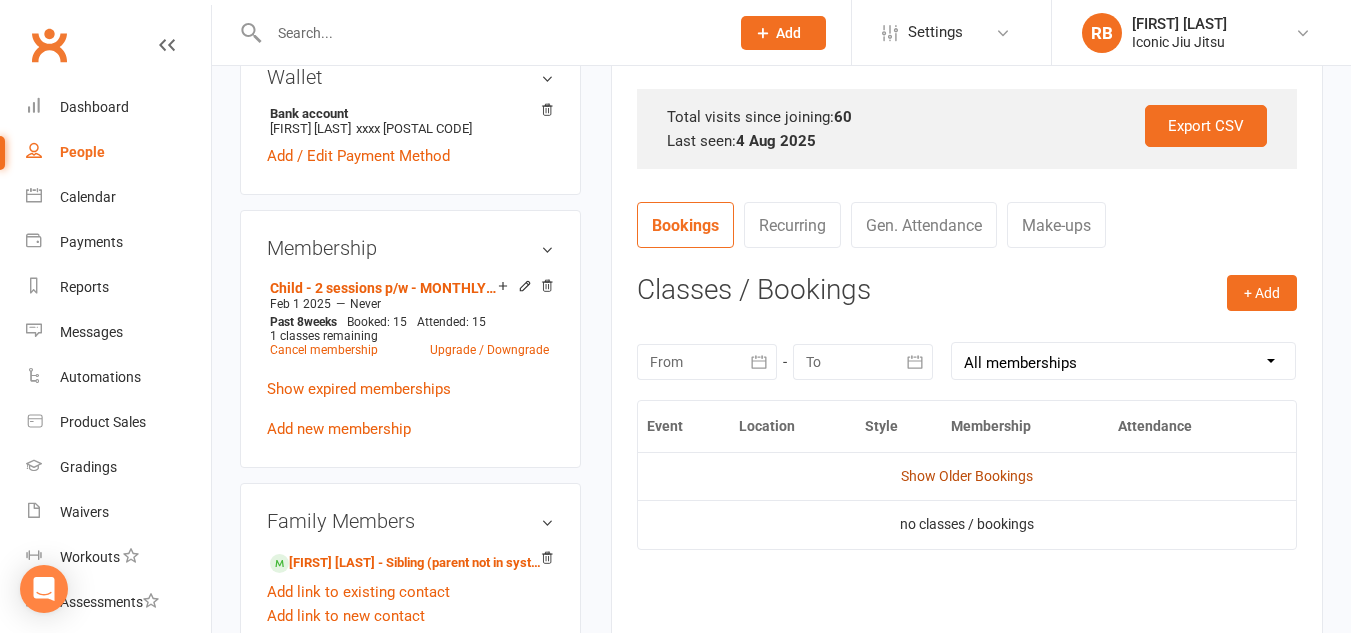 click on "Show Older Bookings" at bounding box center (967, 476) 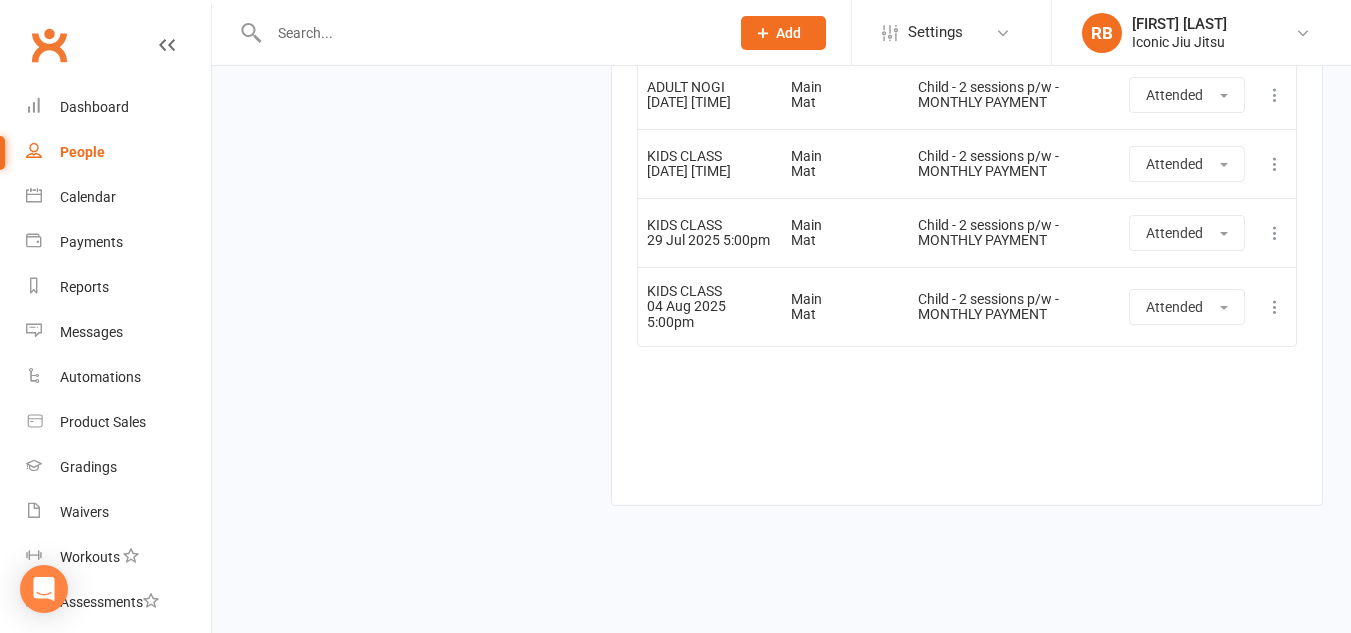 scroll, scrollTop: 4889, scrollLeft: 0, axis: vertical 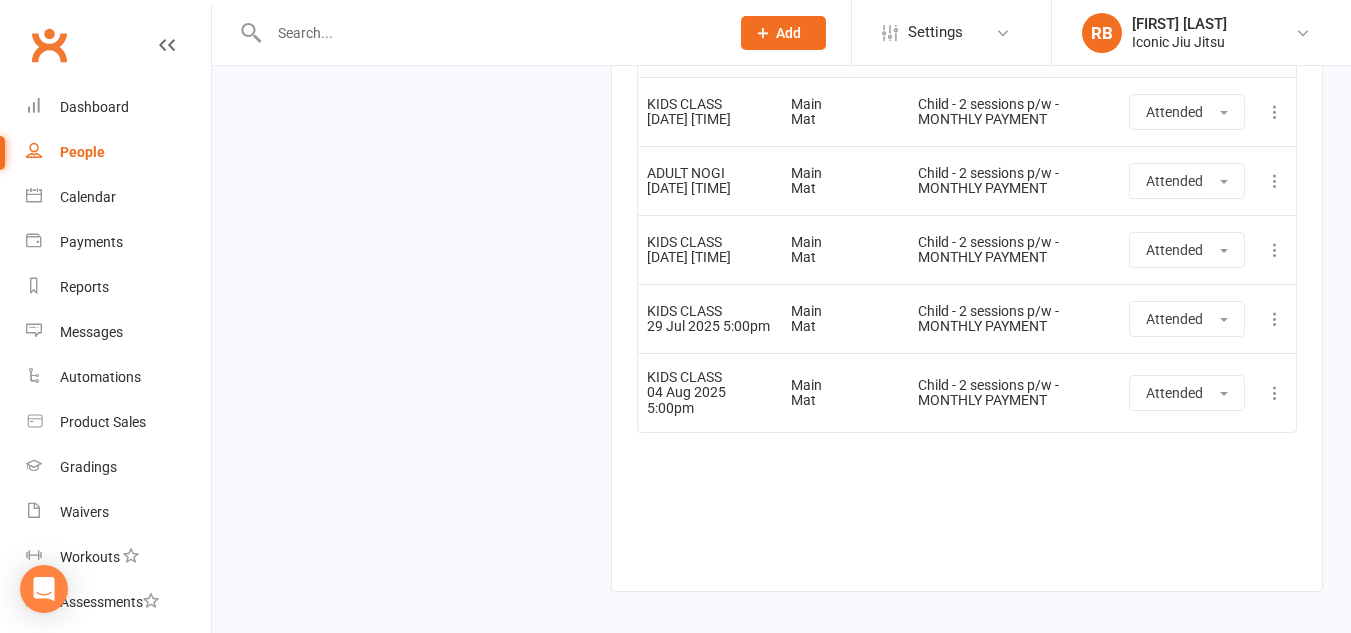 click at bounding box center [1275, 181] 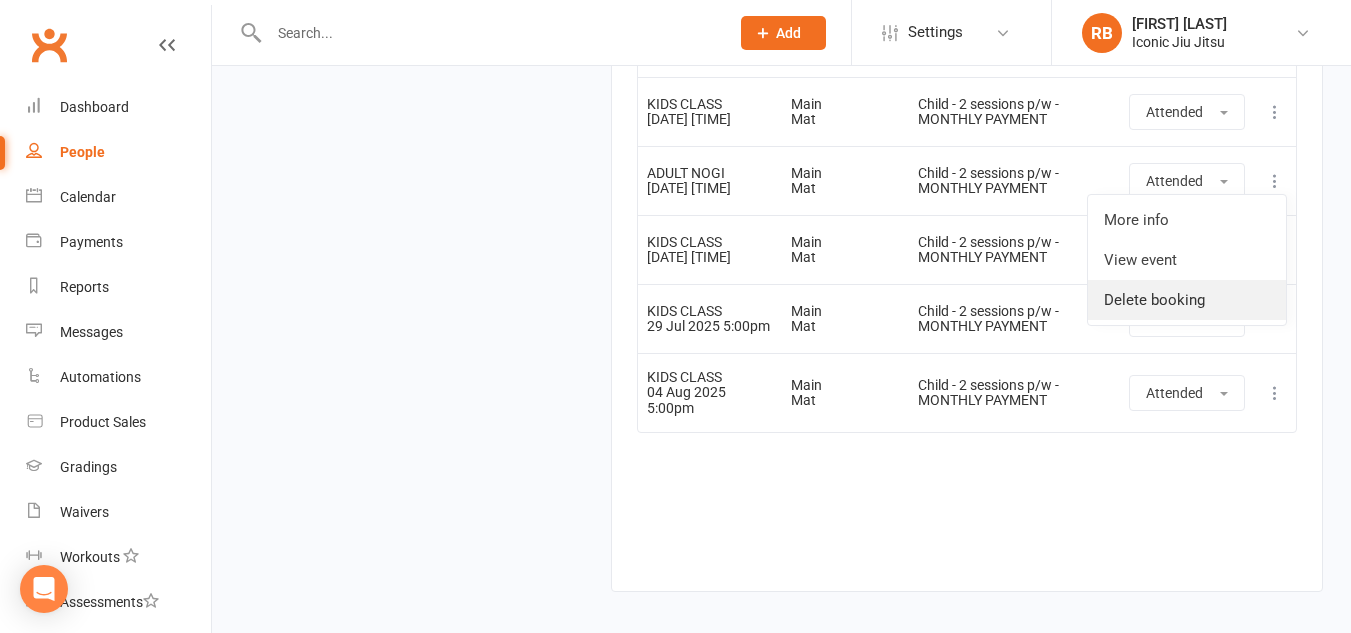 click on "Delete booking" at bounding box center (1187, 300) 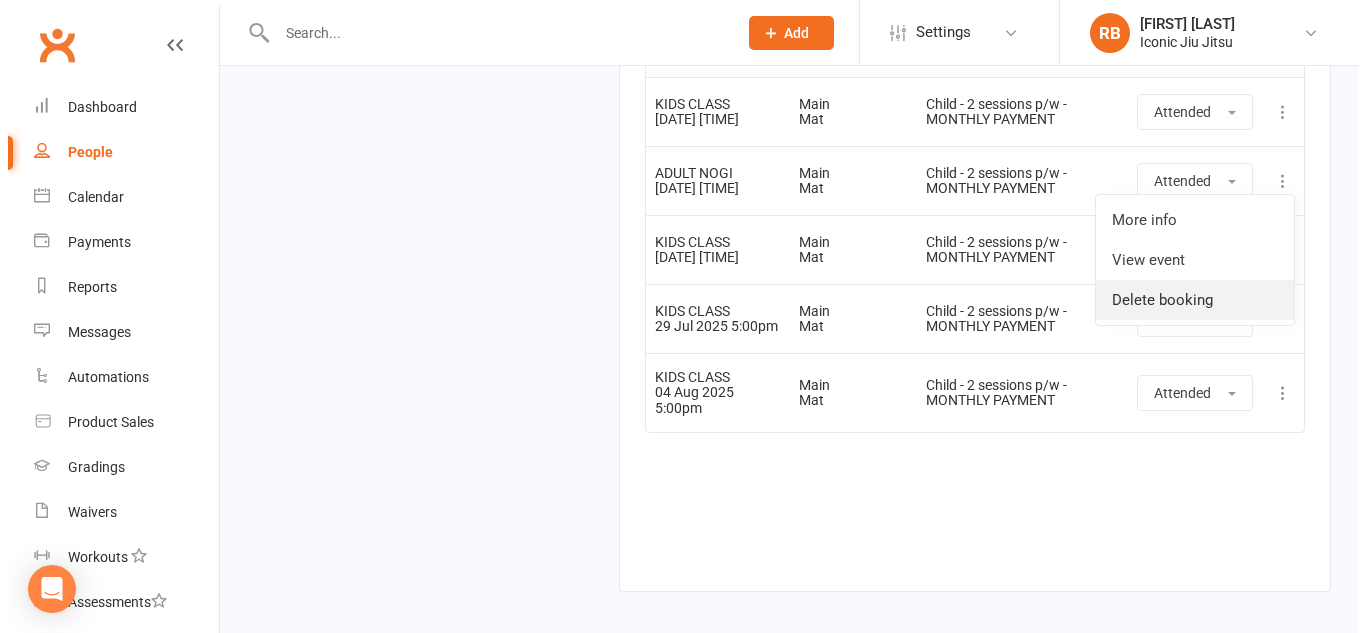 scroll, scrollTop: 4797, scrollLeft: 0, axis: vertical 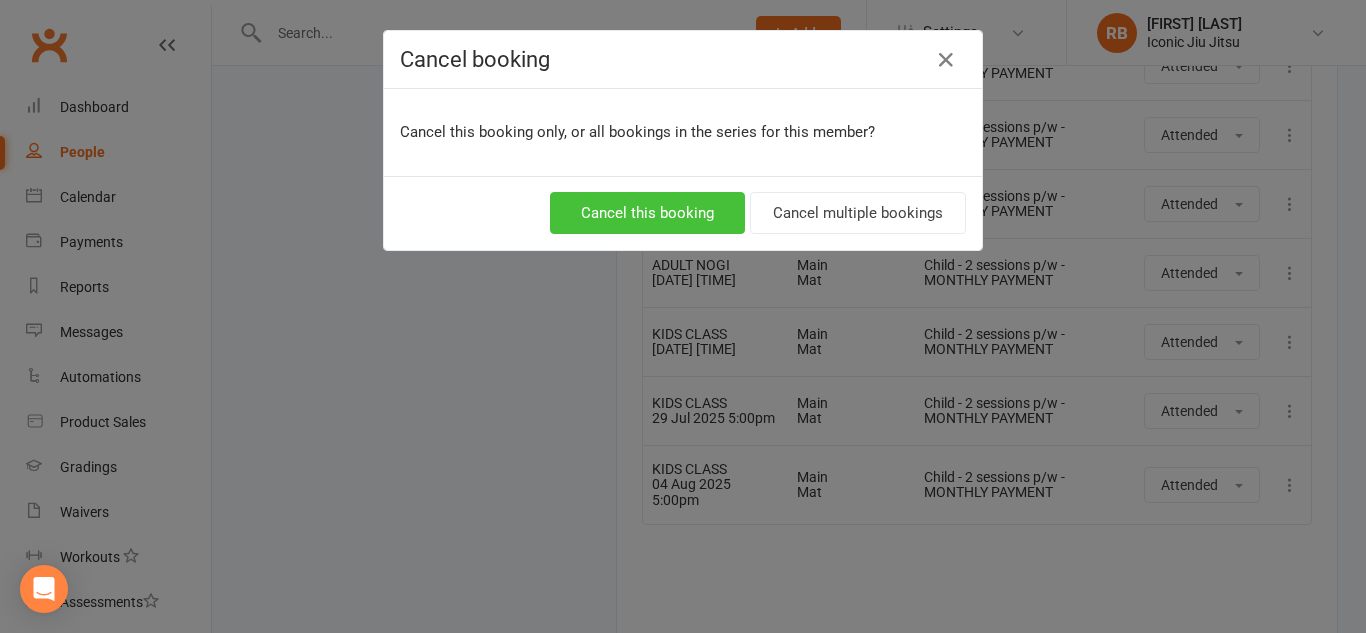 click on "Cancel this booking" at bounding box center [647, 213] 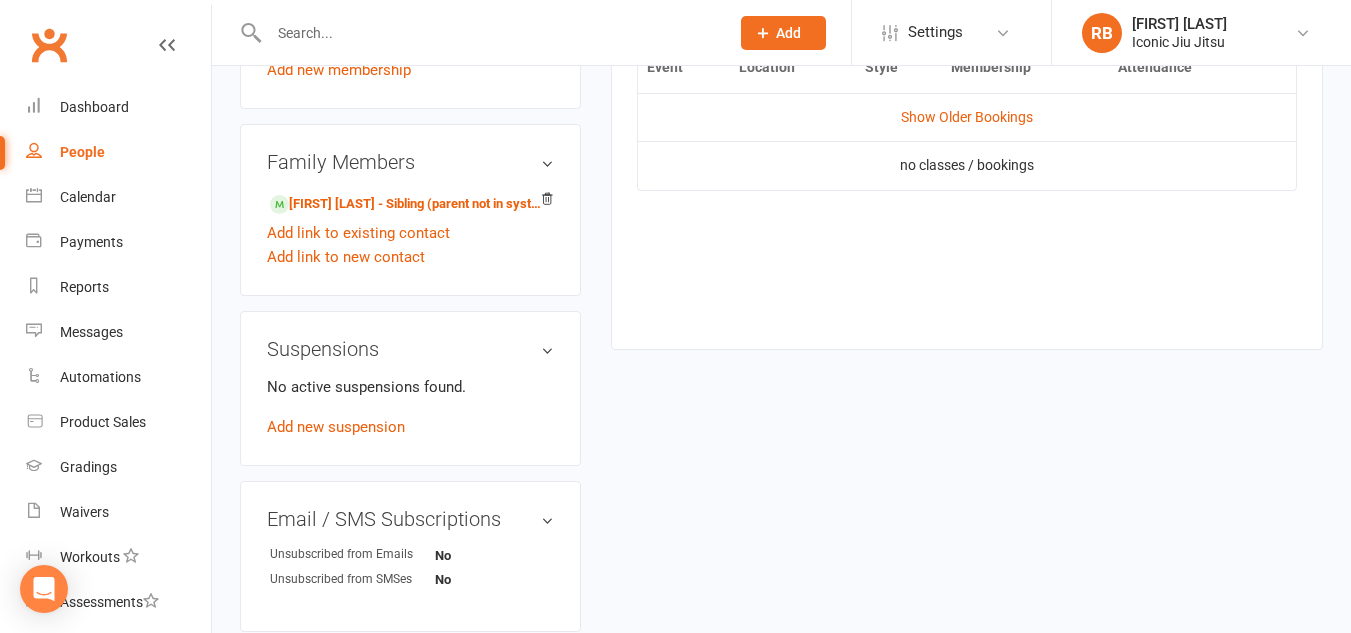 scroll, scrollTop: 830, scrollLeft: 0, axis: vertical 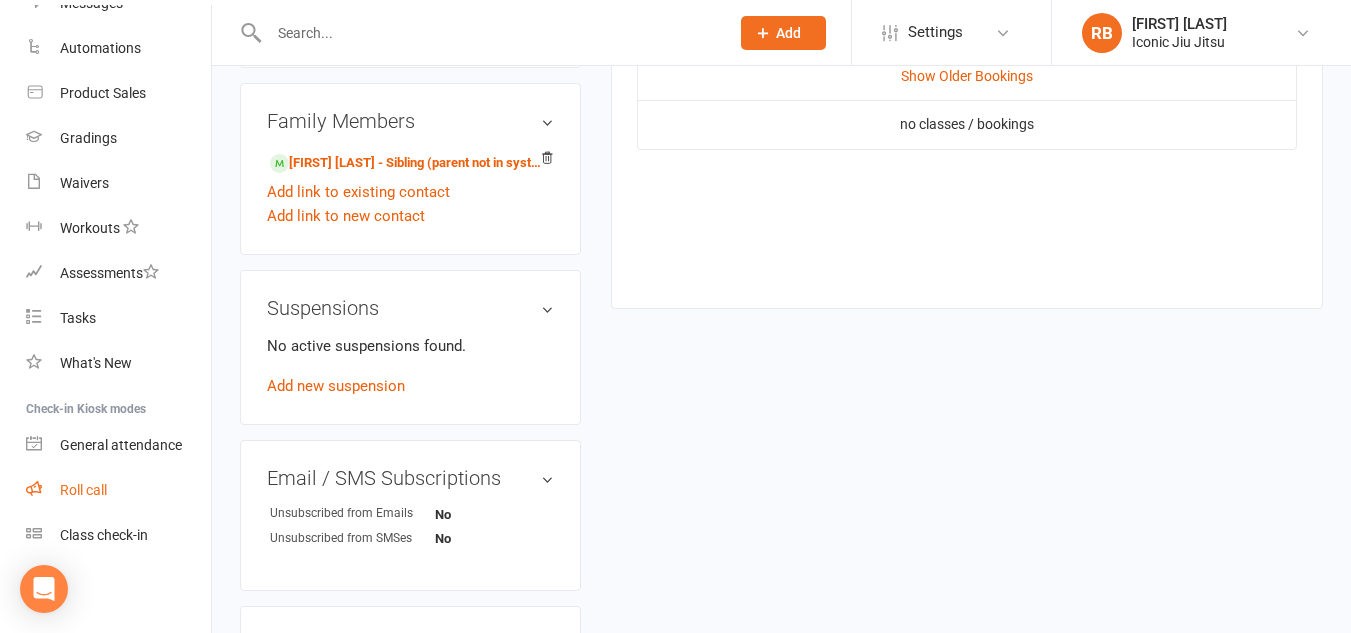 click on "Roll call" at bounding box center [83, 490] 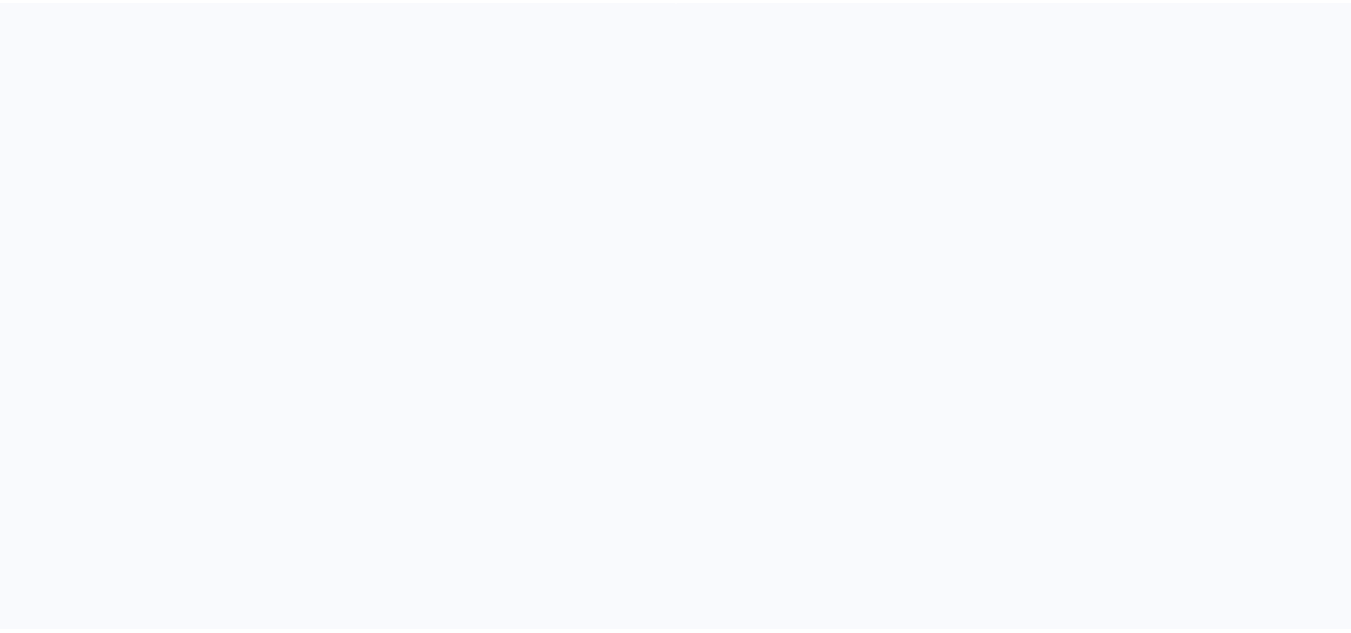 scroll, scrollTop: 0, scrollLeft: 0, axis: both 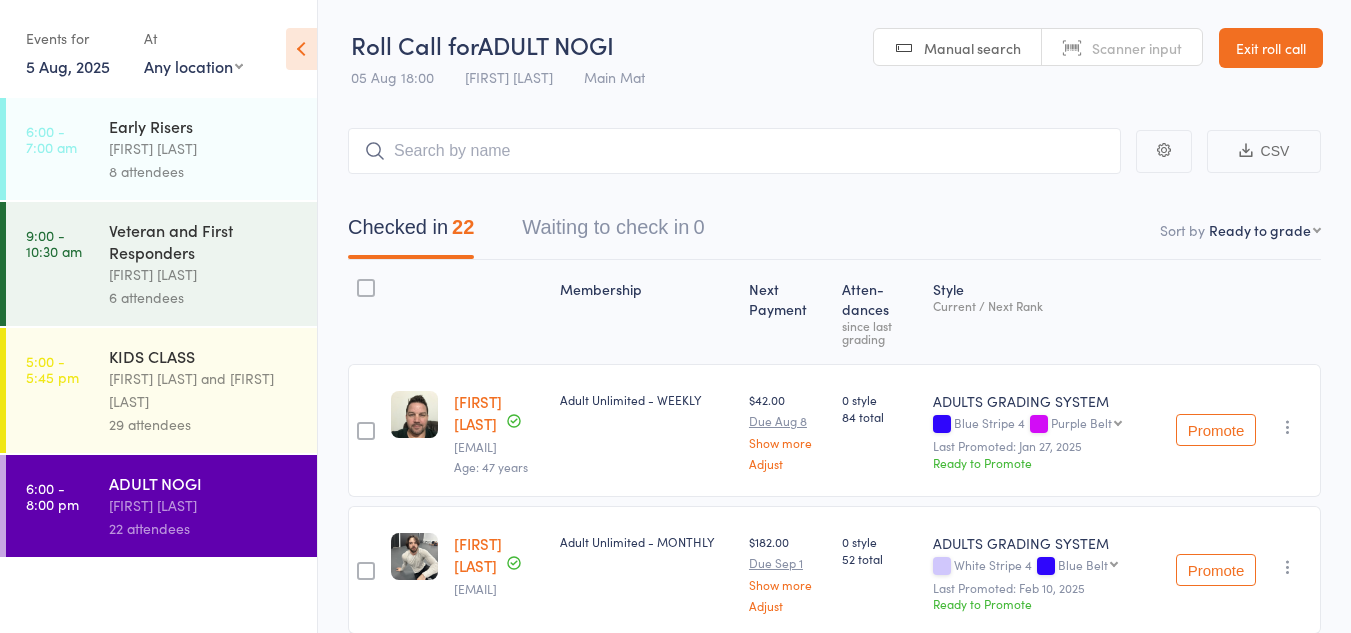 click on "[FIRST] [LAST] and [FIRST] [LAST]" at bounding box center (204, 390) 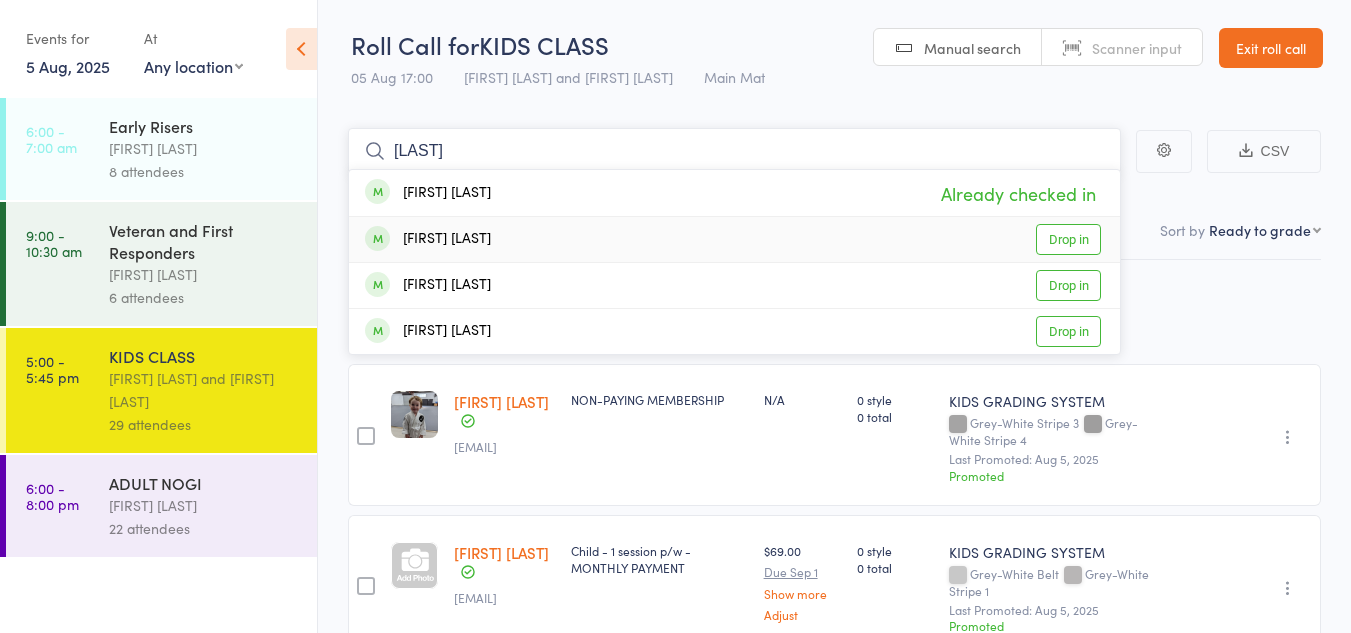 type on "[LAST]" 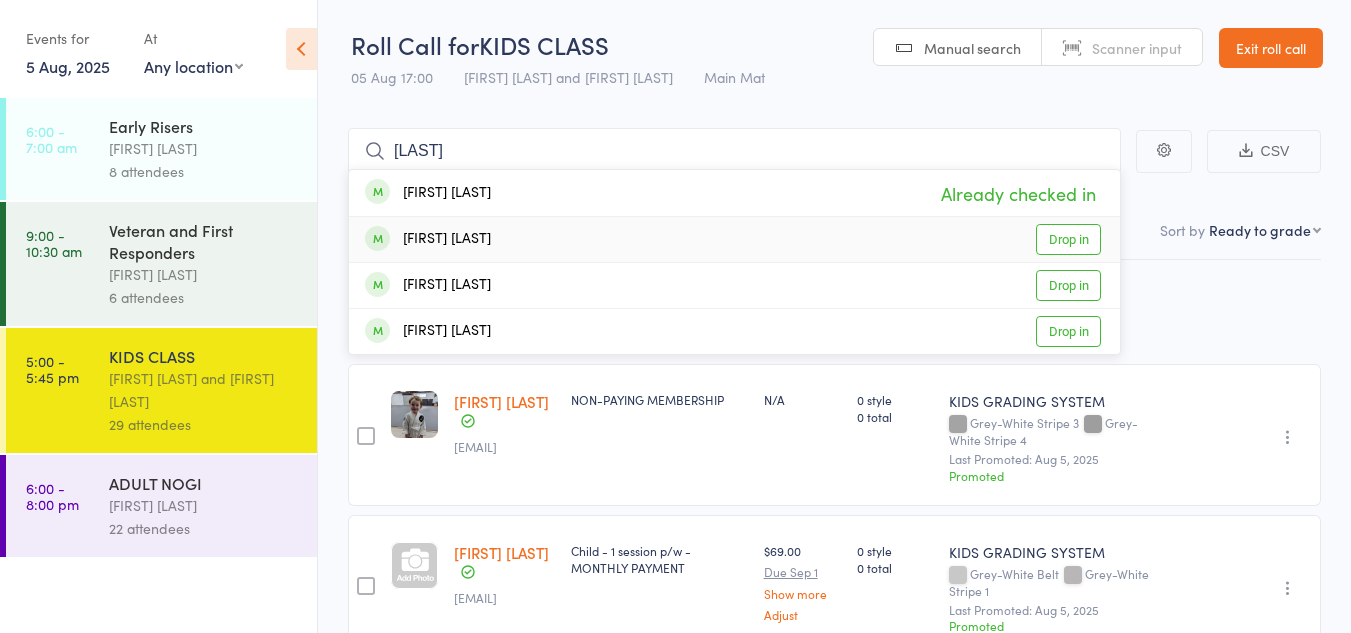 click on "Drop in" at bounding box center (1068, 239) 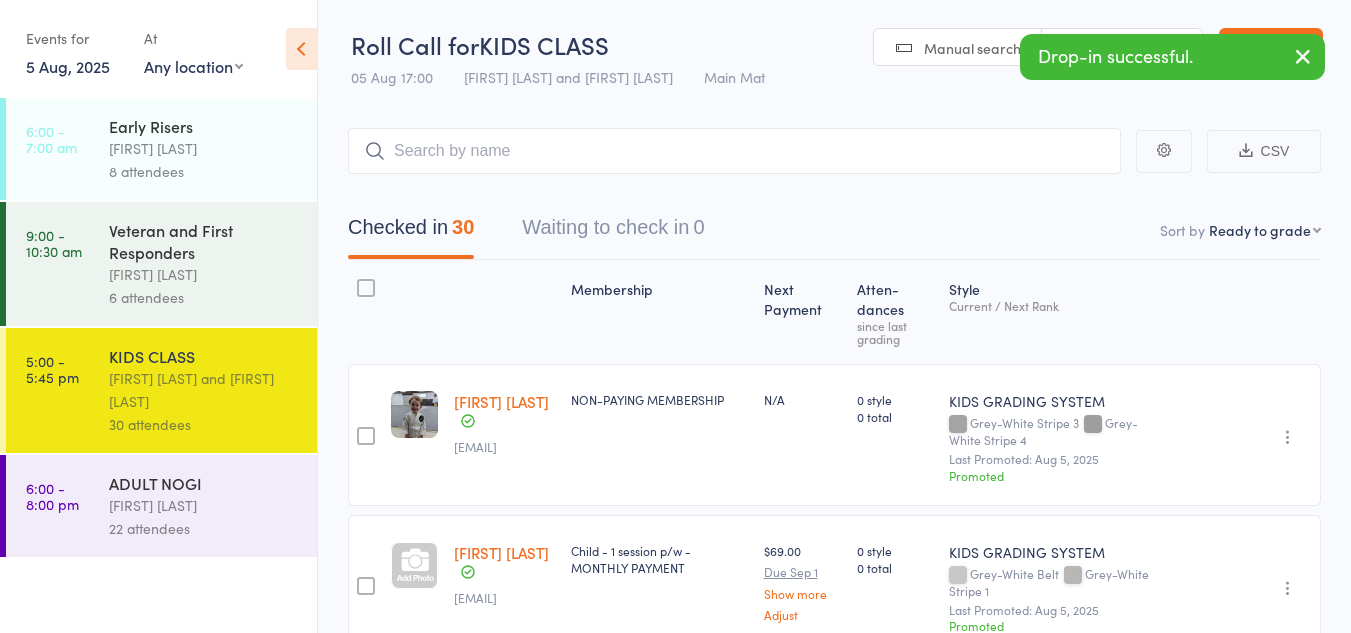 click on "5 Aug, 2025" at bounding box center [68, 66] 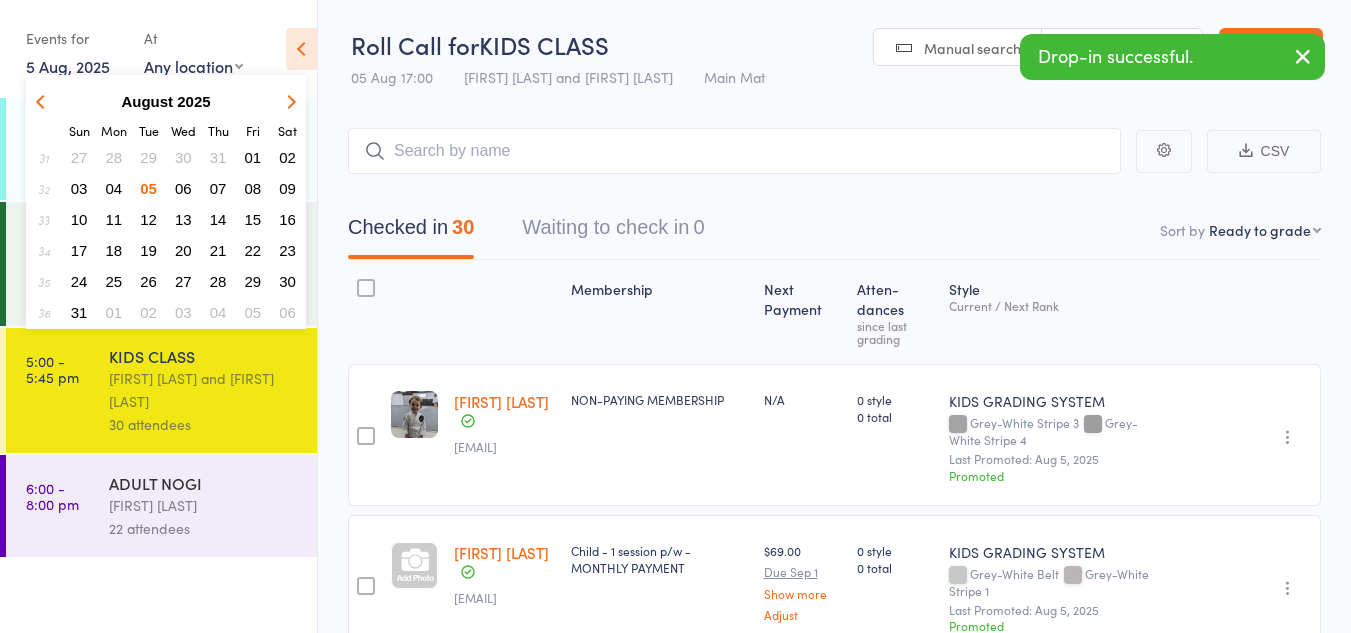 click on "04" at bounding box center [114, 188] 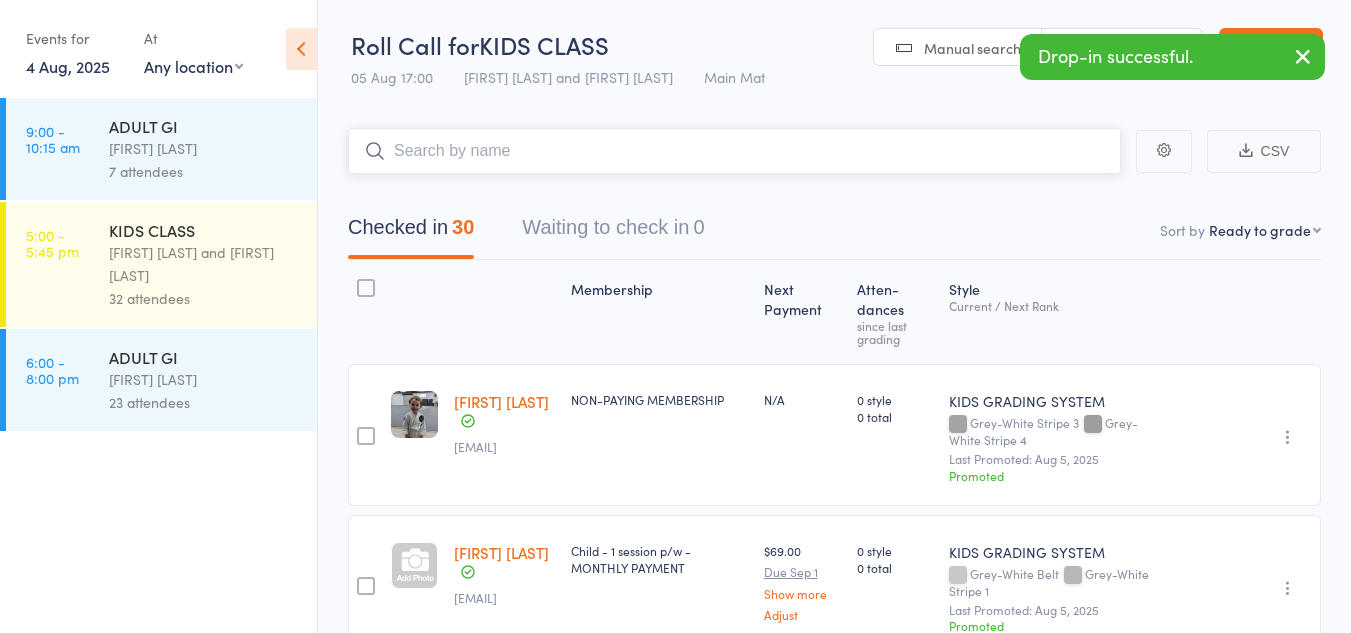 click at bounding box center [734, 151] 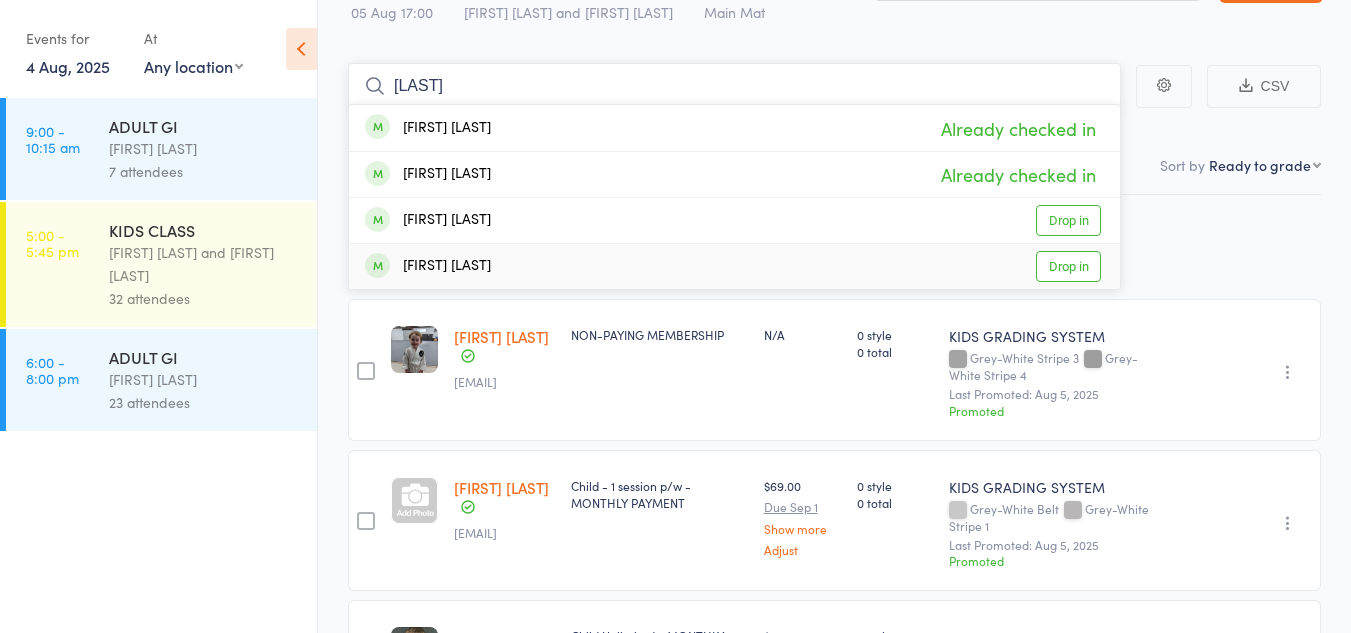 scroll, scrollTop: 100, scrollLeft: 0, axis: vertical 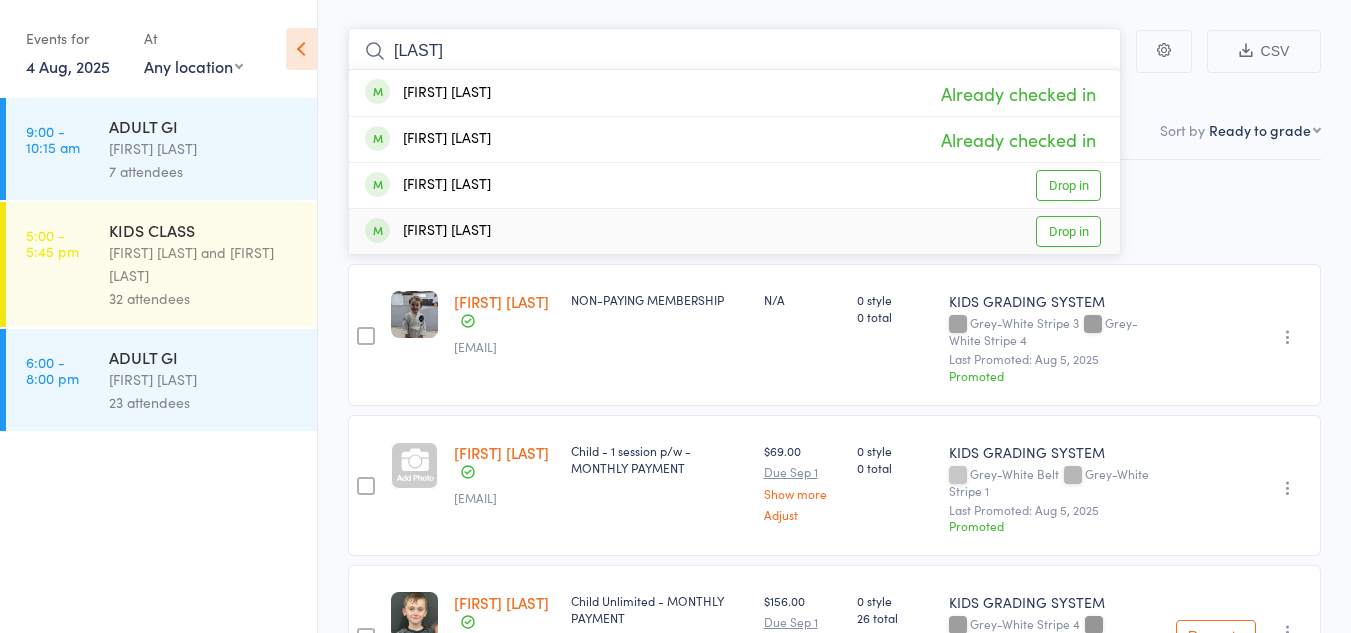 type on "[LAST]" 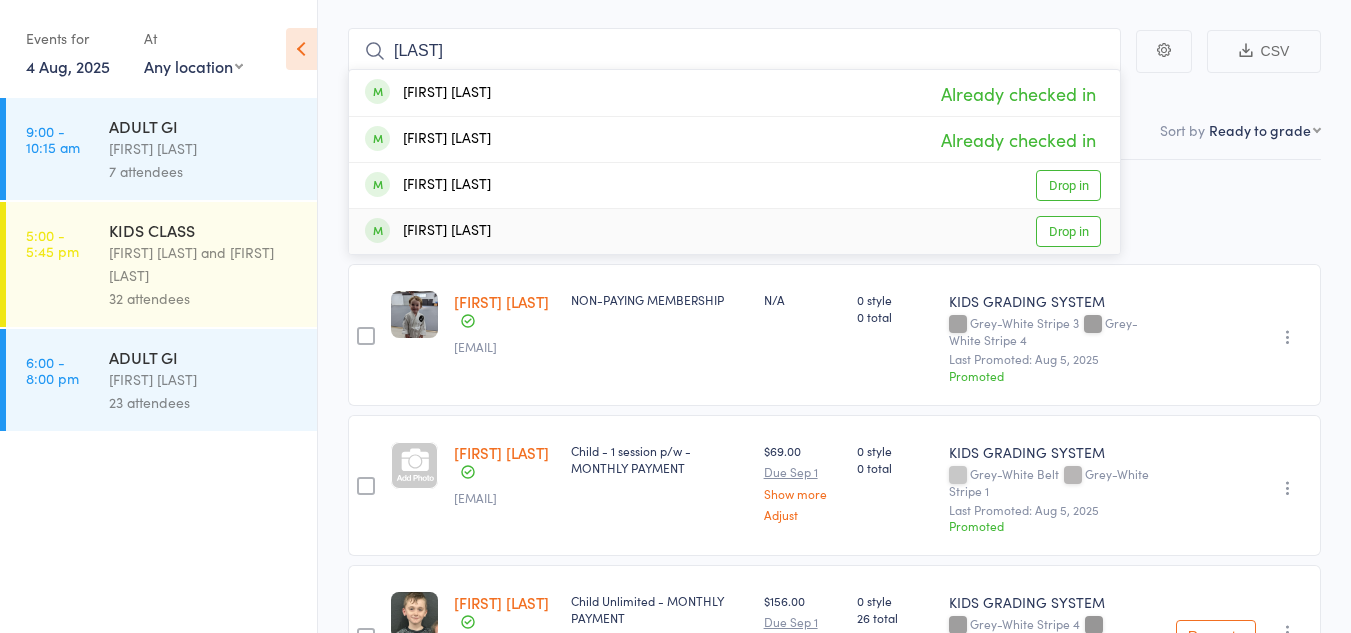 click on "[FIRST] [LAST] and [FIRST] [LAST]" at bounding box center [204, 264] 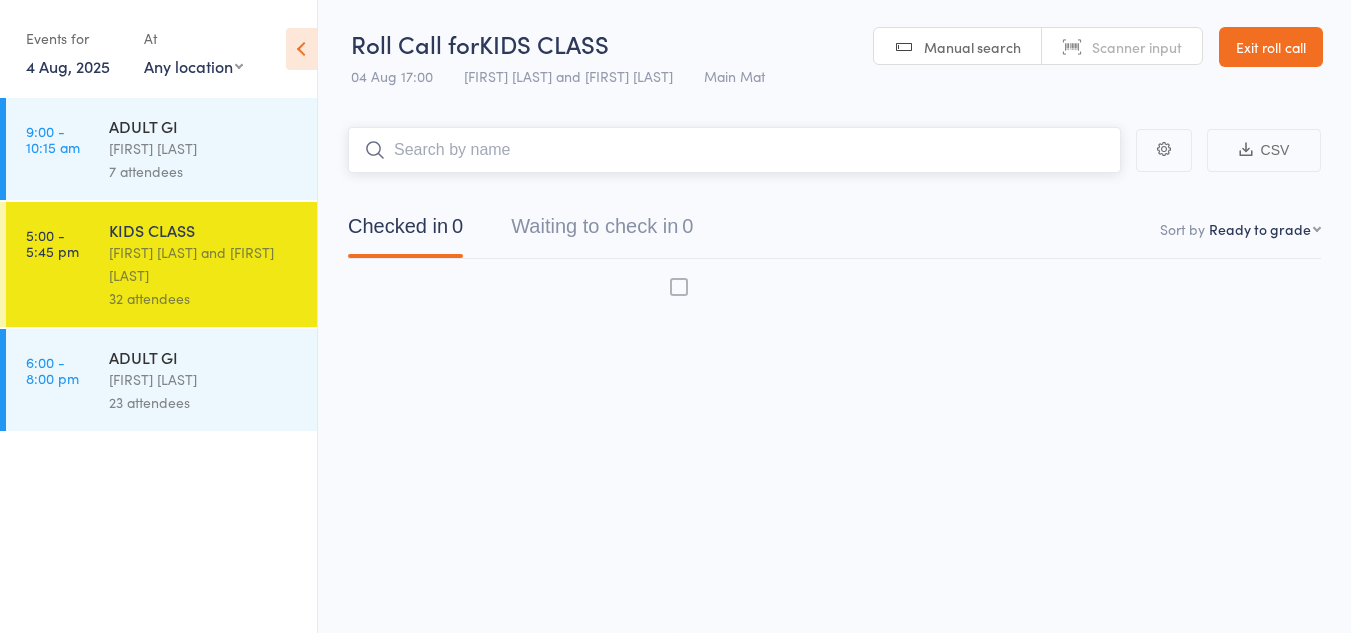 scroll, scrollTop: 1, scrollLeft: 0, axis: vertical 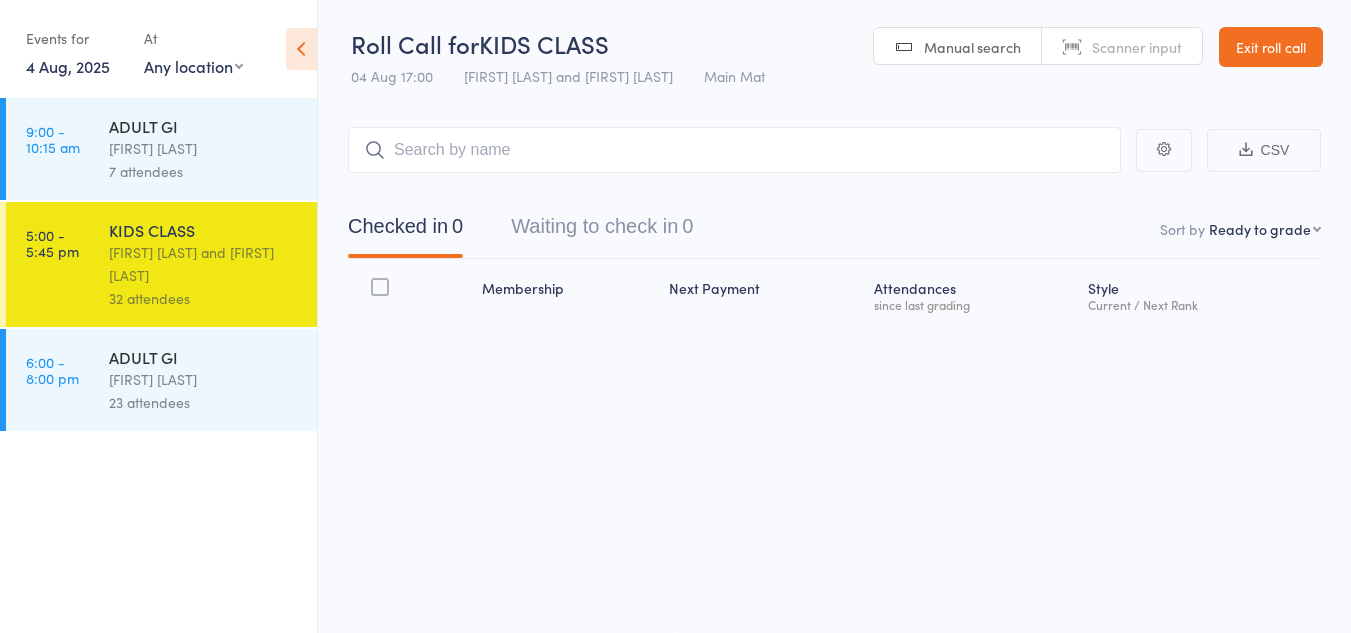 click on "4 Aug, 2025" at bounding box center (68, 66) 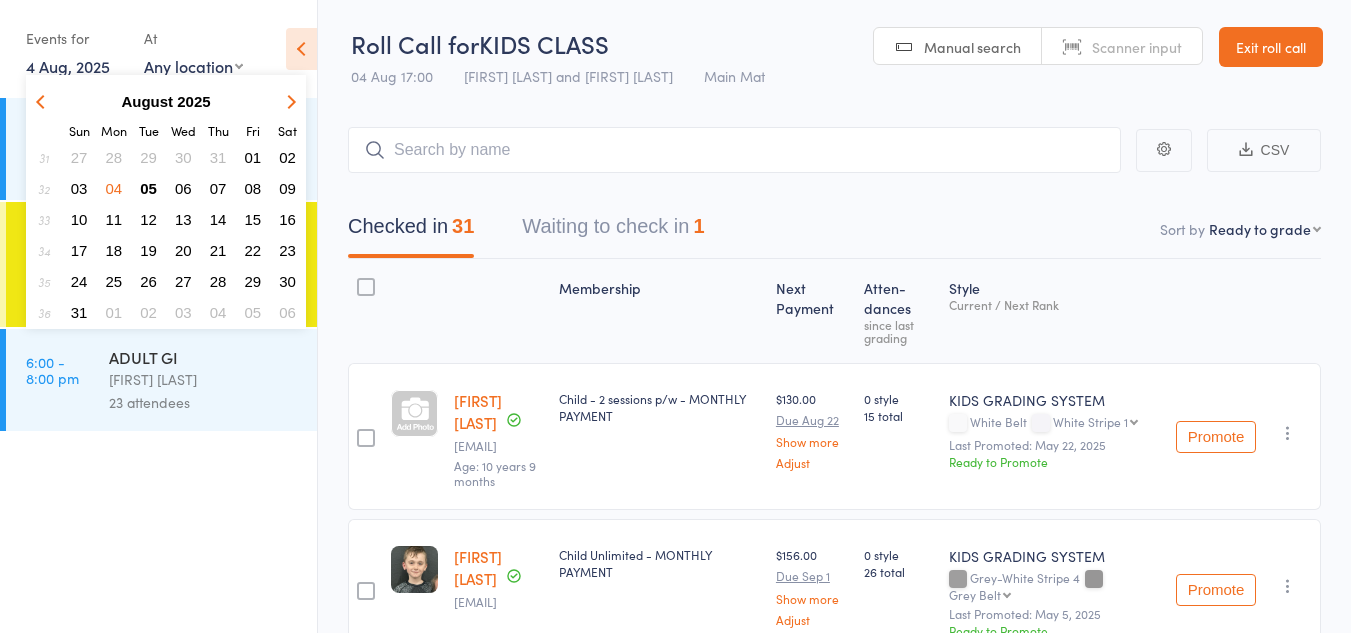 click on "04" at bounding box center [114, 188] 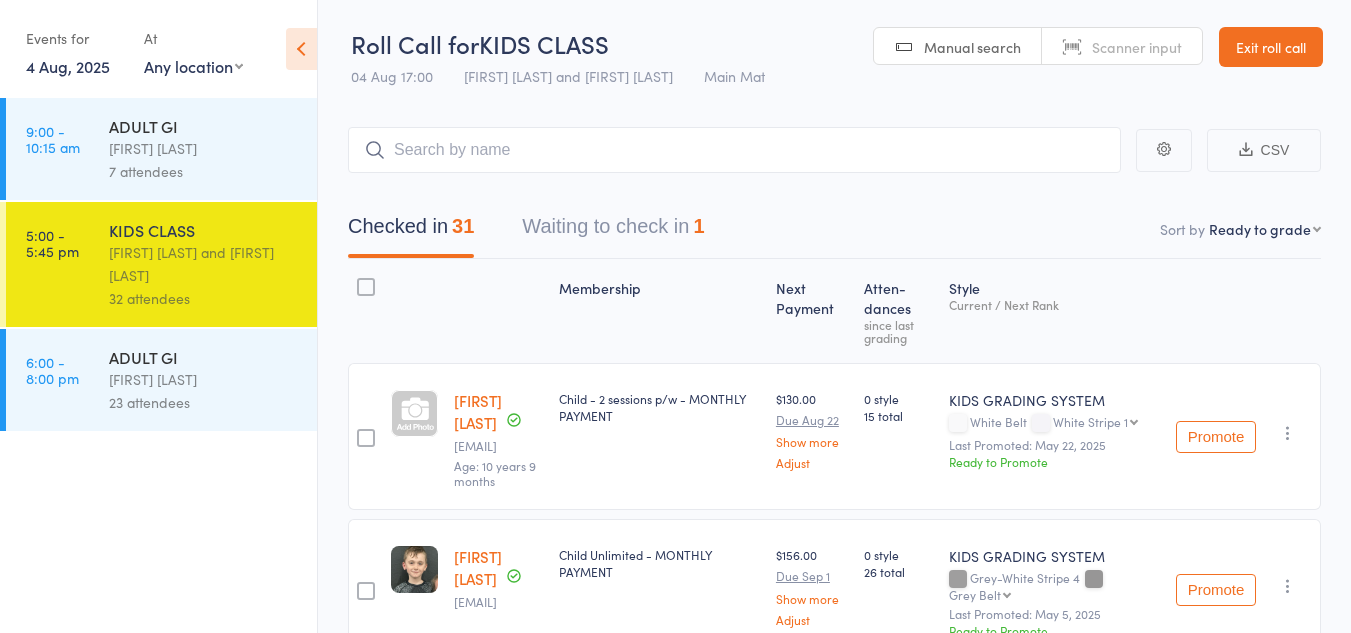 click on "Waiting to check in  1" at bounding box center [613, 231] 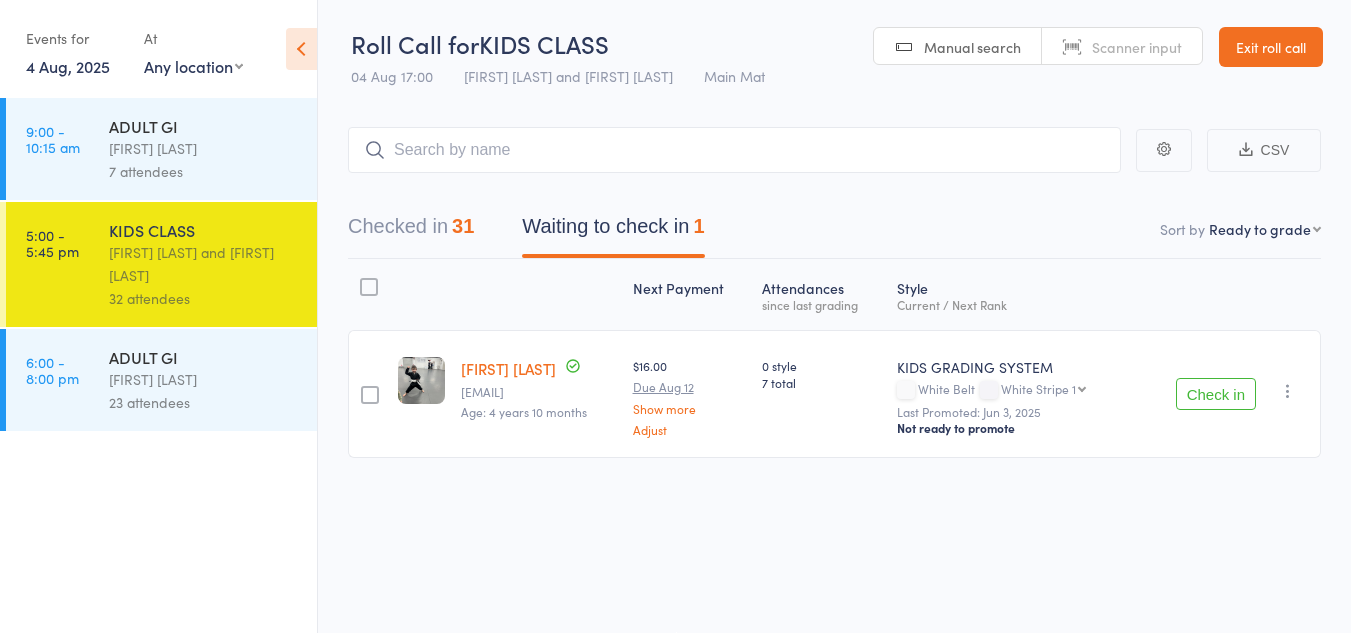 click on "Check in" at bounding box center (1216, 394) 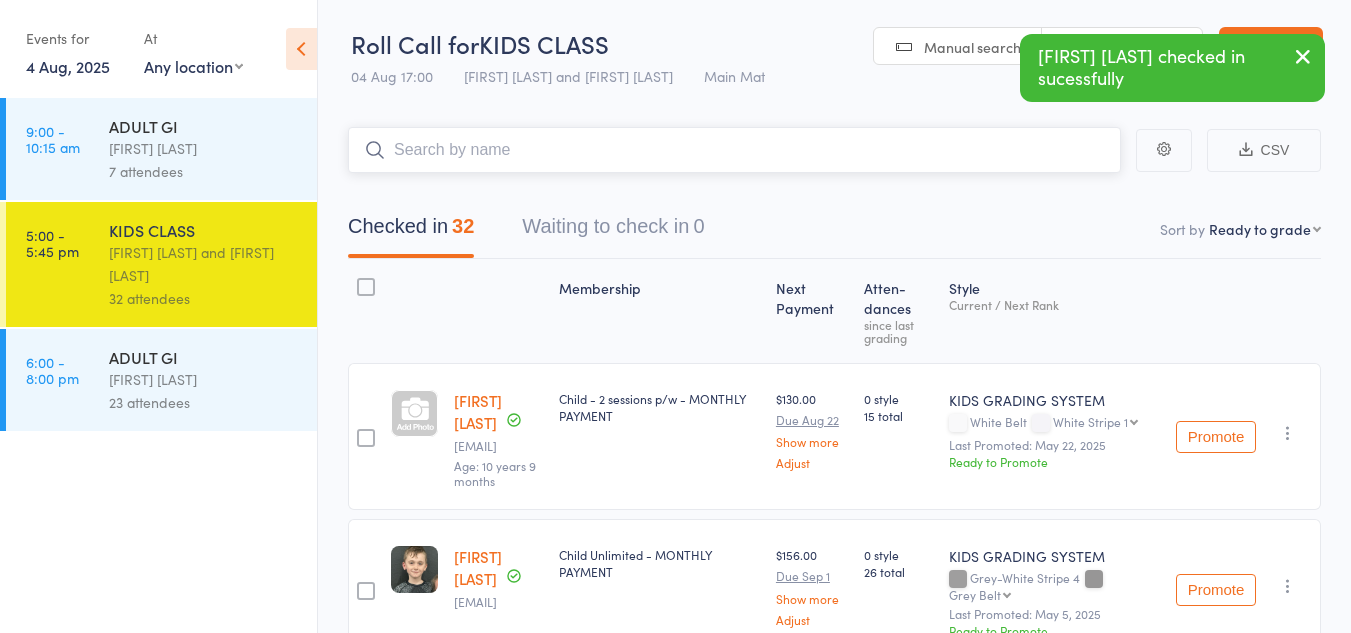 click at bounding box center [734, 150] 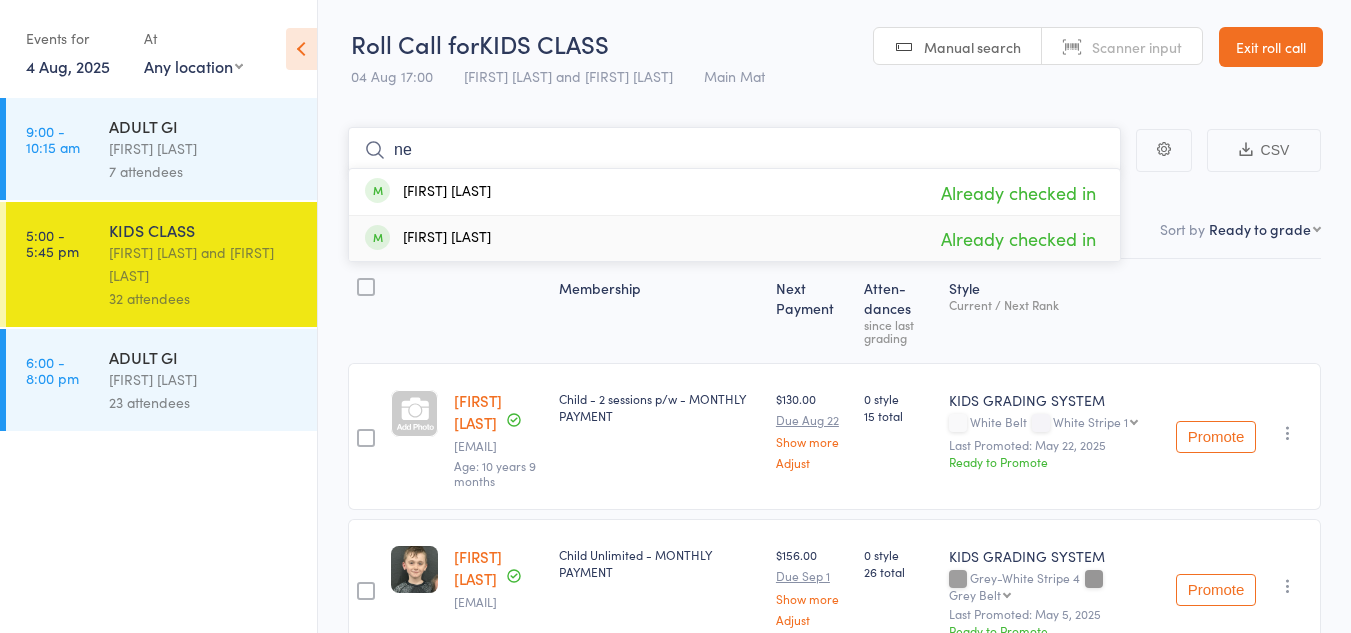 type on "n" 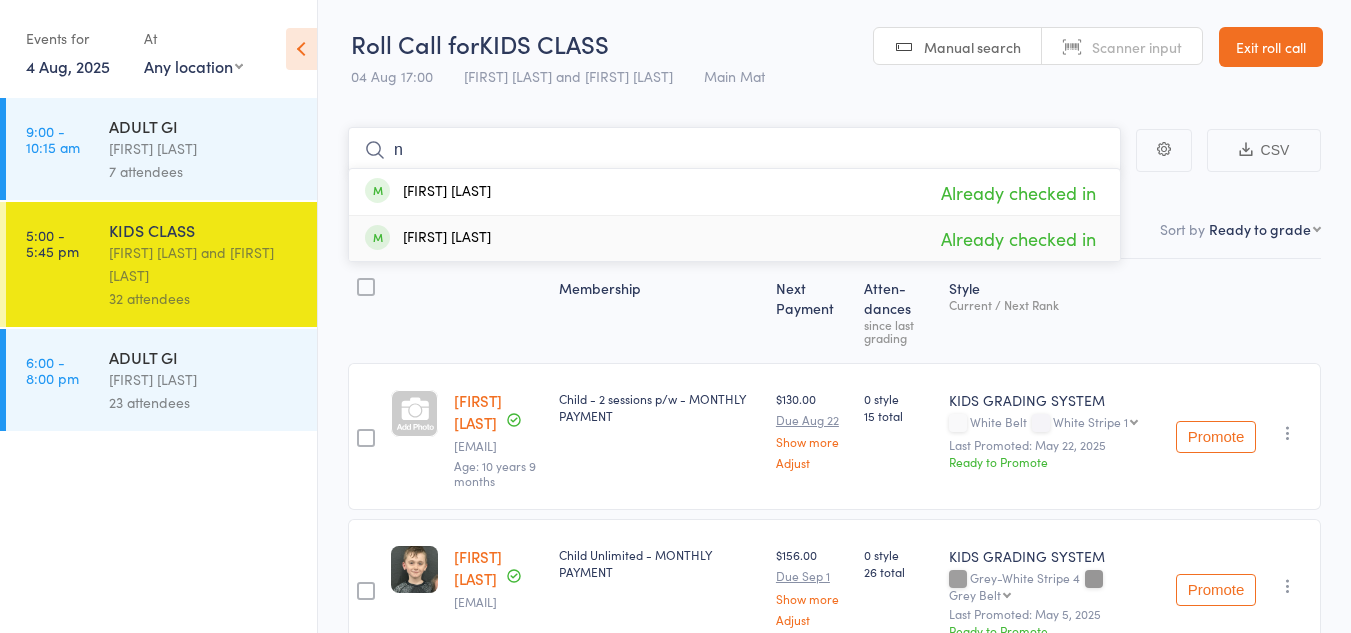 type 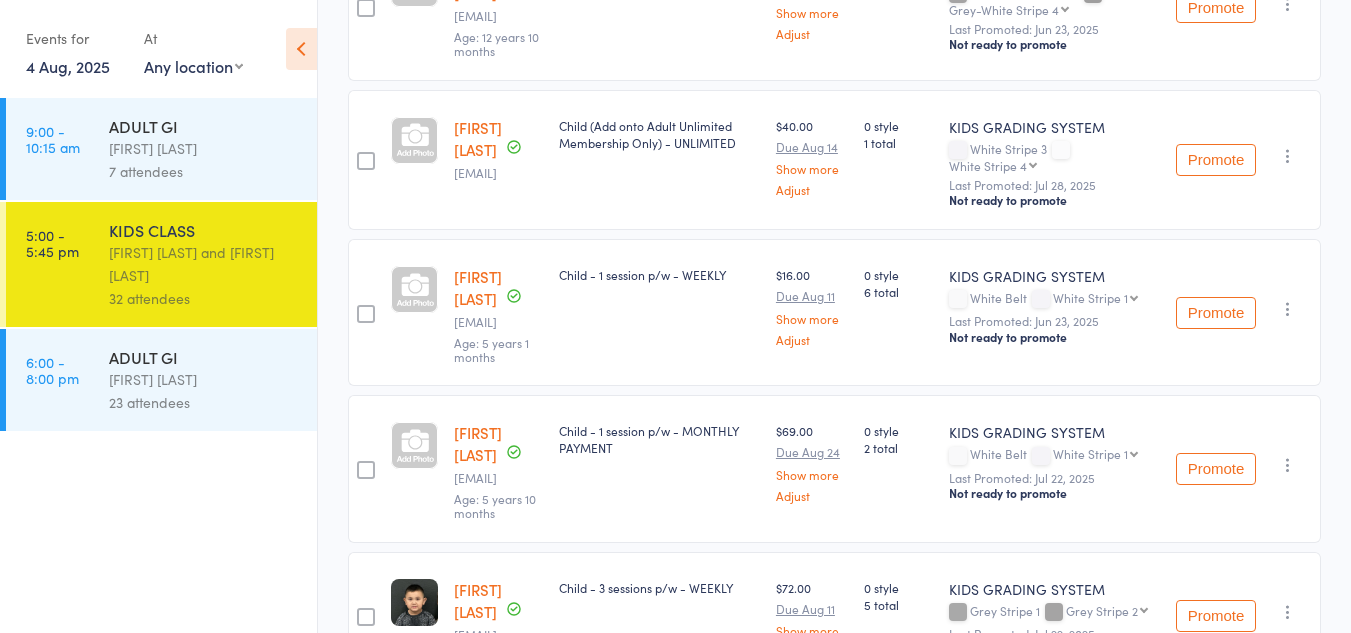 scroll, scrollTop: 3401, scrollLeft: 0, axis: vertical 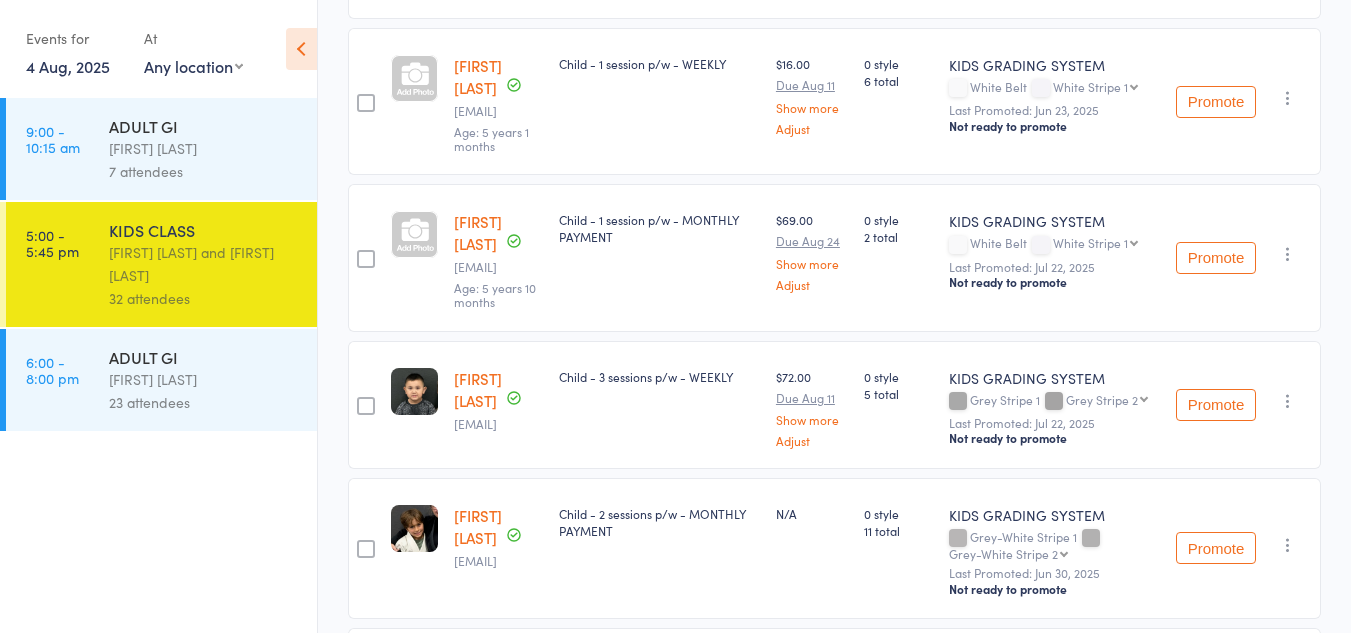 click on "4 Aug, 2025" at bounding box center [68, 66] 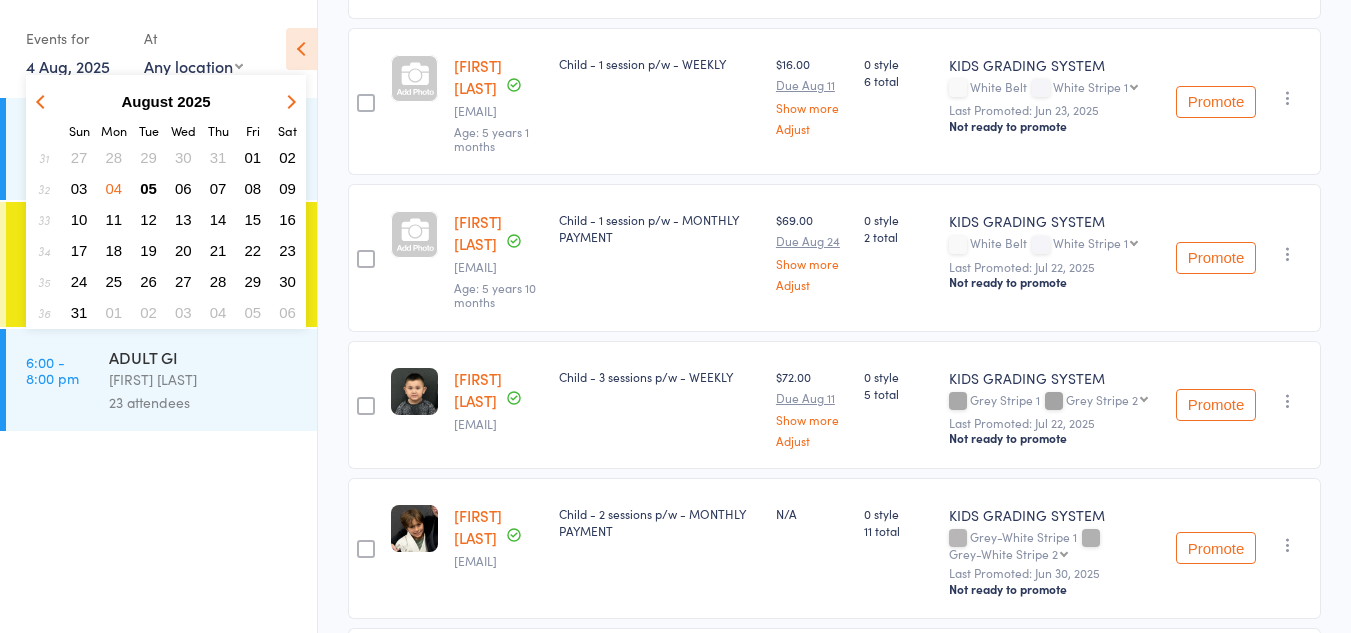 click on "05" at bounding box center (148, 188) 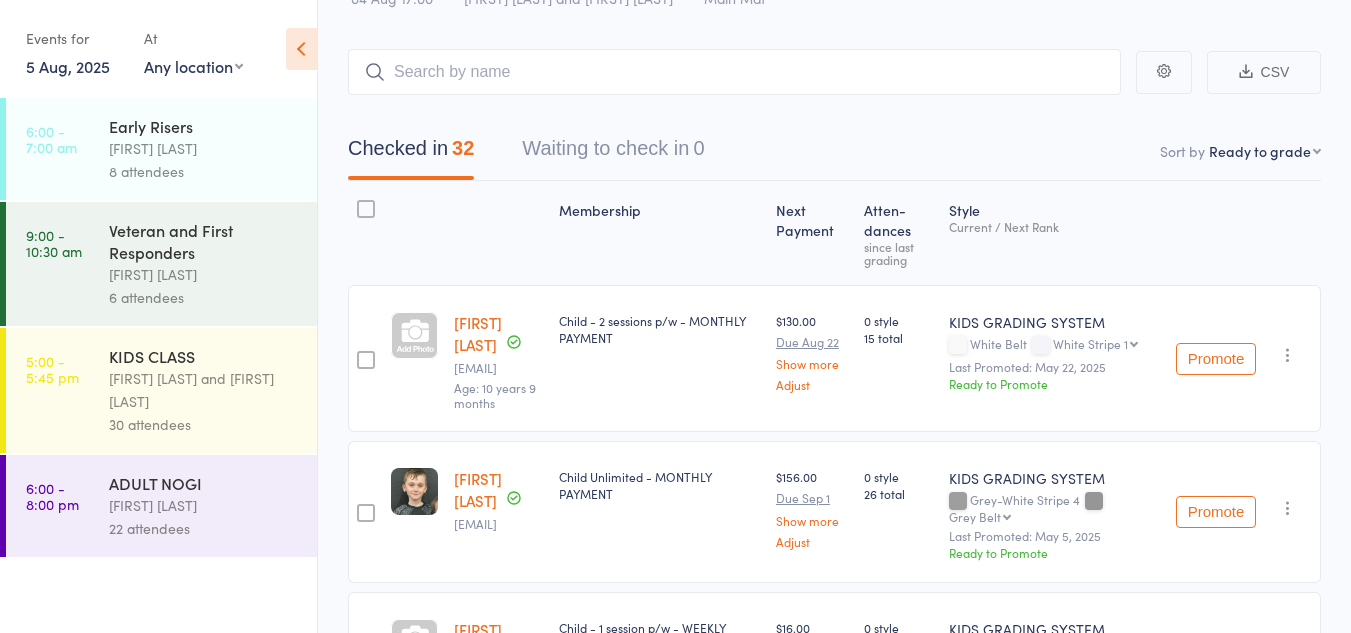 scroll, scrollTop: 0, scrollLeft: 0, axis: both 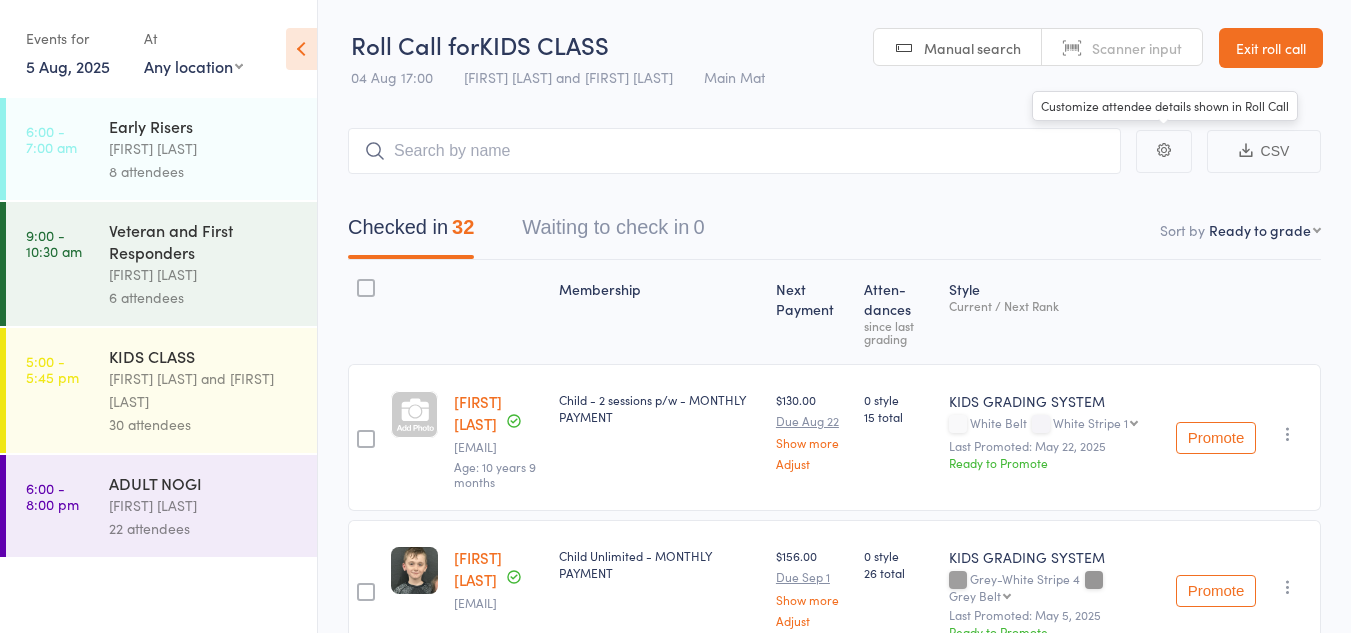 click on "Exit roll call" at bounding box center [1271, 48] 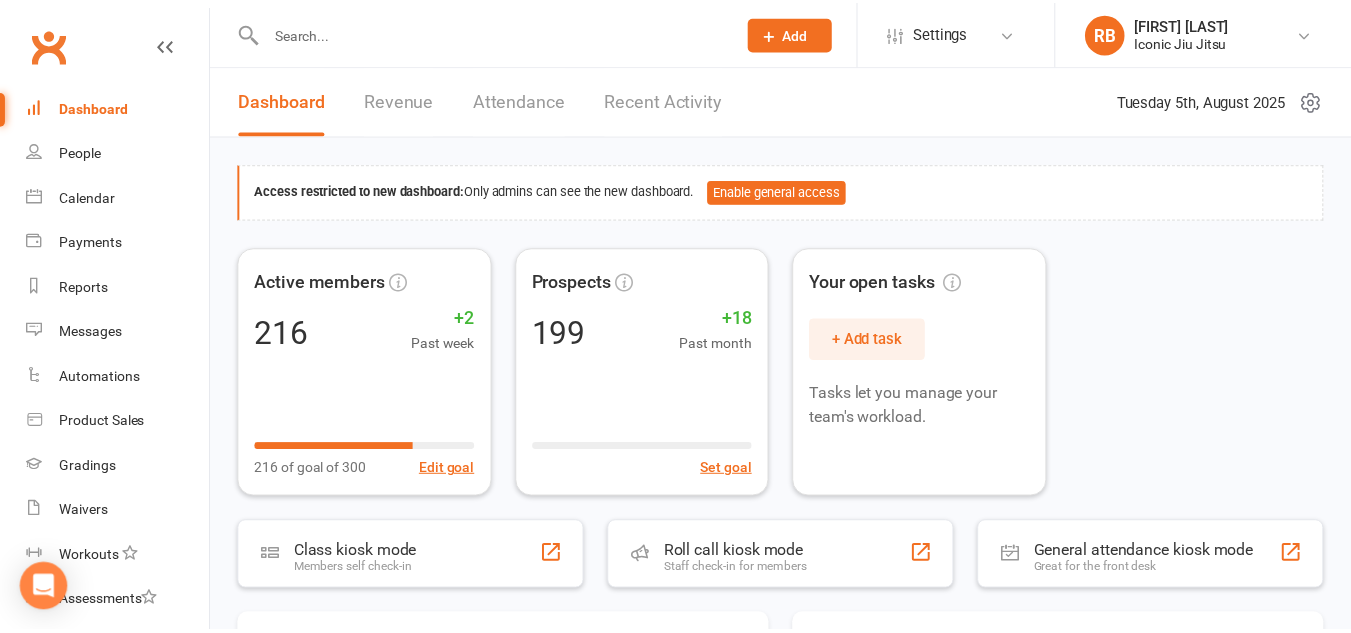 scroll, scrollTop: 0, scrollLeft: 0, axis: both 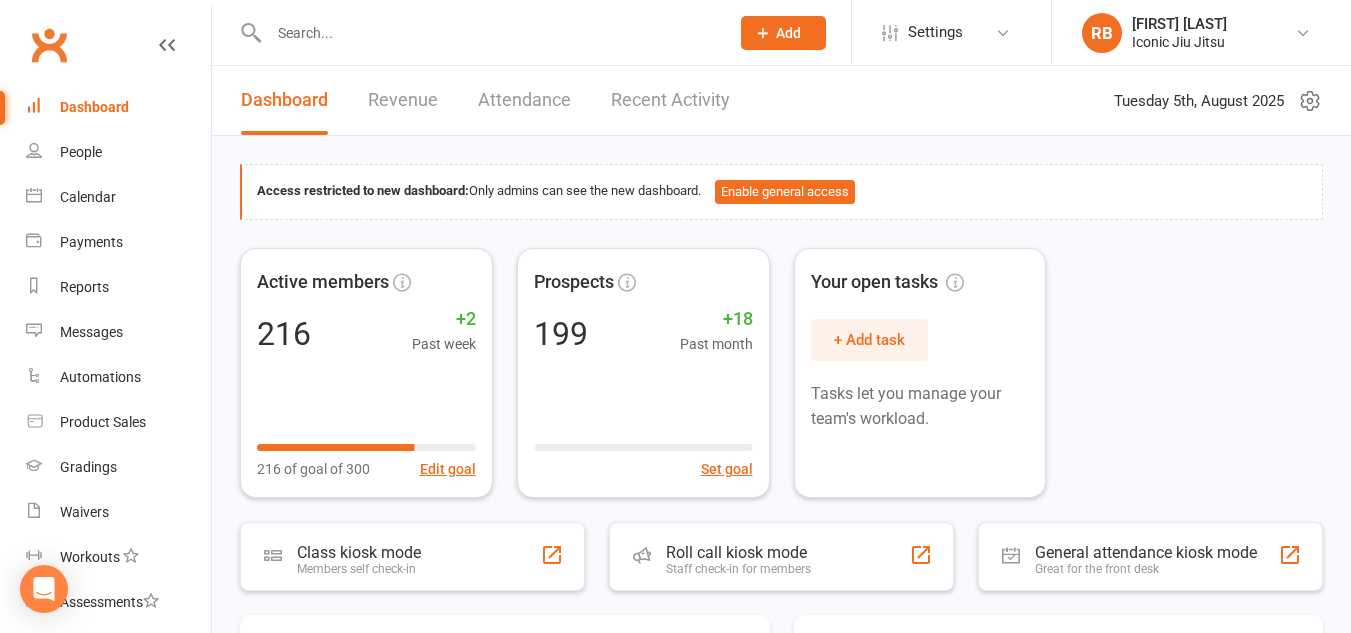 click at bounding box center [489, 33] 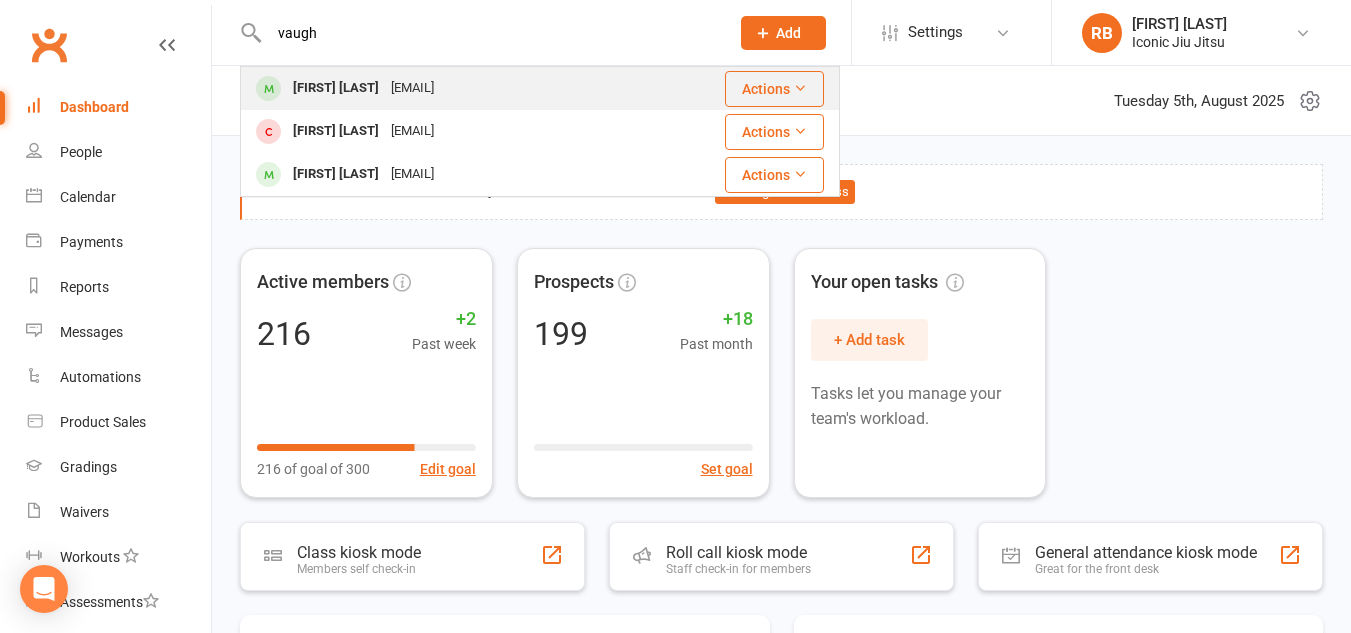 type on "vaugh" 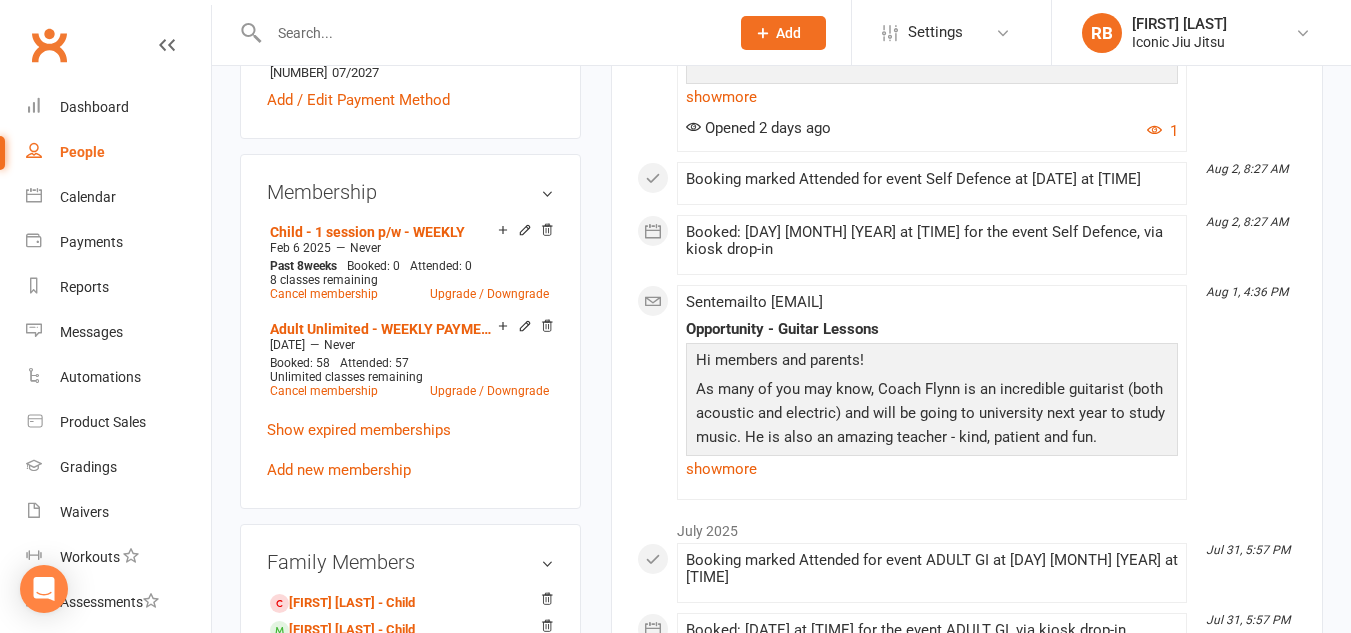 scroll, scrollTop: 800, scrollLeft: 0, axis: vertical 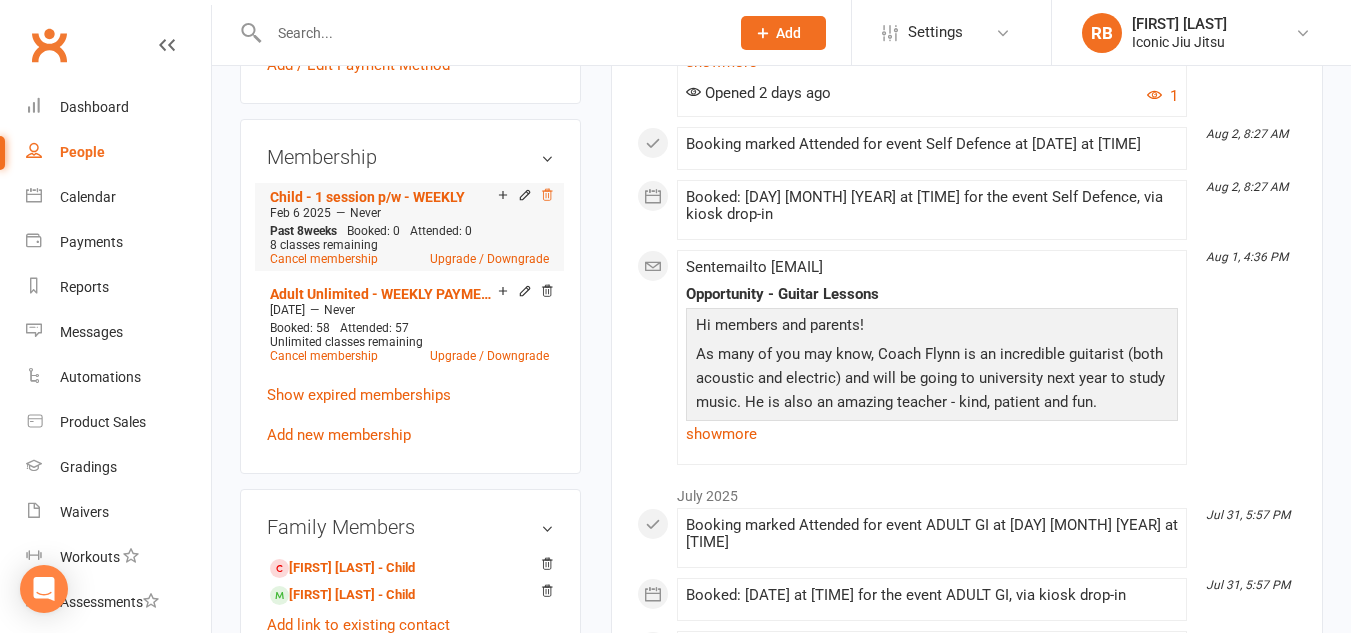 click 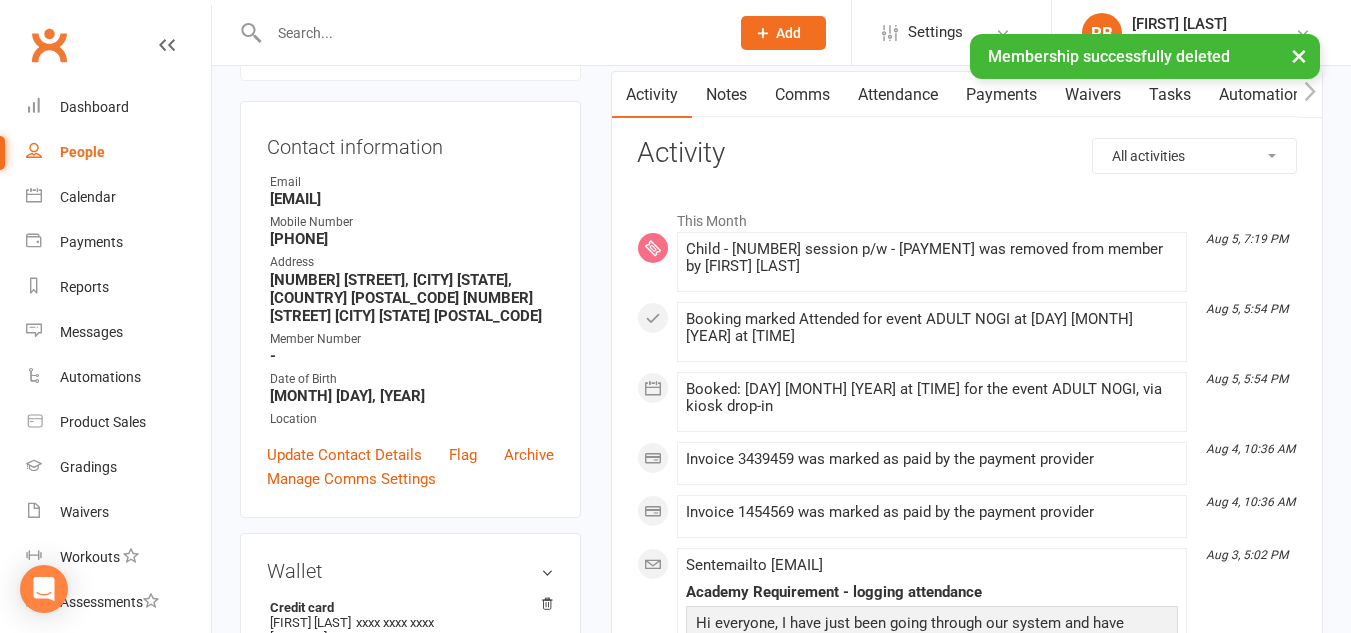 scroll, scrollTop: 0, scrollLeft: 0, axis: both 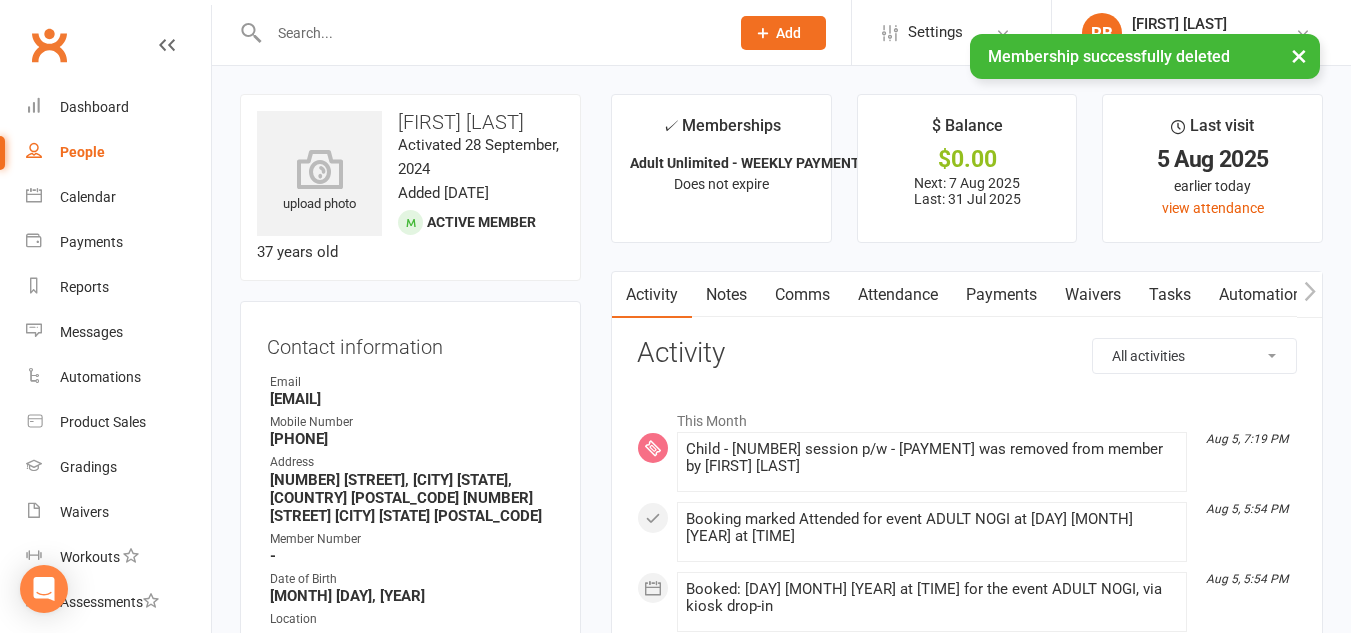click on "Payments" at bounding box center (1001, 295) 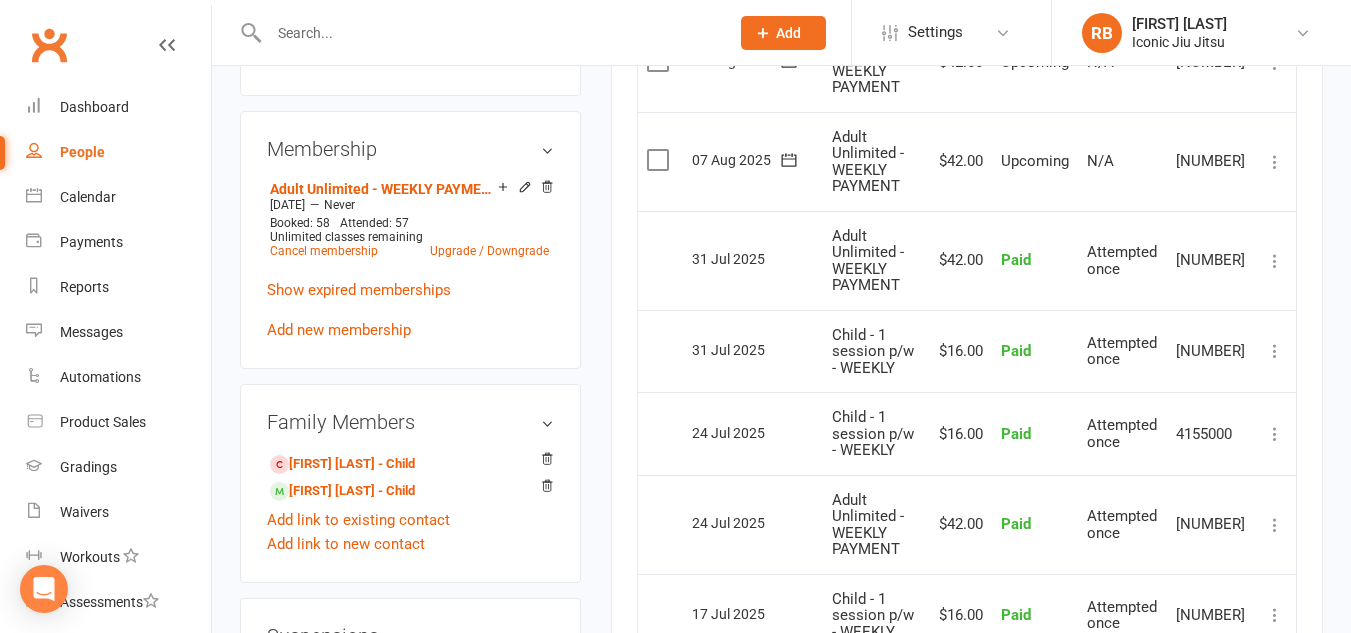 scroll, scrollTop: 800, scrollLeft: 0, axis: vertical 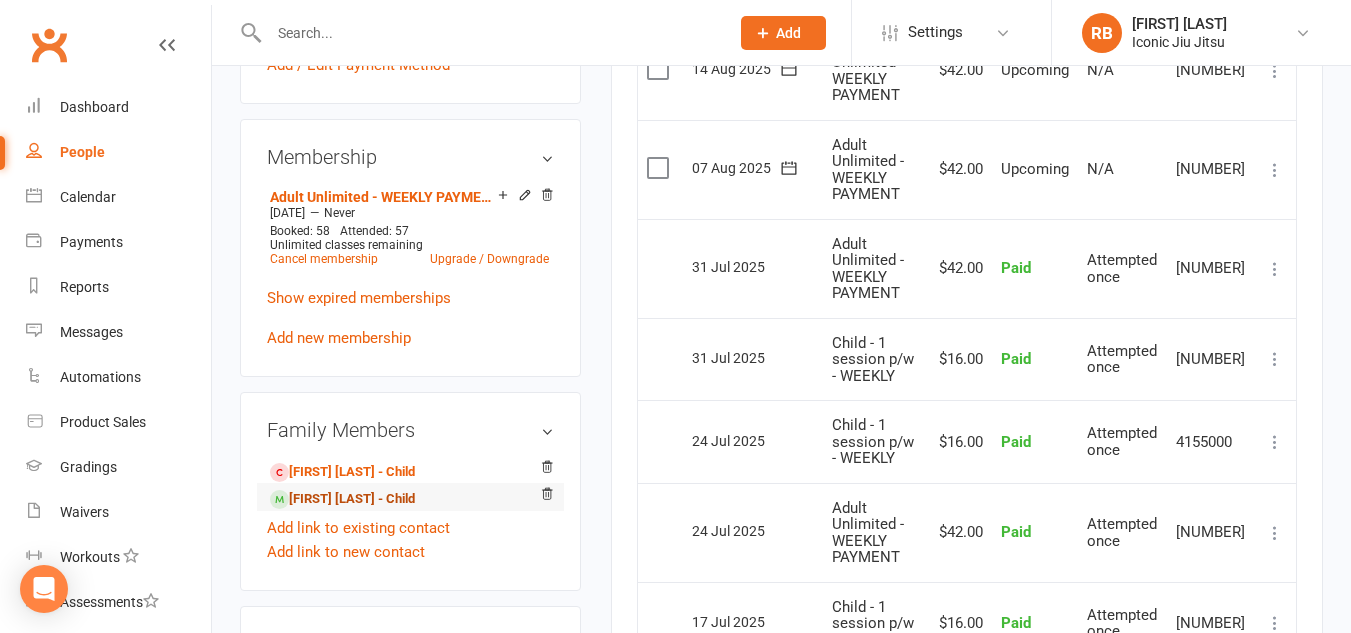 click on "Willow Vaughan - Child" at bounding box center [342, 499] 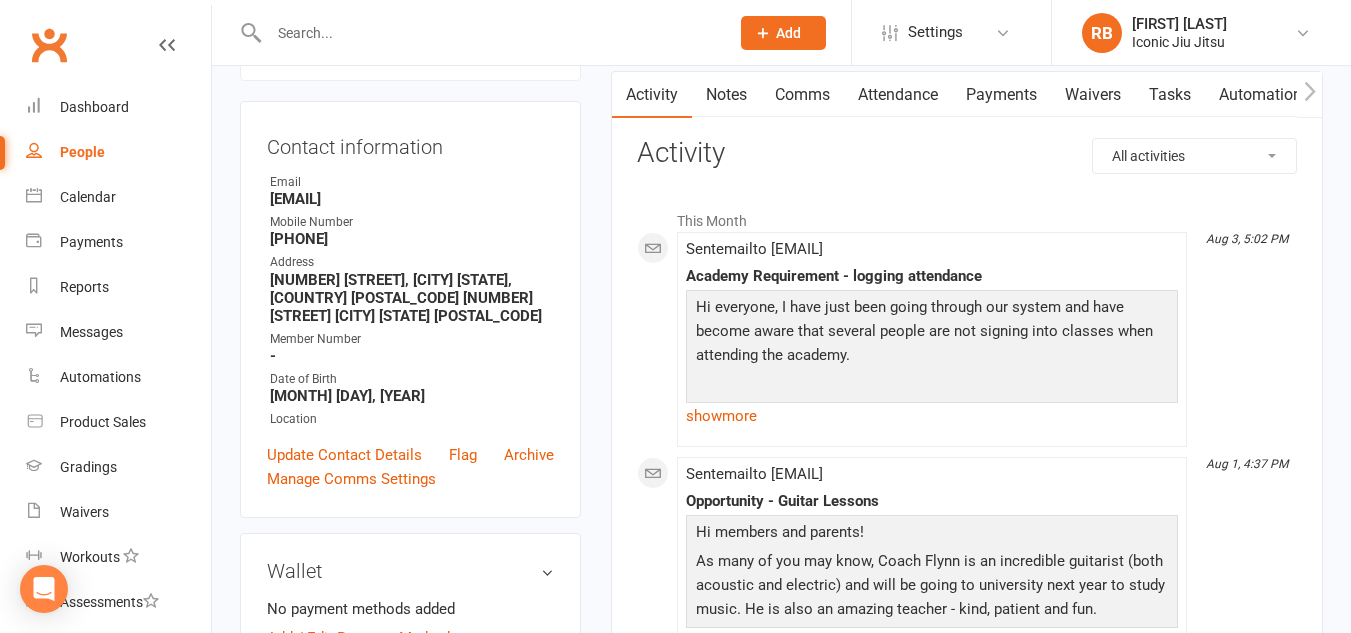scroll, scrollTop: 0, scrollLeft: 0, axis: both 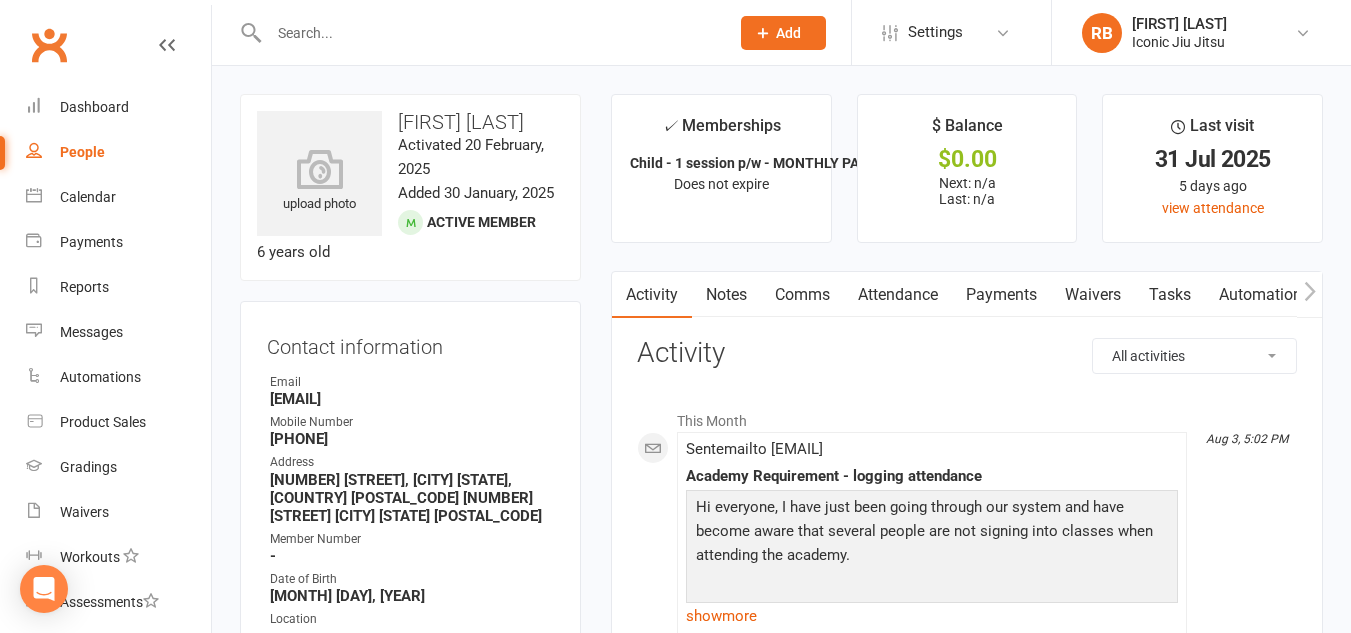 click on "Payments" at bounding box center (1001, 295) 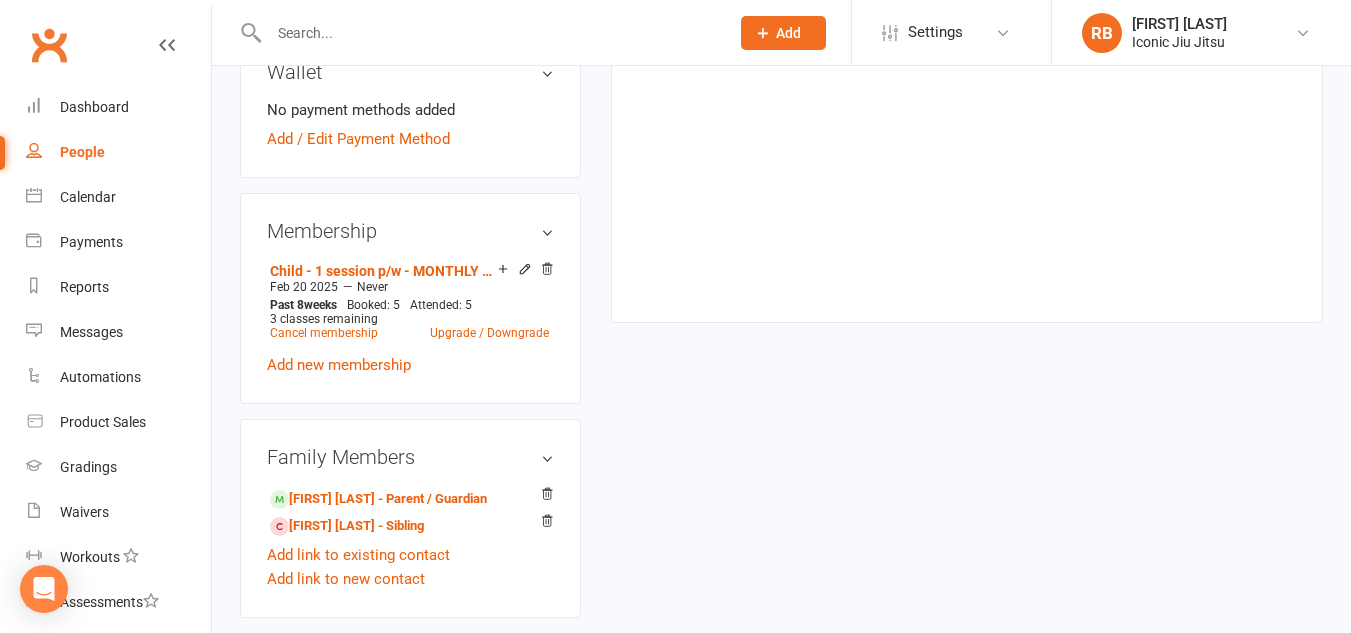 scroll, scrollTop: 700, scrollLeft: 0, axis: vertical 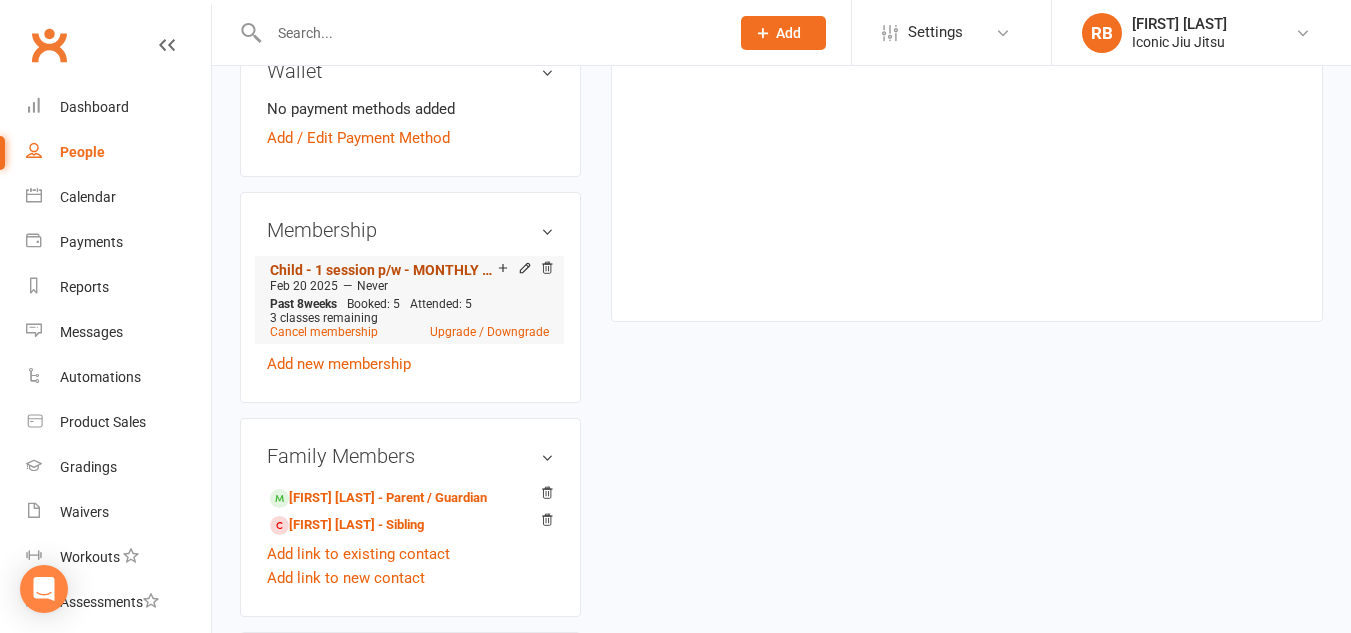 click on "Child - 1 session p/w - MONTHLY PAYMENT" at bounding box center (384, 270) 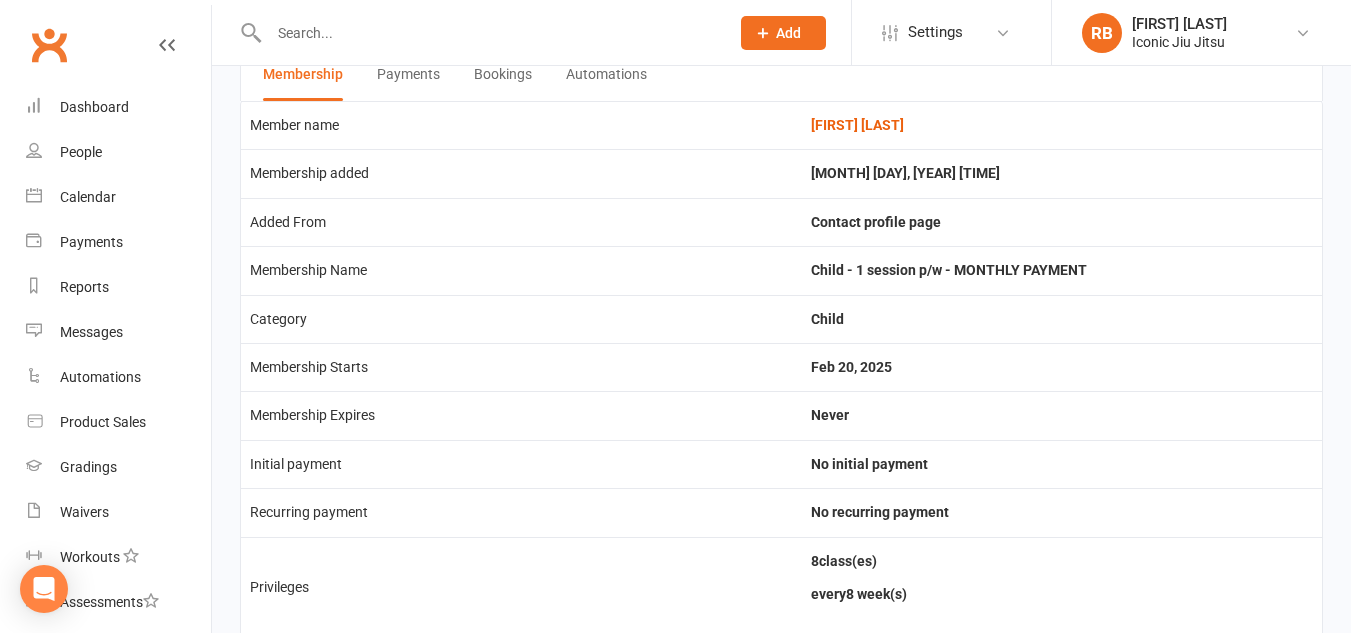 scroll, scrollTop: 0, scrollLeft: 0, axis: both 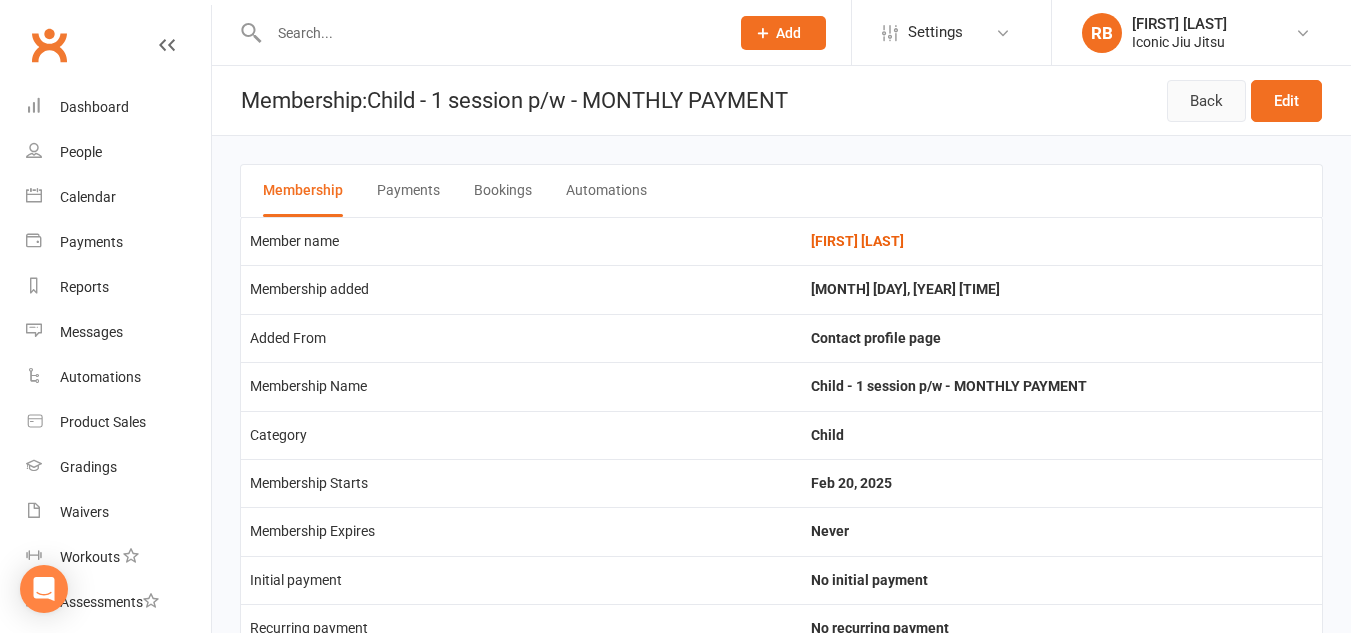 click on "Back" at bounding box center [1206, 101] 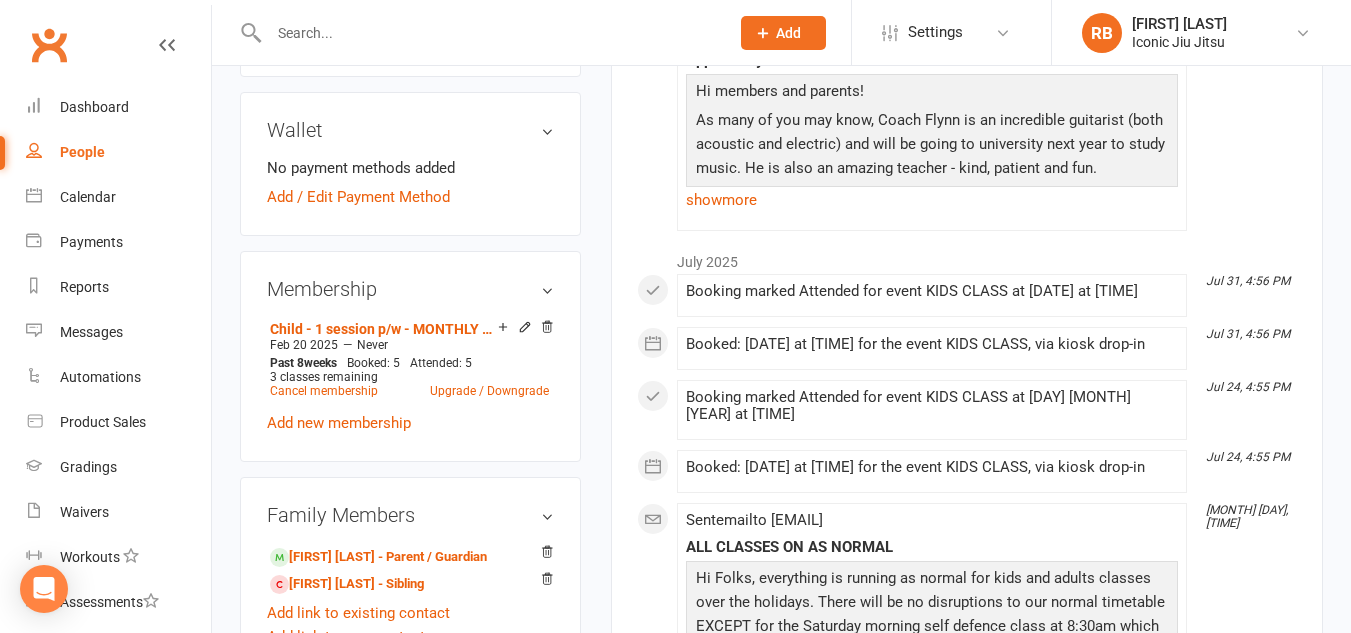scroll, scrollTop: 700, scrollLeft: 0, axis: vertical 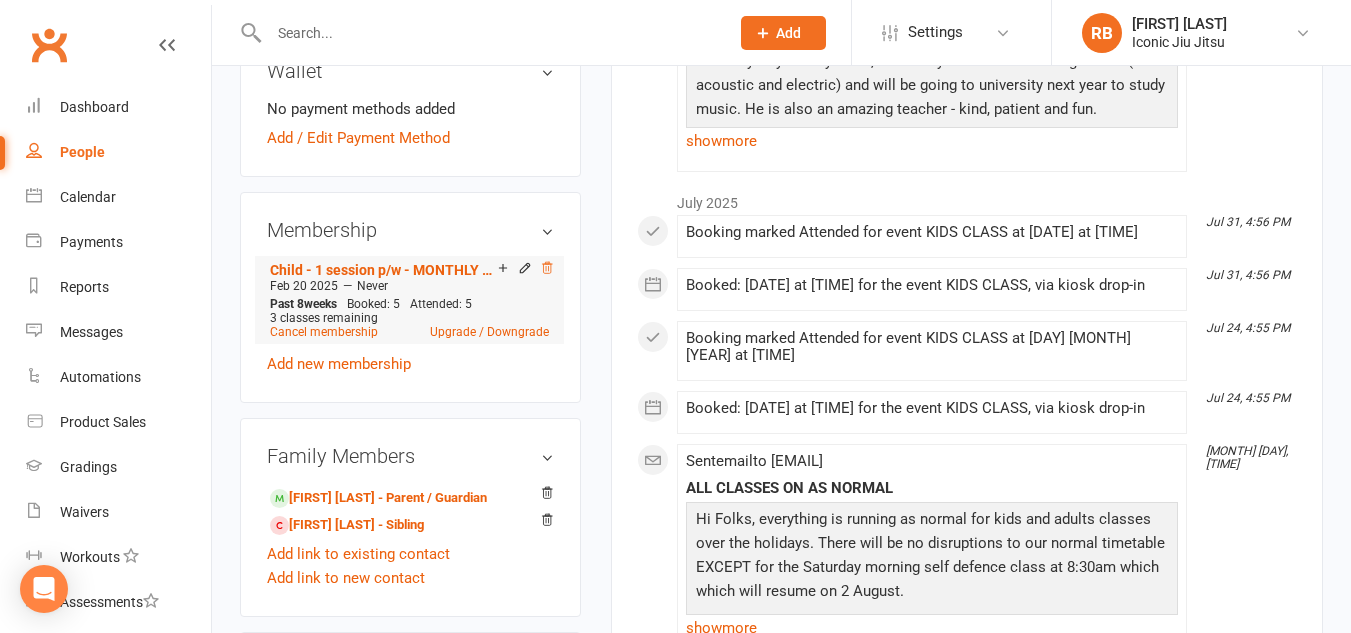 click 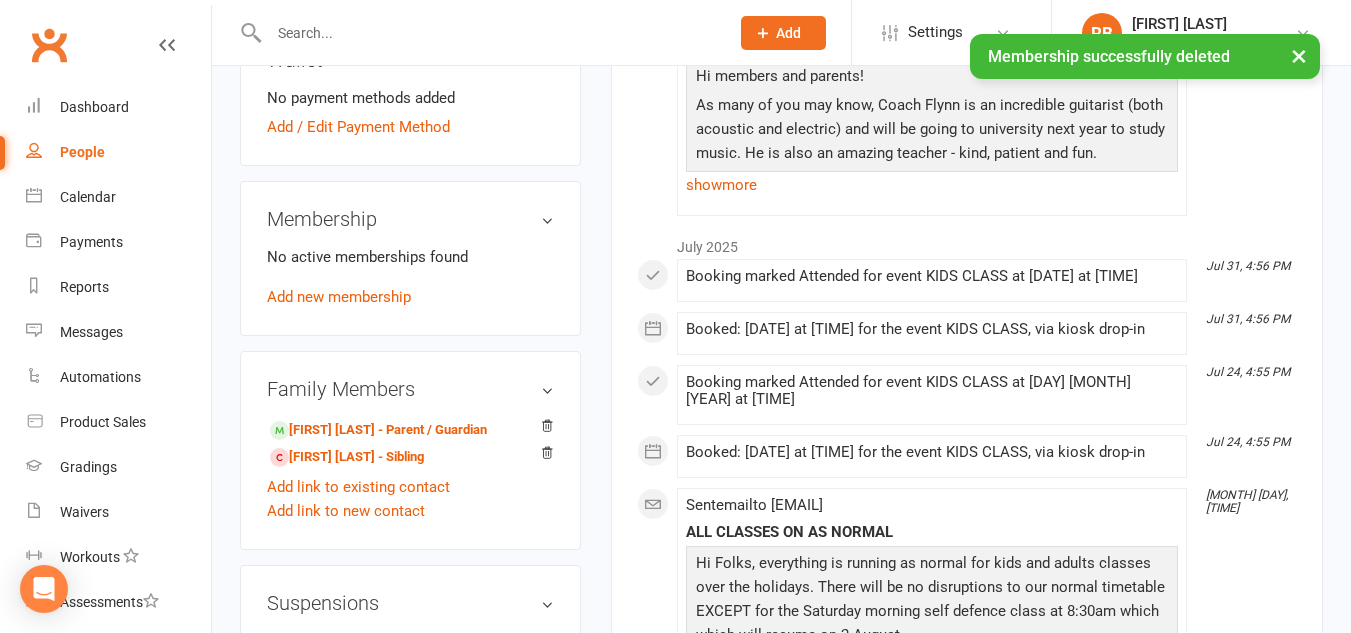 scroll, scrollTop: 715, scrollLeft: 0, axis: vertical 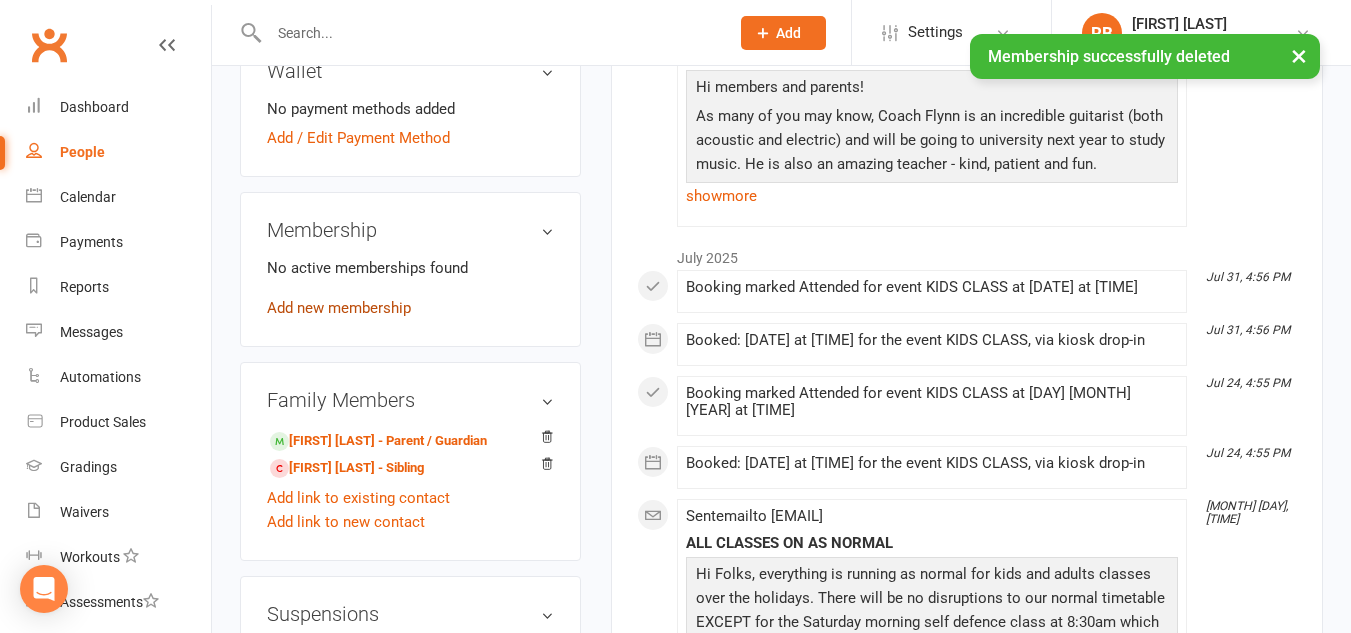 click on "Add new membership" at bounding box center (339, 308) 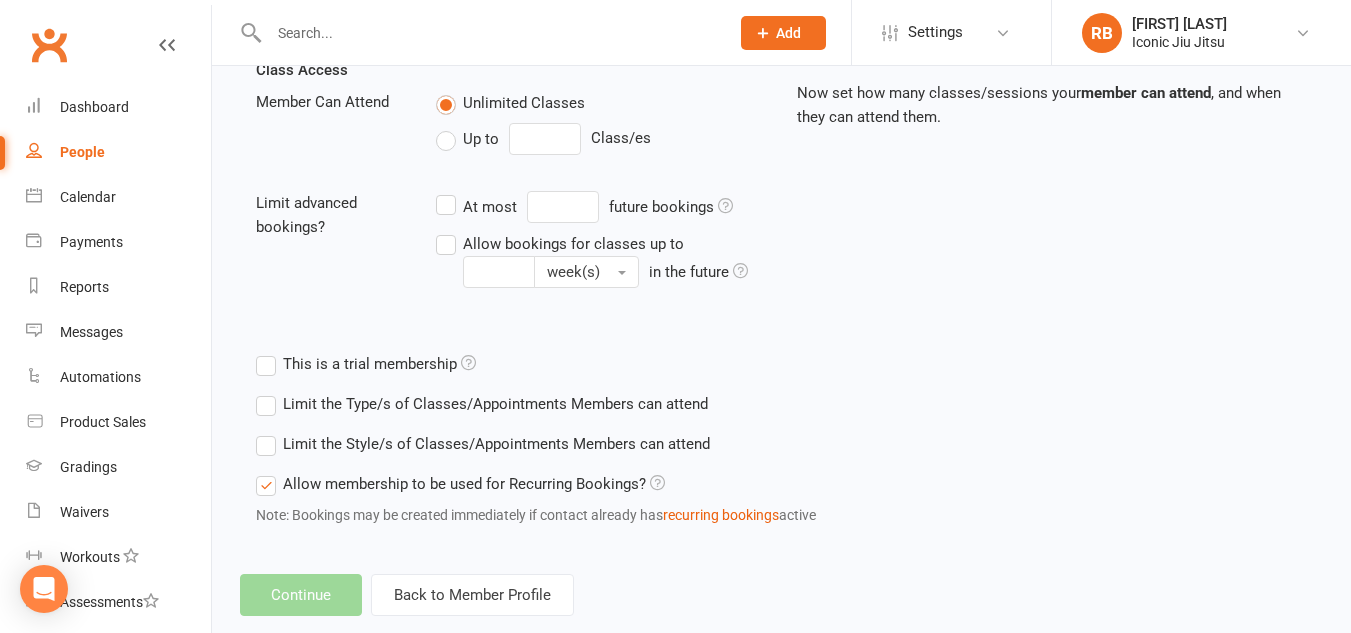 scroll, scrollTop: 0, scrollLeft: 0, axis: both 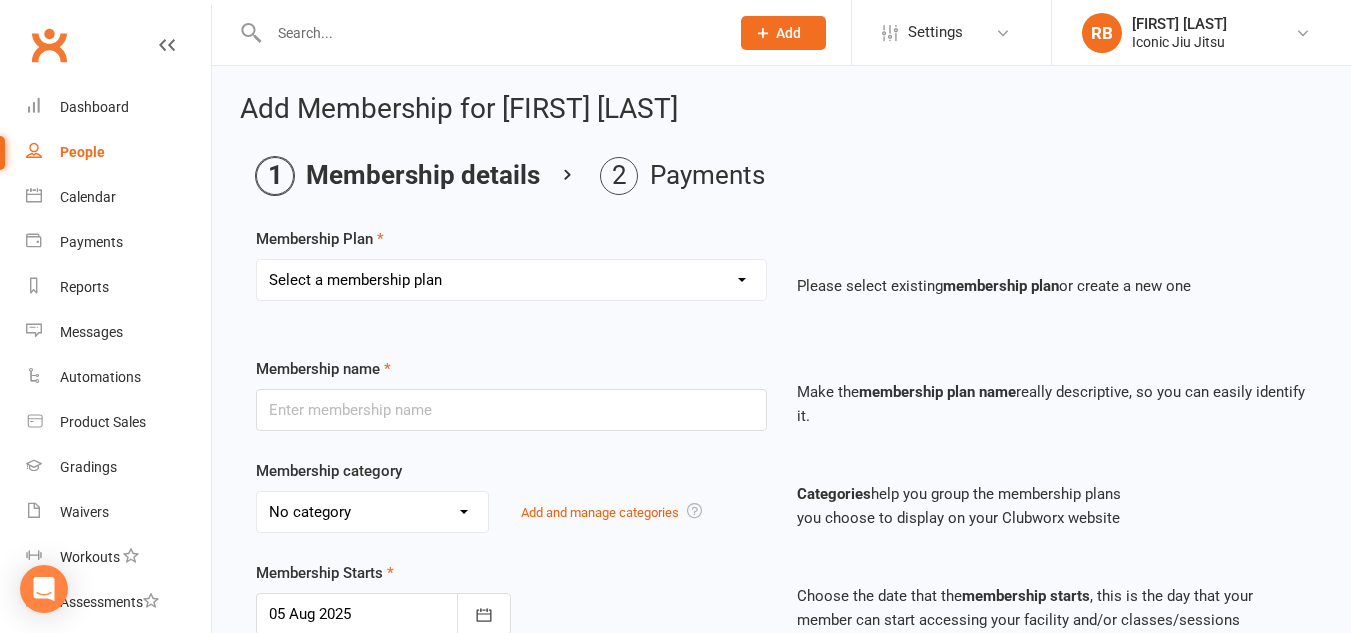 click on "Select a membership plan Create new Membership Plan Adult Unlimited - WEEKLY PAYMENT Adult Unlimited - FORTNIGHTLY Adult Unlimited - MONTHLY PAYMENT Adult 1 Session p/w - WEEKLY PAYMENT Adult 1 Session p/w - MONTHLY PAYMENT Adult 2 Sessions p/w - WEEKLY PAYMENT Adult 2 sessions p/w - FORTNIGHTLY PAYMENT Adult 2 Sessions p/w - MONTHLY PAYMENT Child - 1 session p/w - MONTHLY PAYMENT Child - 2 sessions p/w - MONTHLY PAYMENT Child - 1 session p/w - WEEKLY Child - 2 sessions p/w - WEEKLY Child - 3 x p/w - WEEKLY PAYMENT Teen 1 session p/w - MONTHLY PAYMENT Teen 1 session p/w - WEEKLY Teen 2 session p/w - WEEKLY Teen unlimited - WEEKLY Veteran and First Responder - UNLIMITED Child (Add onto Adult Unlimited Membership Only) - UNLIMITED FAMILY MEMBERSHIP PLAN - CUSTOMISED BLACK BELT MEMBERSHIP NON-PAYING MEMBERSHIP Grandfather Rate HOMESCHOOLERS TERM PAYMENTS Josh Barnett Seminar Child 3 x p/w - MONTHLY PAYMENT Chris Haueter Seminar CASUAL PASS" at bounding box center (511, 280) 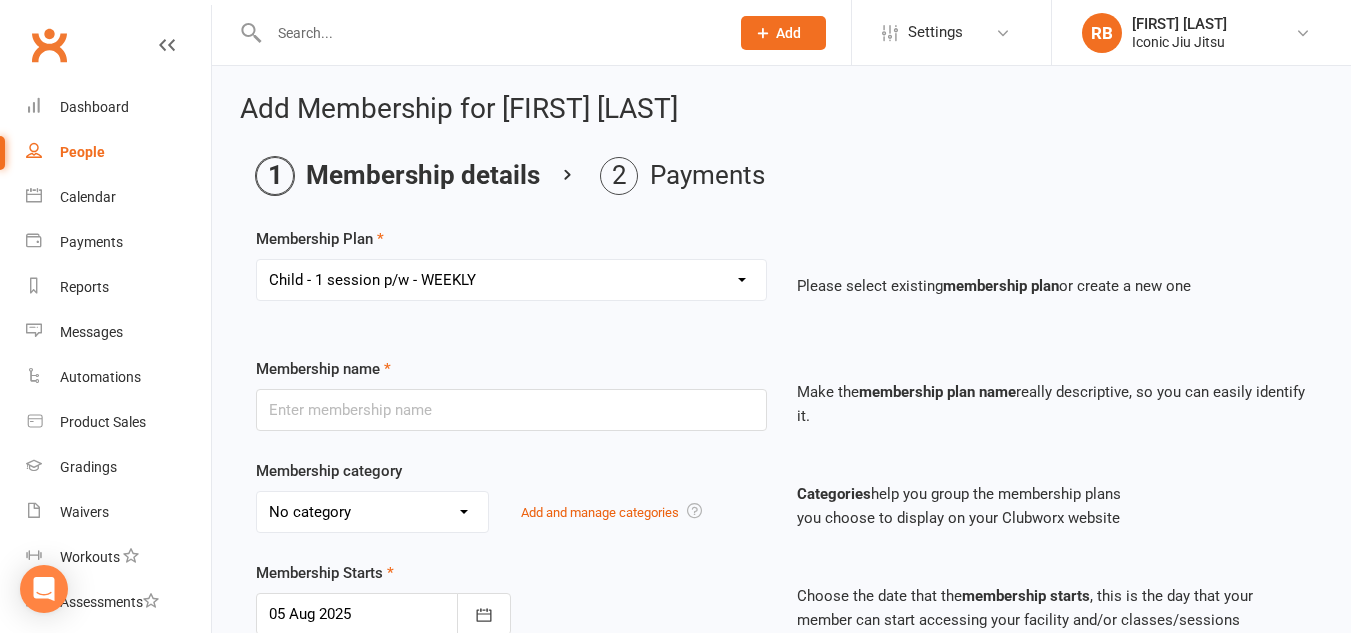 click on "Select a membership plan Create new Membership Plan Adult Unlimited - WEEKLY PAYMENT Adult Unlimited - FORTNIGHTLY Adult Unlimited - MONTHLY PAYMENT Adult 1 Session p/w - WEEKLY PAYMENT Adult 1 Session p/w - MONTHLY PAYMENT Adult 2 Sessions p/w - WEEKLY PAYMENT Adult 2 sessions p/w - FORTNIGHTLY PAYMENT Adult 2 Sessions p/w - MONTHLY PAYMENT Child - 1 session p/w - MONTHLY PAYMENT Child - 2 sessions p/w - MONTHLY PAYMENT Child - 1 session p/w - WEEKLY Child - 2 sessions p/w - WEEKLY Child - 3 x p/w - WEEKLY PAYMENT Teen 1 session p/w - MONTHLY PAYMENT Teen 1 session p/w - WEEKLY Teen 2 session p/w - WEEKLY Teen unlimited - WEEKLY Veteran and First Responder - UNLIMITED Child (Add onto Adult Unlimited Membership Only) - UNLIMITED FAMILY MEMBERSHIP PLAN - CUSTOMISED BLACK BELT MEMBERSHIP NON-PAYING MEMBERSHIP Grandfather Rate HOMESCHOOLERS TERM PAYMENTS Josh Barnett Seminar Child 3 x p/w - MONTHLY PAYMENT Chris Haueter Seminar CASUAL PASS" at bounding box center (511, 280) 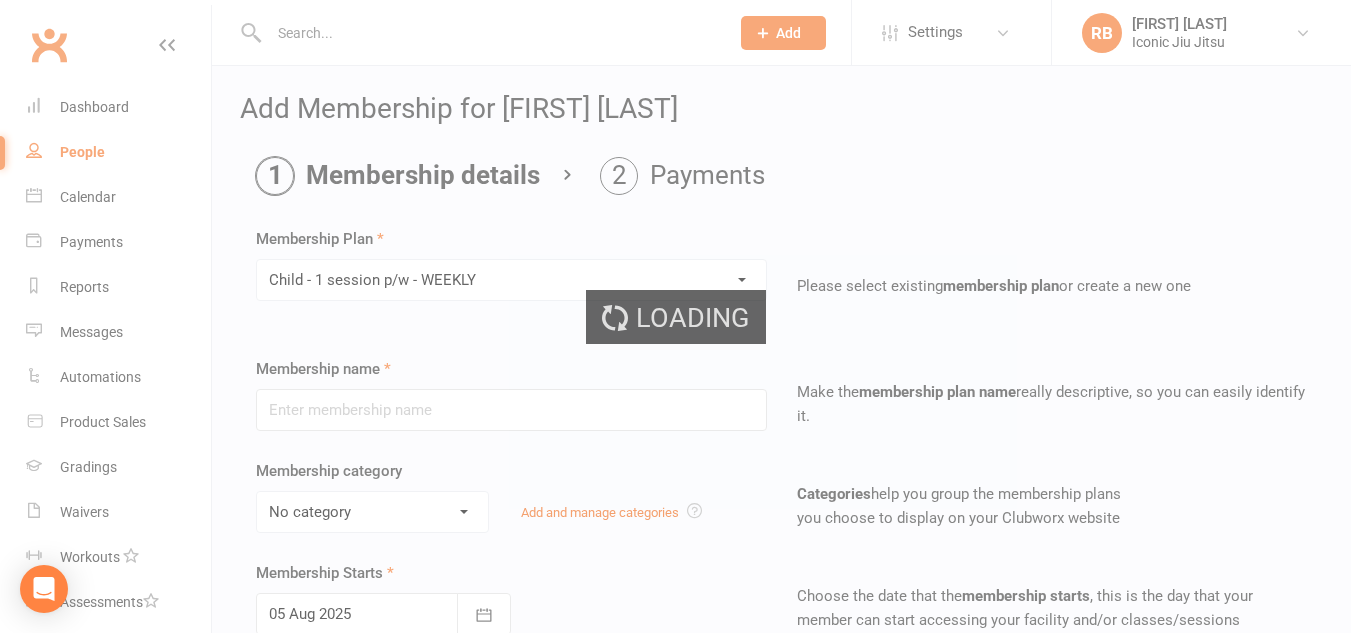 type on "Child - 1 session p/w - WEEKLY" 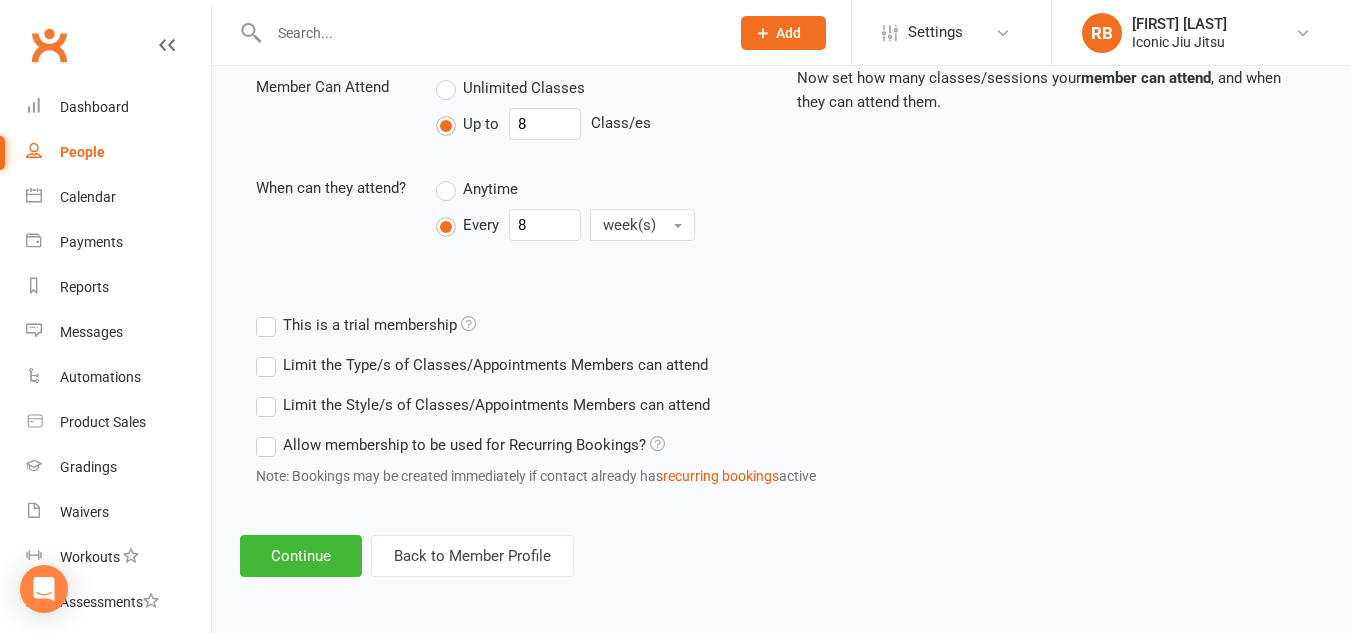 scroll, scrollTop: 732, scrollLeft: 0, axis: vertical 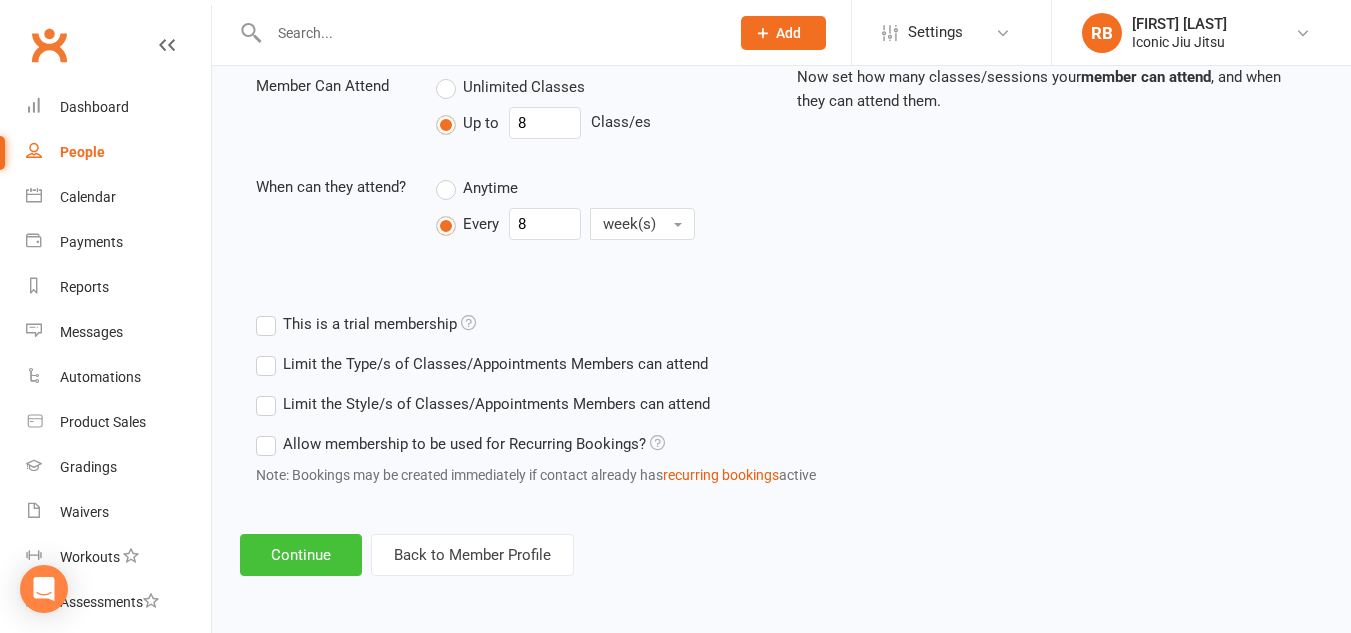 click on "Continue" at bounding box center (301, 555) 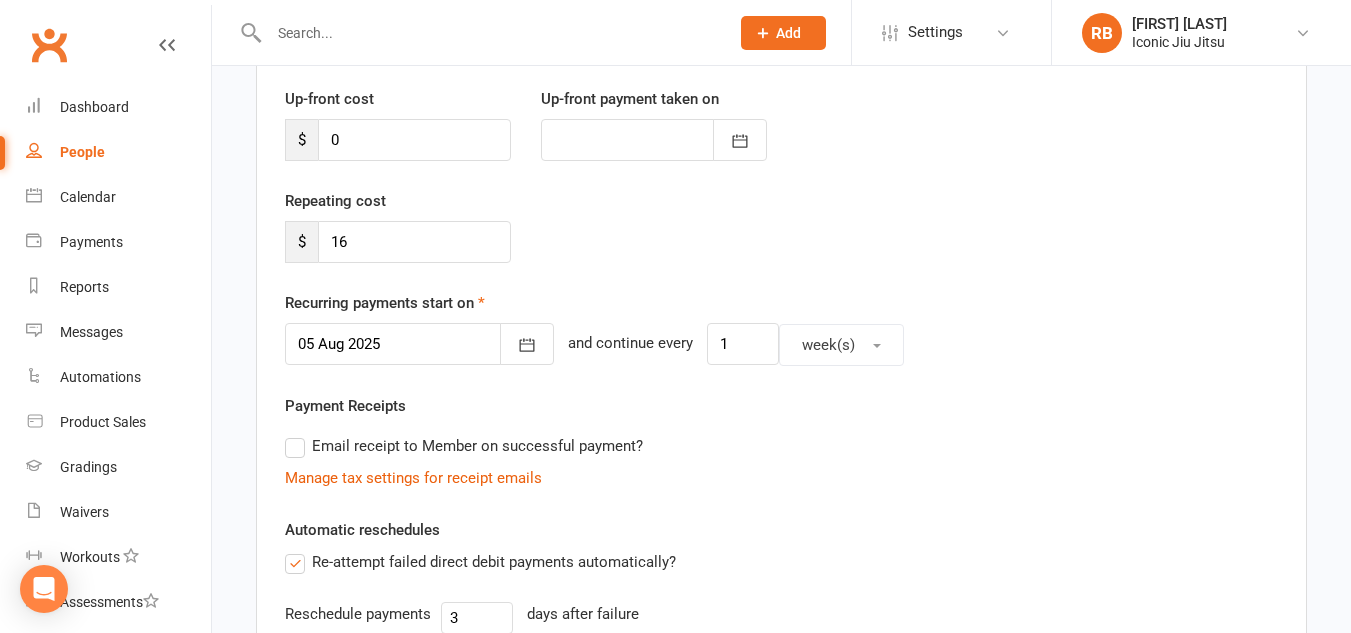 scroll, scrollTop: 300, scrollLeft: 0, axis: vertical 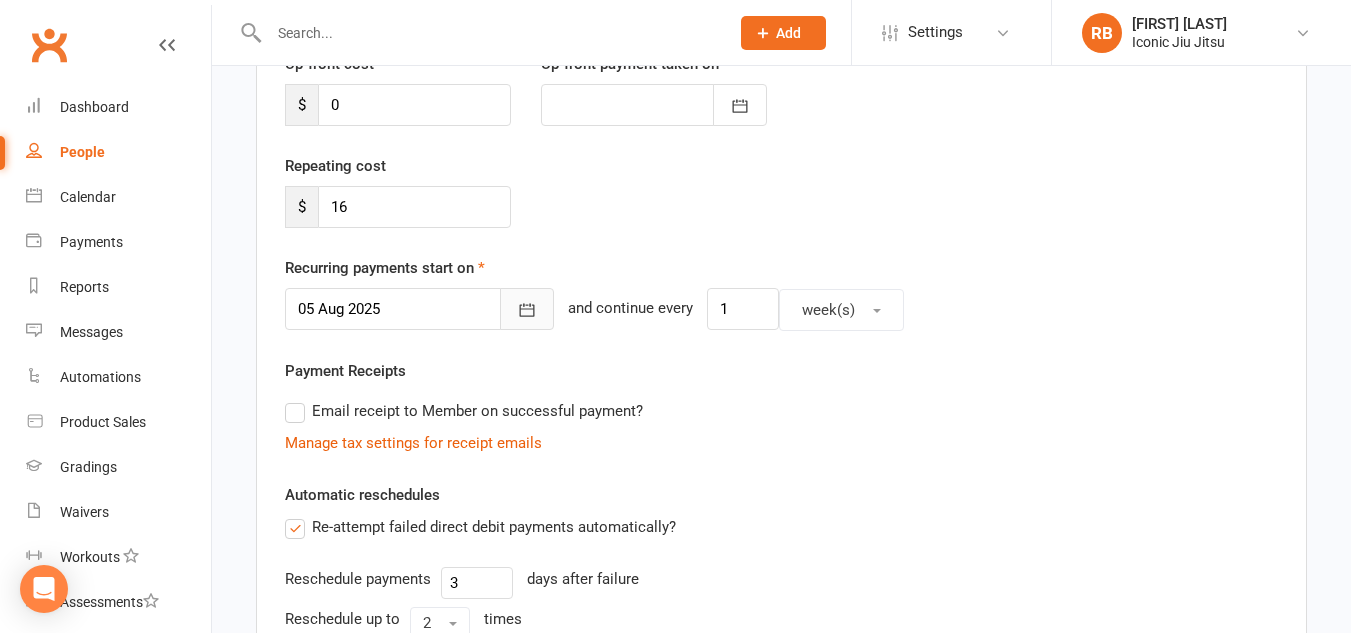 click 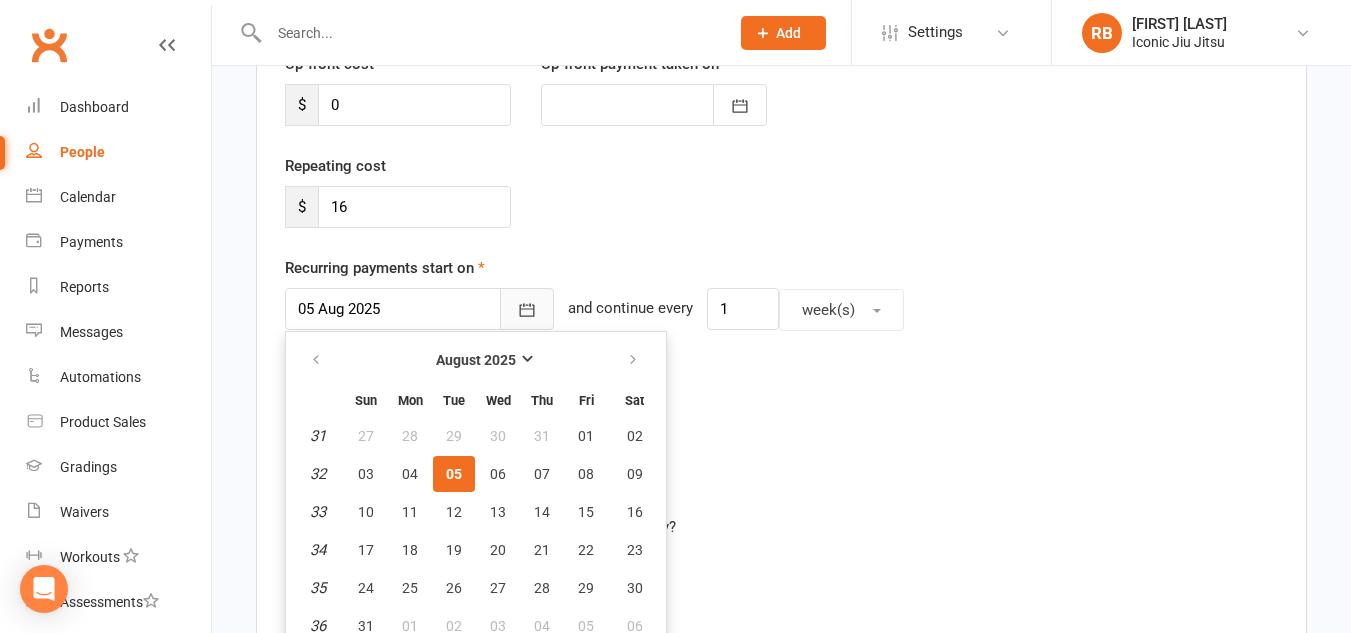 scroll, scrollTop: 314, scrollLeft: 0, axis: vertical 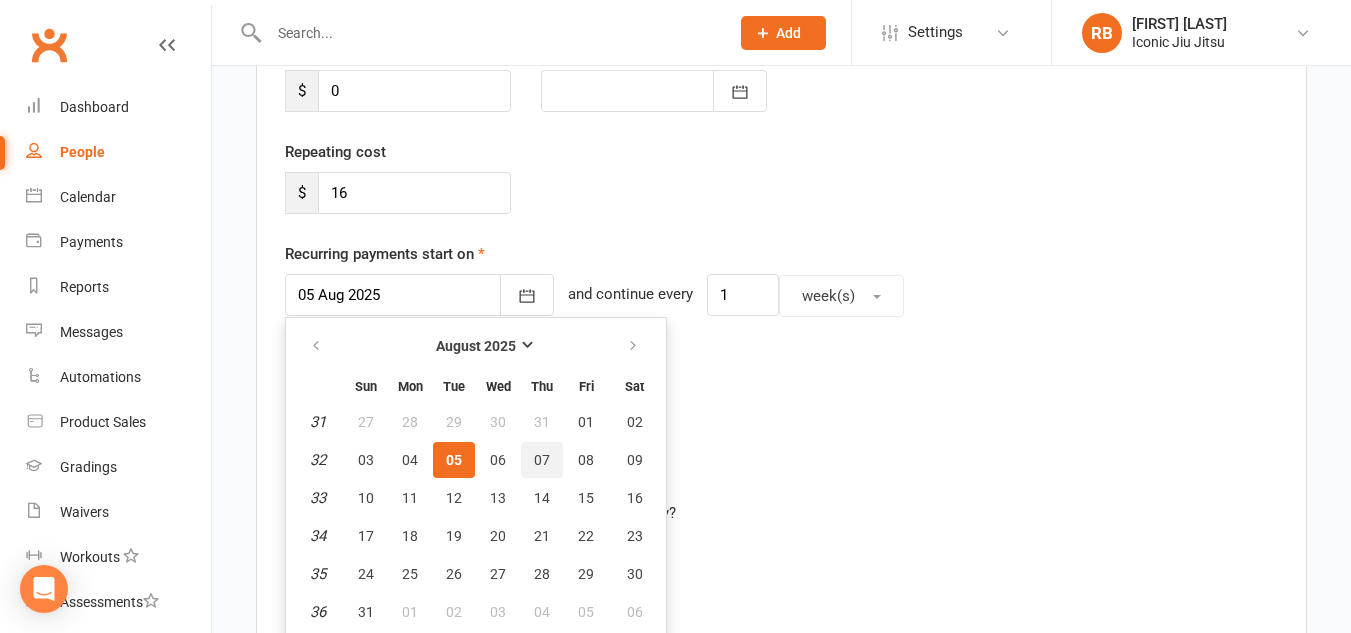 click on "07" at bounding box center (542, 460) 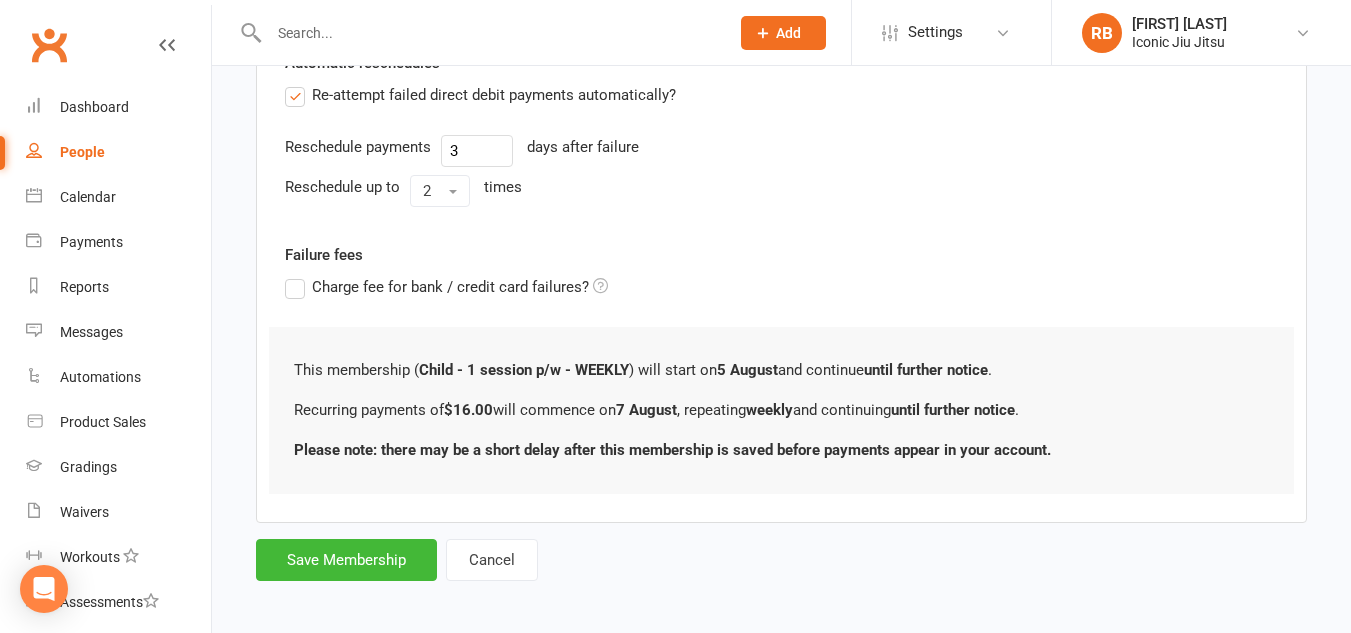 scroll, scrollTop: 741, scrollLeft: 0, axis: vertical 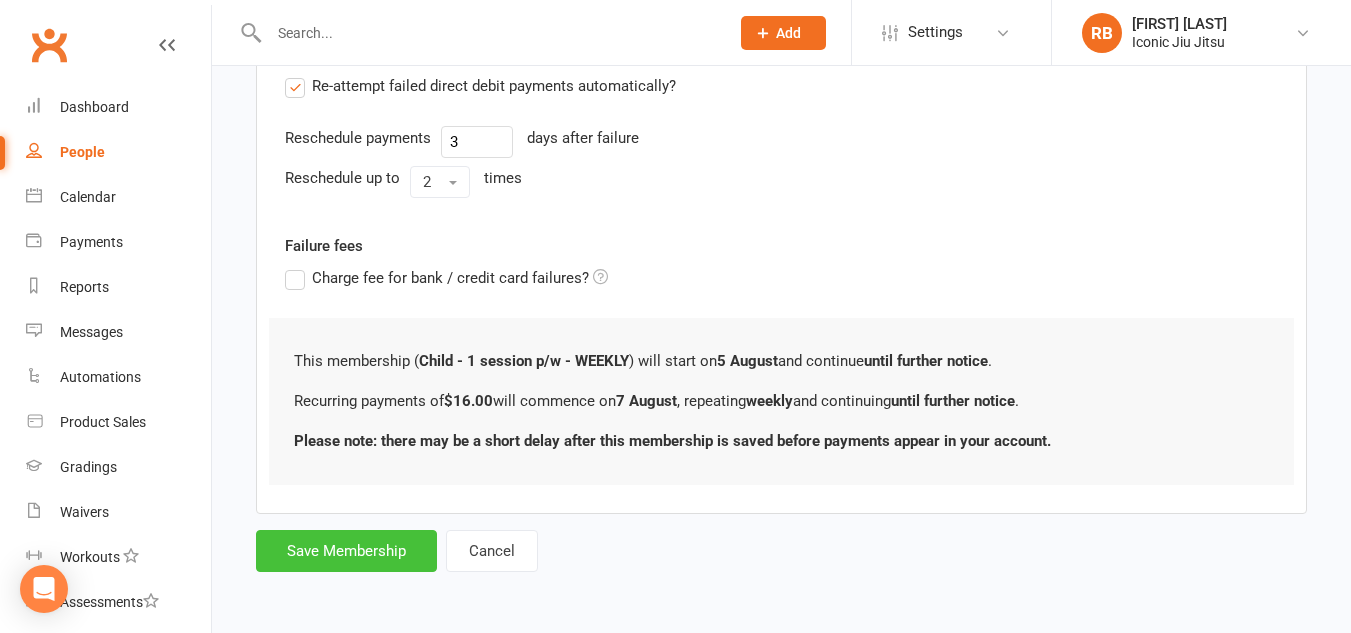 click on "Save Membership" at bounding box center (346, 551) 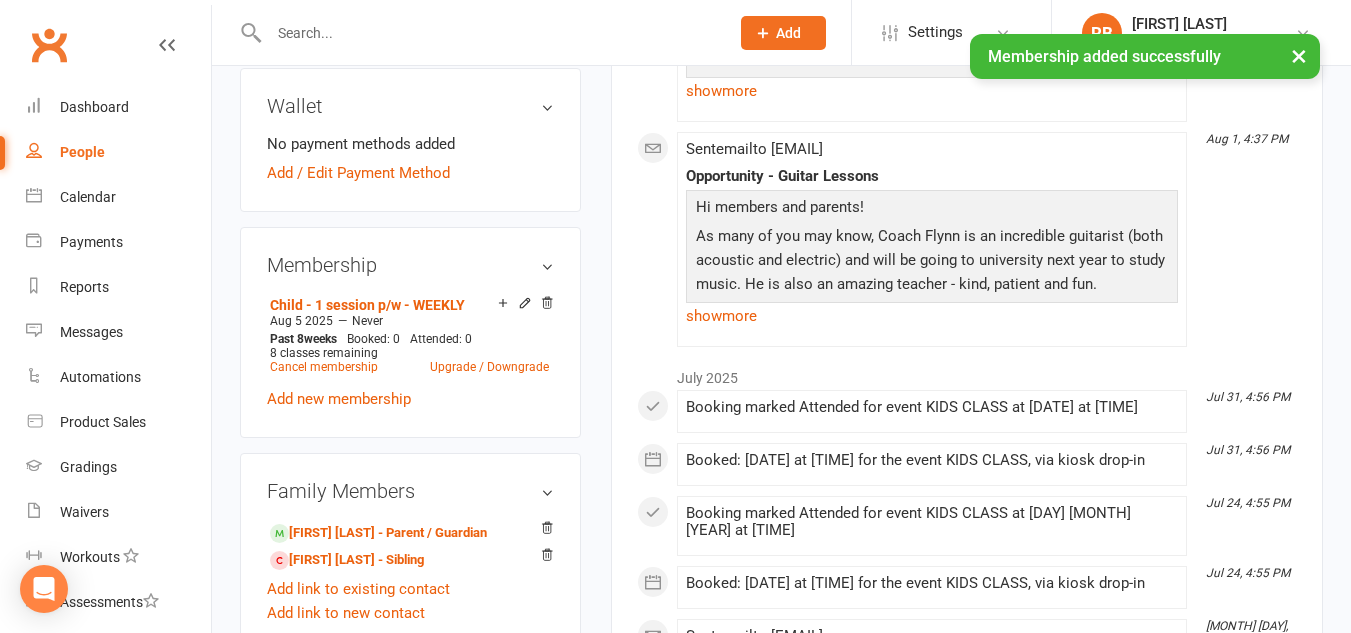 scroll, scrollTop: 700, scrollLeft: 0, axis: vertical 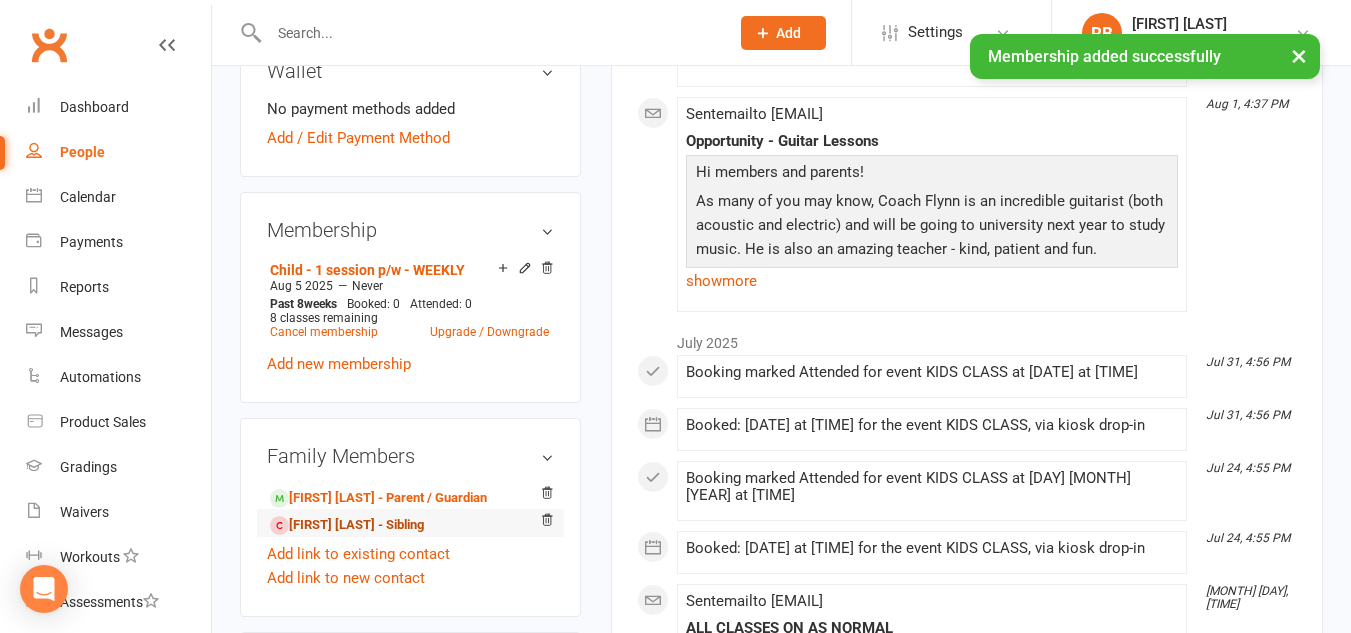 click on "Finn Vaughan - Sibling" at bounding box center [347, 525] 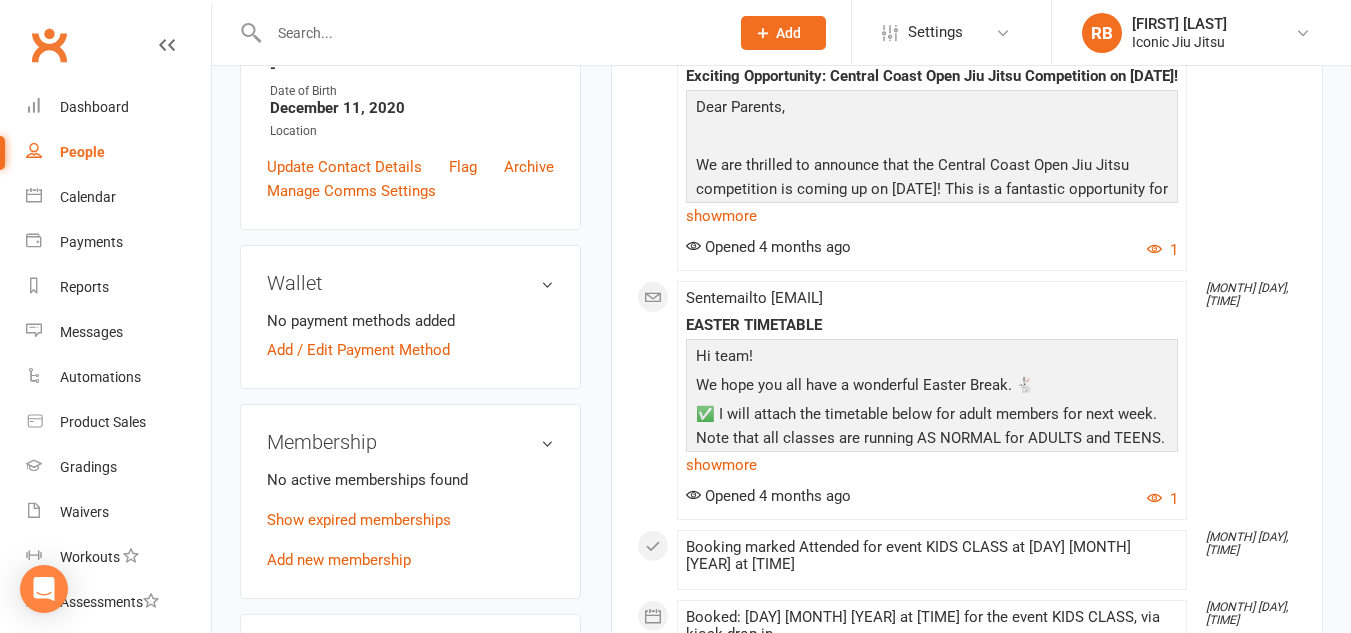 scroll, scrollTop: 600, scrollLeft: 0, axis: vertical 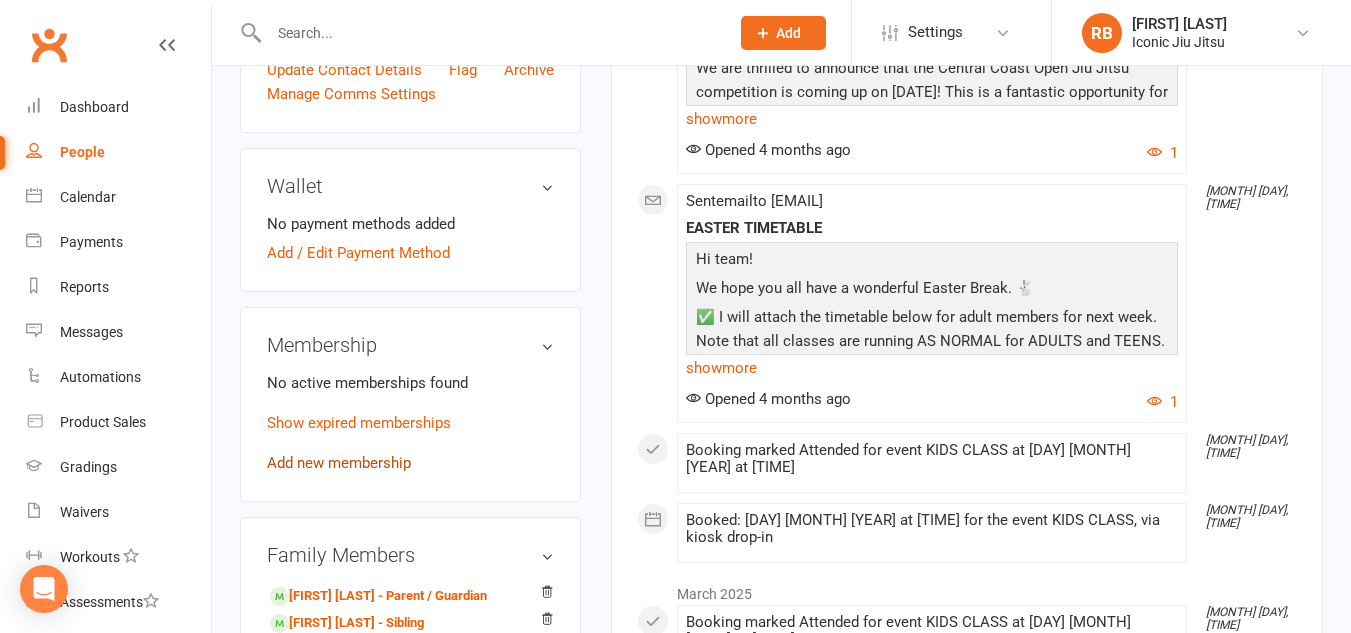 click on "Add new membership" at bounding box center [339, 463] 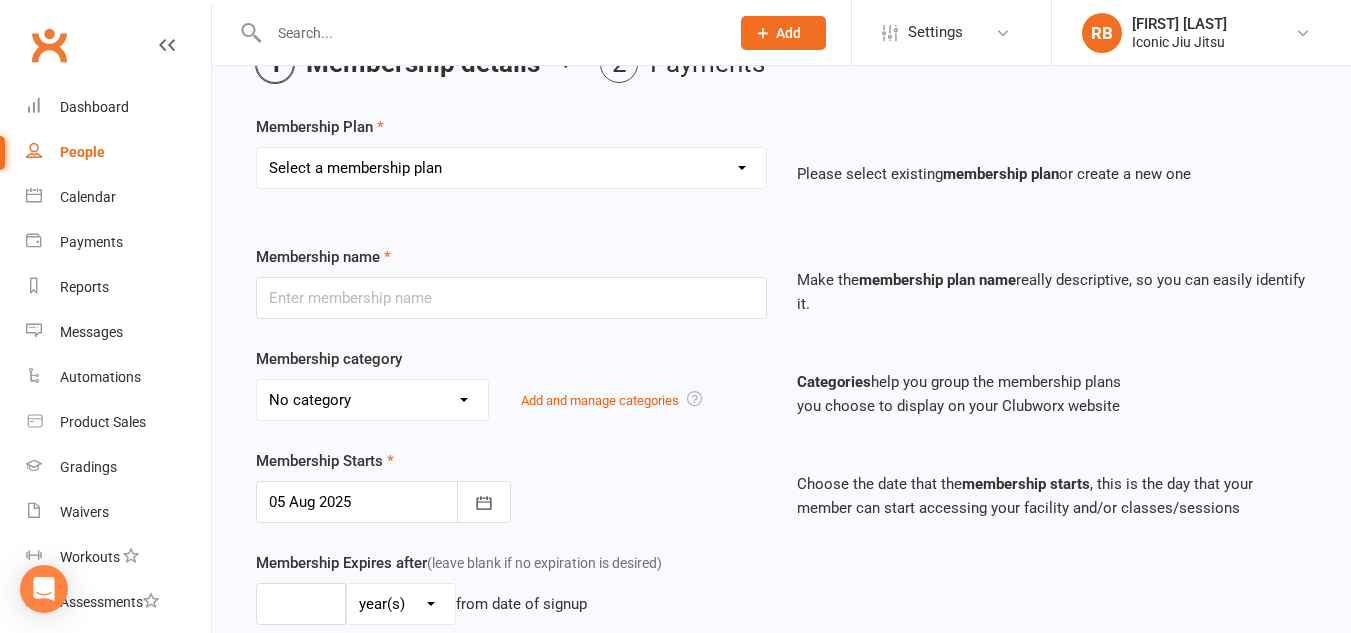 scroll, scrollTop: 200, scrollLeft: 0, axis: vertical 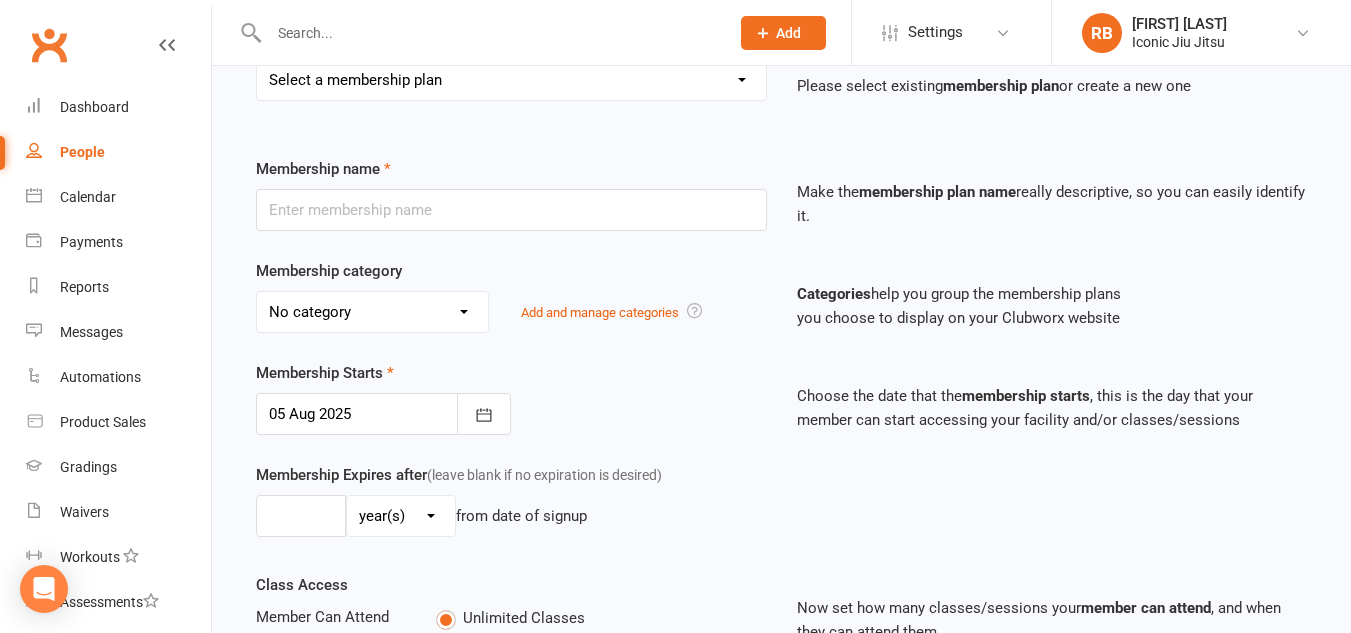 click on "Select a membership plan Create new Membership Plan Adult Unlimited - WEEKLY PAYMENT Adult Unlimited - FORTNIGHTLY Adult Unlimited - MONTHLY PAYMENT Adult 1 Session p/w - WEEKLY PAYMENT Adult 1 Session p/w - MONTHLY PAYMENT Adult 2 Sessions p/w - WEEKLY PAYMENT Adult 2 sessions p/w - FORTNIGHTLY PAYMENT Adult 2 Sessions p/w - MONTHLY PAYMENT Child - 1 session p/w - MONTHLY PAYMENT Child - 2 sessions p/w - MONTHLY PAYMENT Child - 1 session p/w - WEEKLY Child - 2 sessions p/w - WEEKLY Child - 3 x p/w - WEEKLY PAYMENT Teen 1 session p/w - MONTHLY PAYMENT Teen 1 session p/w - WEEKLY Teen 2 session p/w - WEEKLY Teen unlimited - WEEKLY Veteran and First Responder - UNLIMITED Child (Add onto Adult Unlimited Membership Only) - UNLIMITED FAMILY MEMBERSHIP PLAN - CUSTOMISED BLACK BELT MEMBERSHIP NON-PAYING MEMBERSHIP Grandfather Rate HOMESCHOOLERS TERM PAYMENTS Josh Barnett Seminar Child 3 x p/w - MONTHLY PAYMENT Chris Haueter Seminar CASUAL PASS" at bounding box center (511, 80) 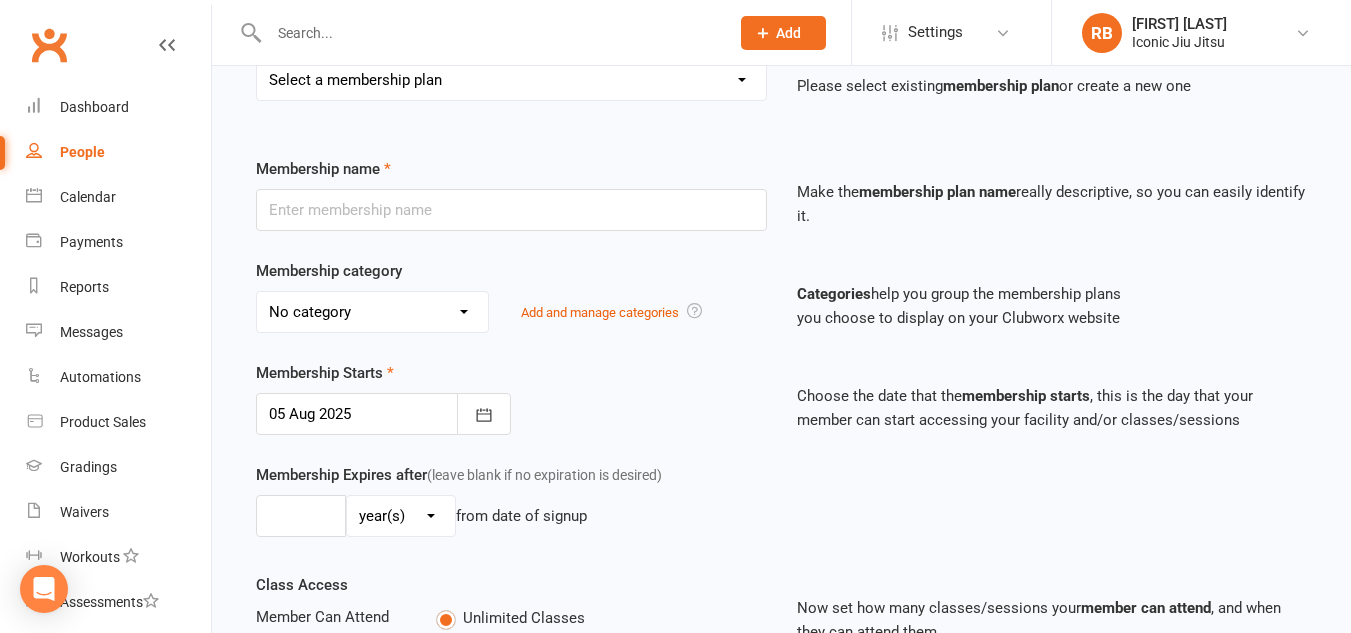 select on "11" 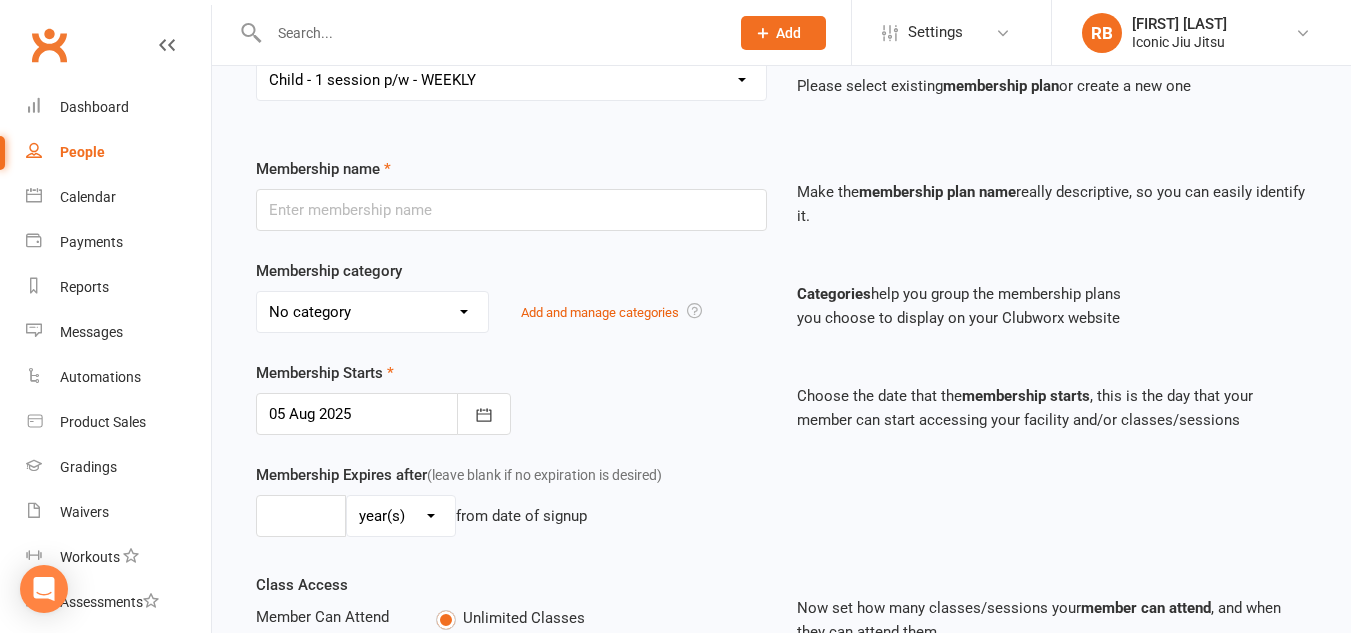 click on "Select a membership plan Create new Membership Plan Adult Unlimited - WEEKLY PAYMENT Adult Unlimited - FORTNIGHTLY Adult Unlimited - MONTHLY PAYMENT Adult 1 Session p/w - WEEKLY PAYMENT Adult 1 Session p/w - MONTHLY PAYMENT Adult 2 Sessions p/w - WEEKLY PAYMENT Adult 2 sessions p/w - FORTNIGHTLY PAYMENT Adult 2 Sessions p/w - MONTHLY PAYMENT Child - 1 session p/w - MONTHLY PAYMENT Child - 2 sessions p/w - MONTHLY PAYMENT Child - 1 session p/w - WEEKLY Child - 2 sessions p/w - WEEKLY Child - 3 x p/w - WEEKLY PAYMENT Teen 1 session p/w - MONTHLY PAYMENT Teen 1 session p/w - WEEKLY Teen 2 session p/w - WEEKLY Teen unlimited - WEEKLY Veteran and First Responder - UNLIMITED Child (Add onto Adult Unlimited Membership Only) - UNLIMITED FAMILY MEMBERSHIP PLAN - CUSTOMISED BLACK BELT MEMBERSHIP NON-PAYING MEMBERSHIP Grandfather Rate HOMESCHOOLERS TERM PAYMENTS Josh Barnett Seminar Child 3 x p/w - MONTHLY PAYMENT Chris Haueter Seminar CASUAL PASS" at bounding box center (511, 80) 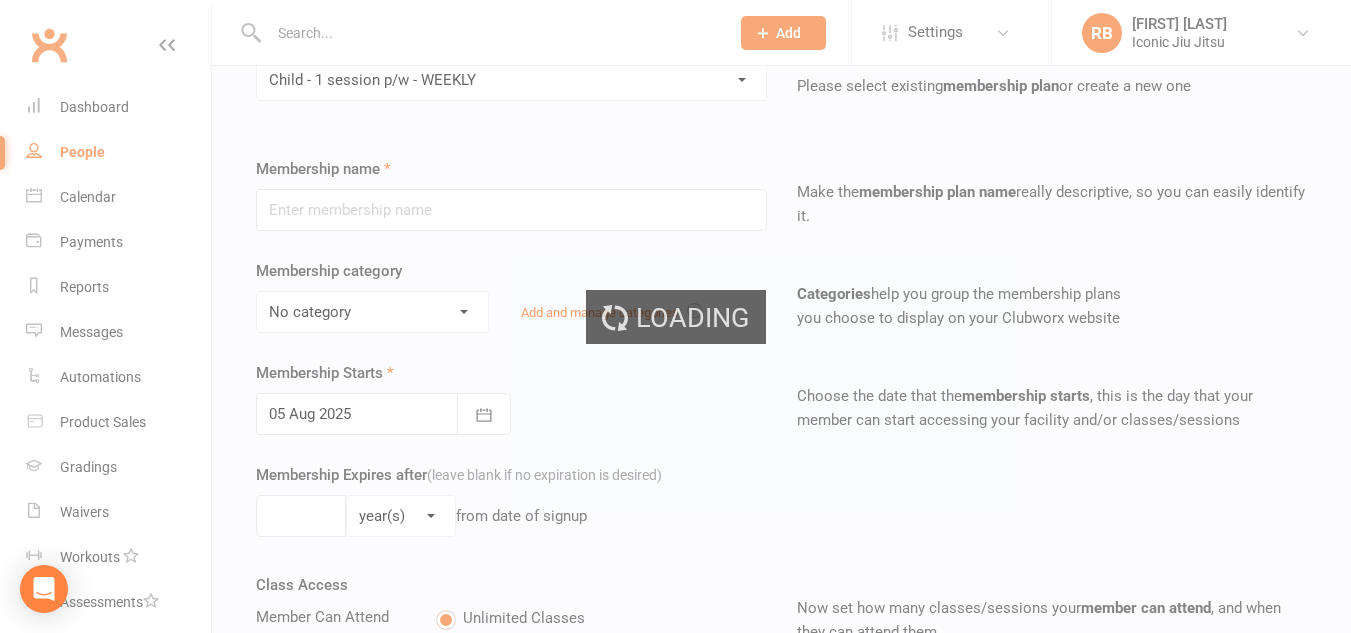 type on "Child - 1 session p/w - WEEKLY" 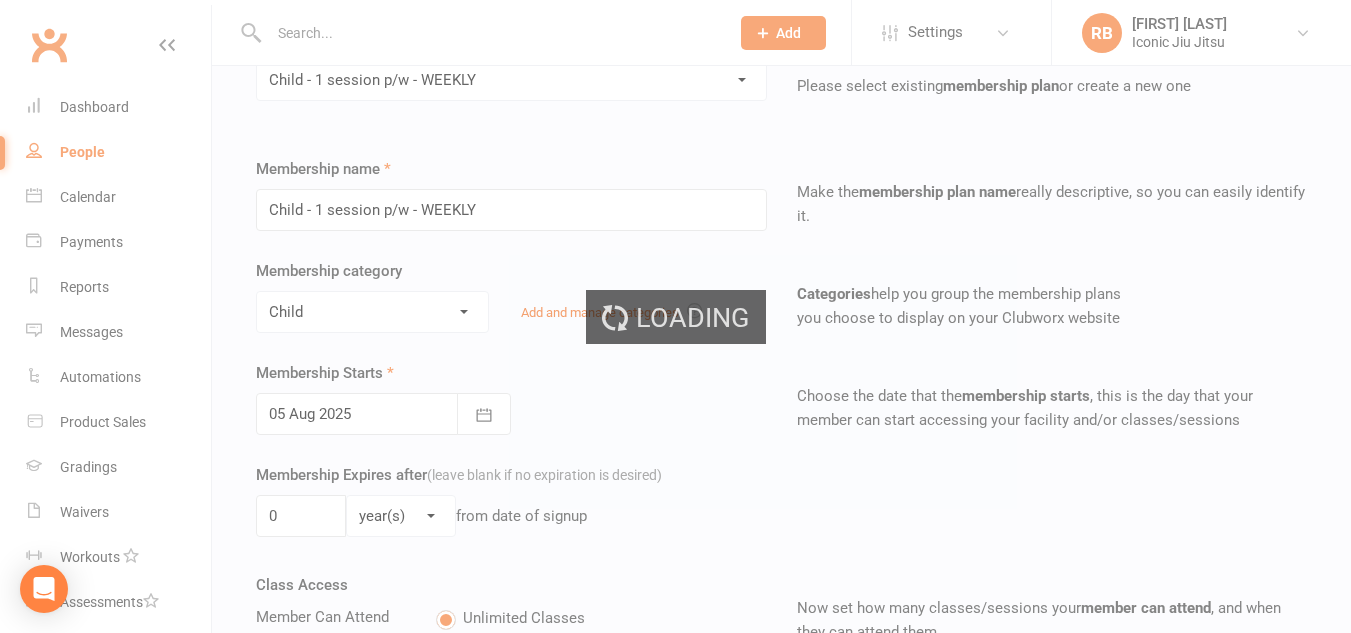type on "8" 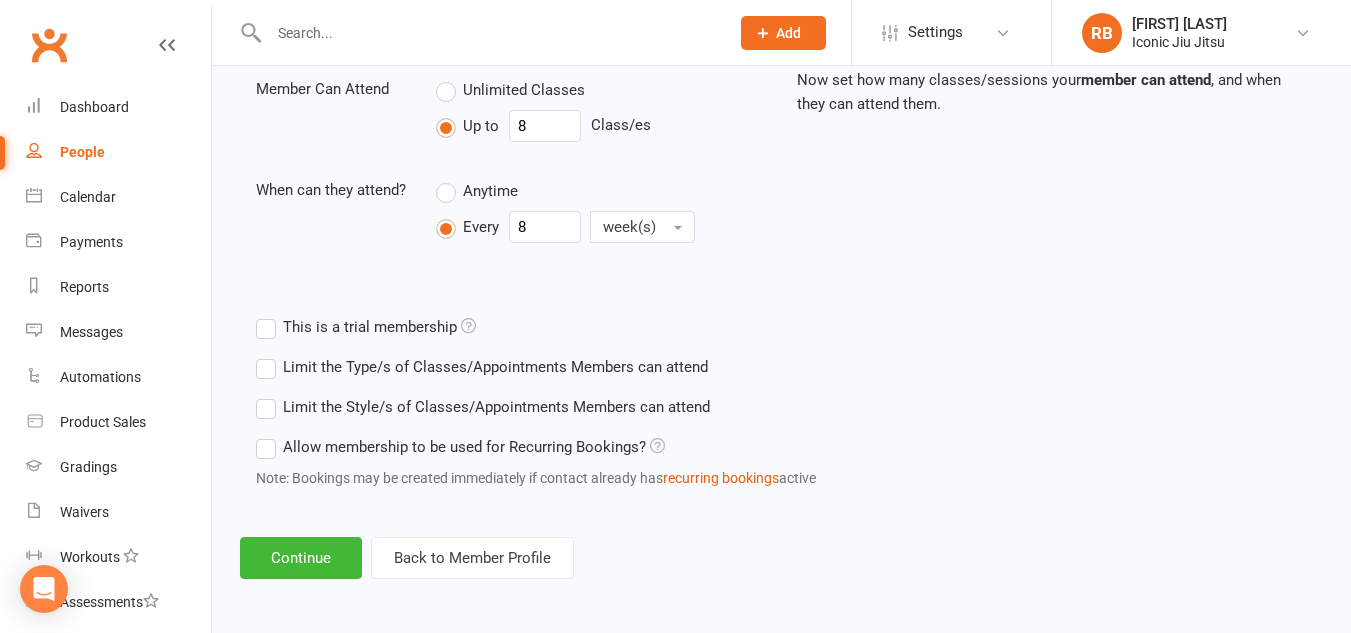scroll, scrollTop: 732, scrollLeft: 0, axis: vertical 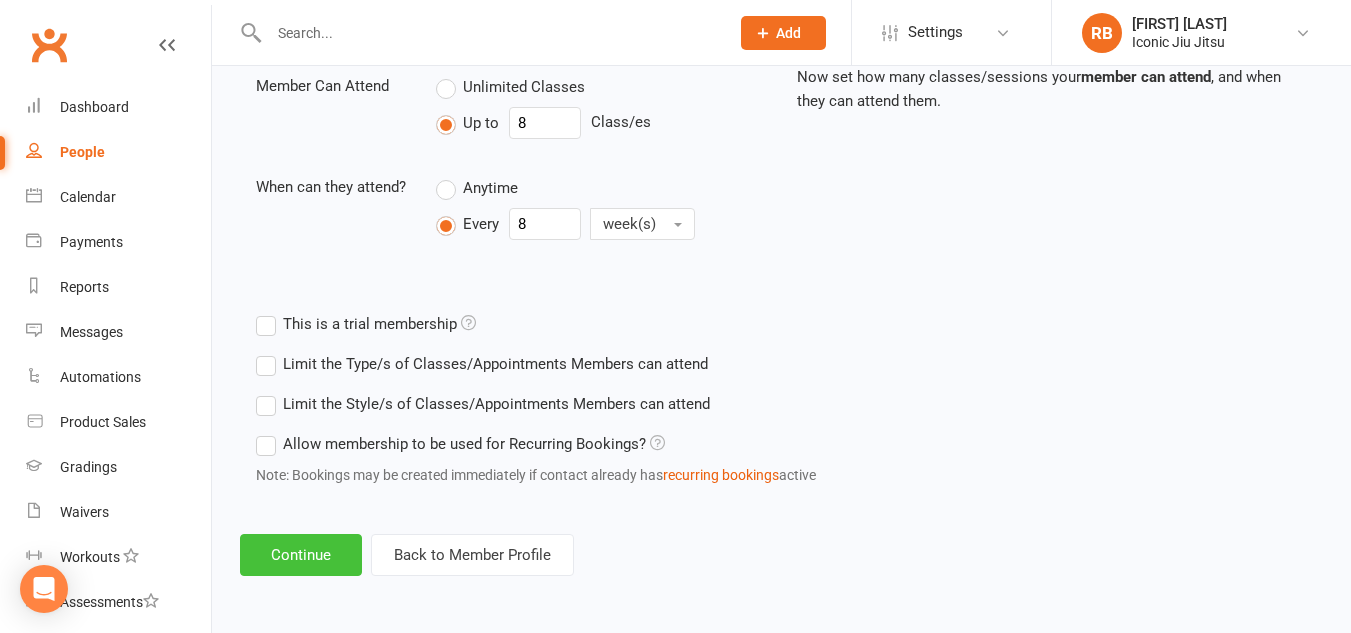click on "Continue" at bounding box center [301, 555] 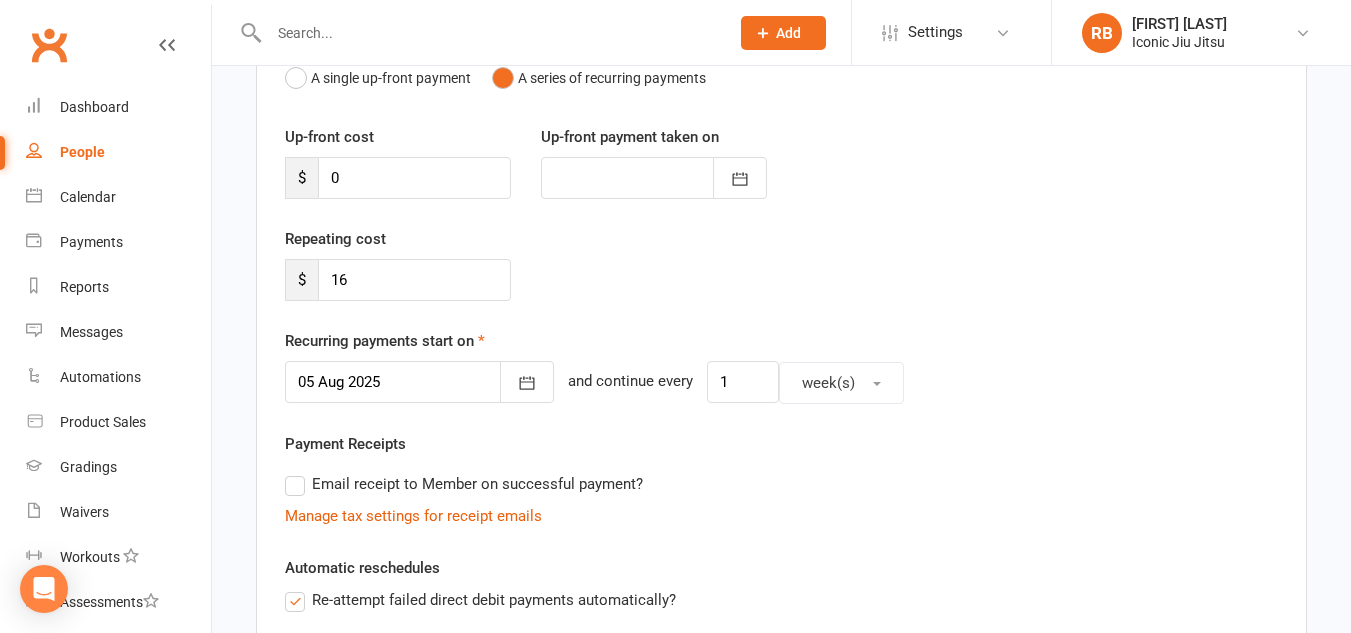 scroll, scrollTop: 300, scrollLeft: 0, axis: vertical 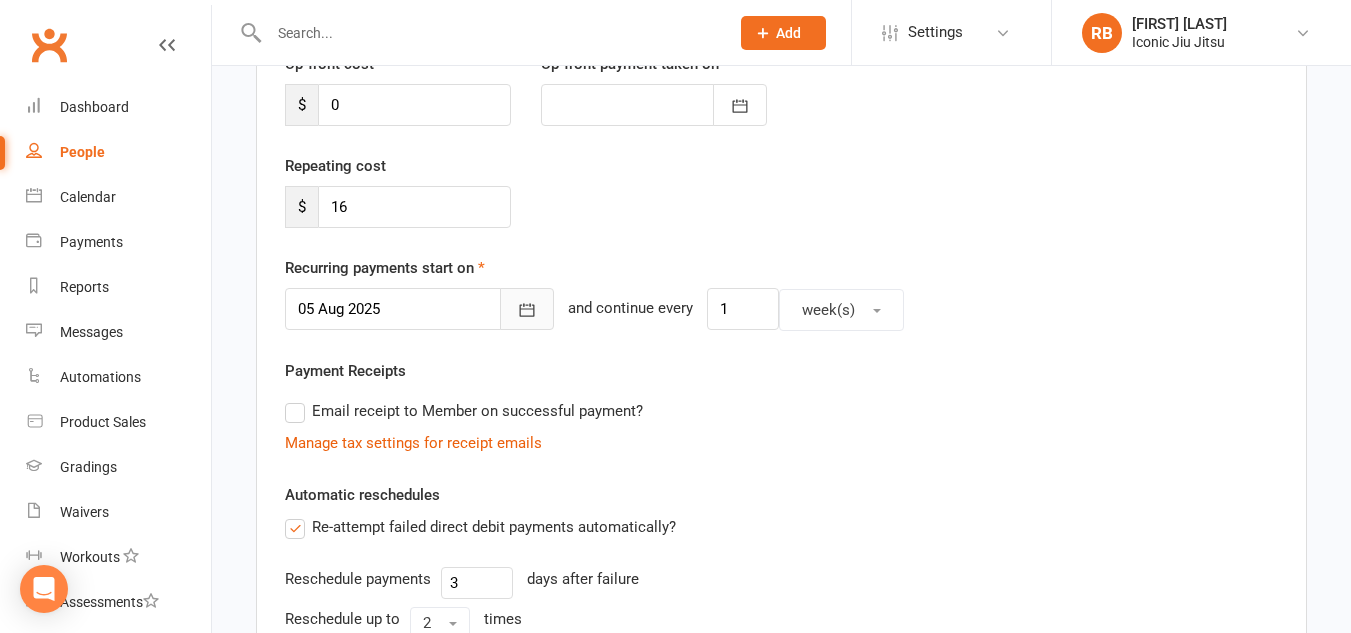 click 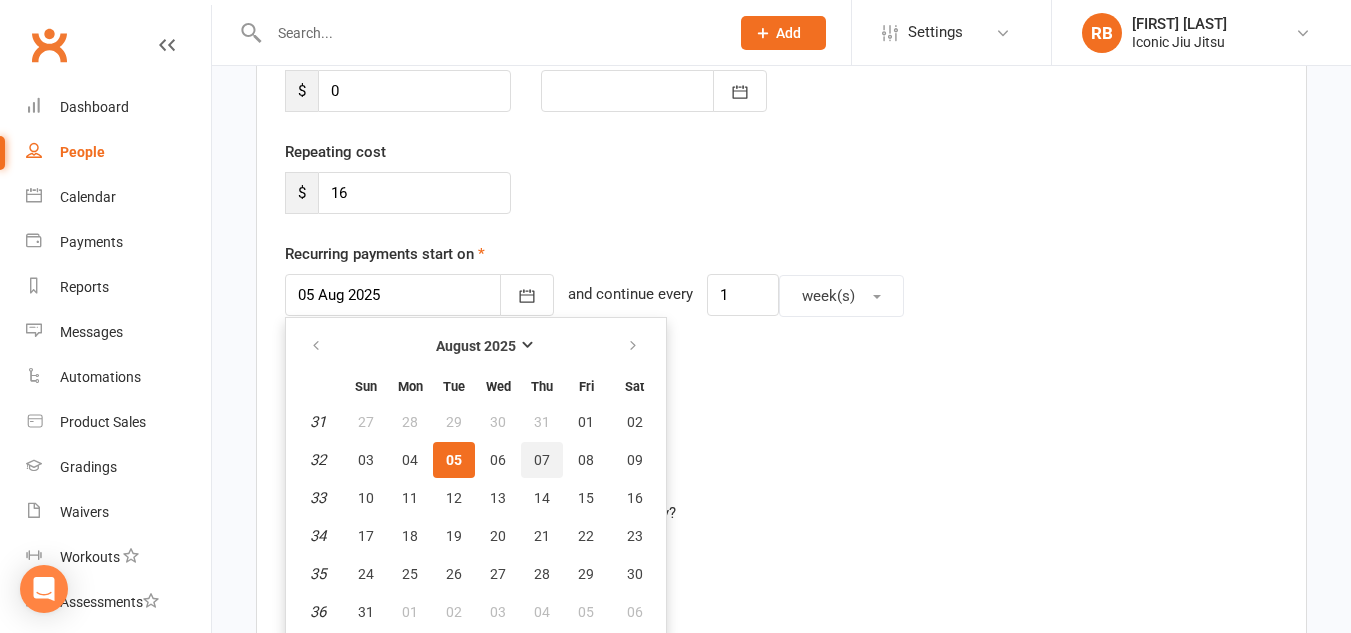 click on "07" at bounding box center (542, 460) 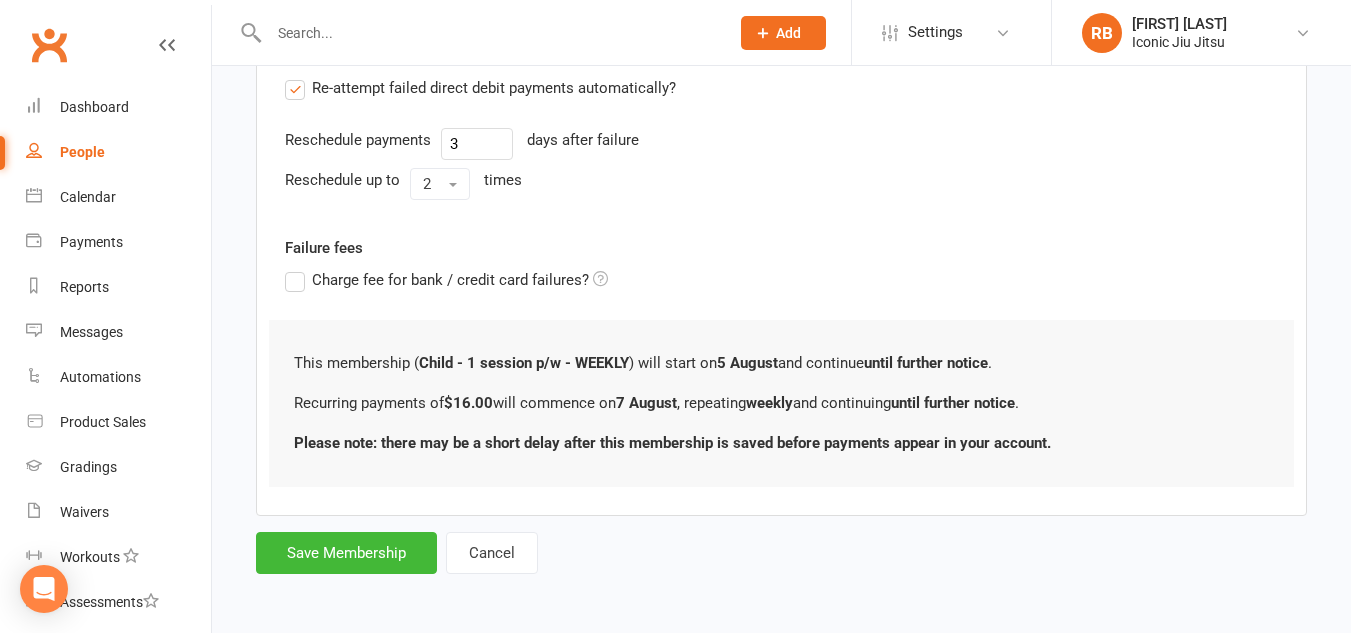 scroll, scrollTop: 741, scrollLeft: 0, axis: vertical 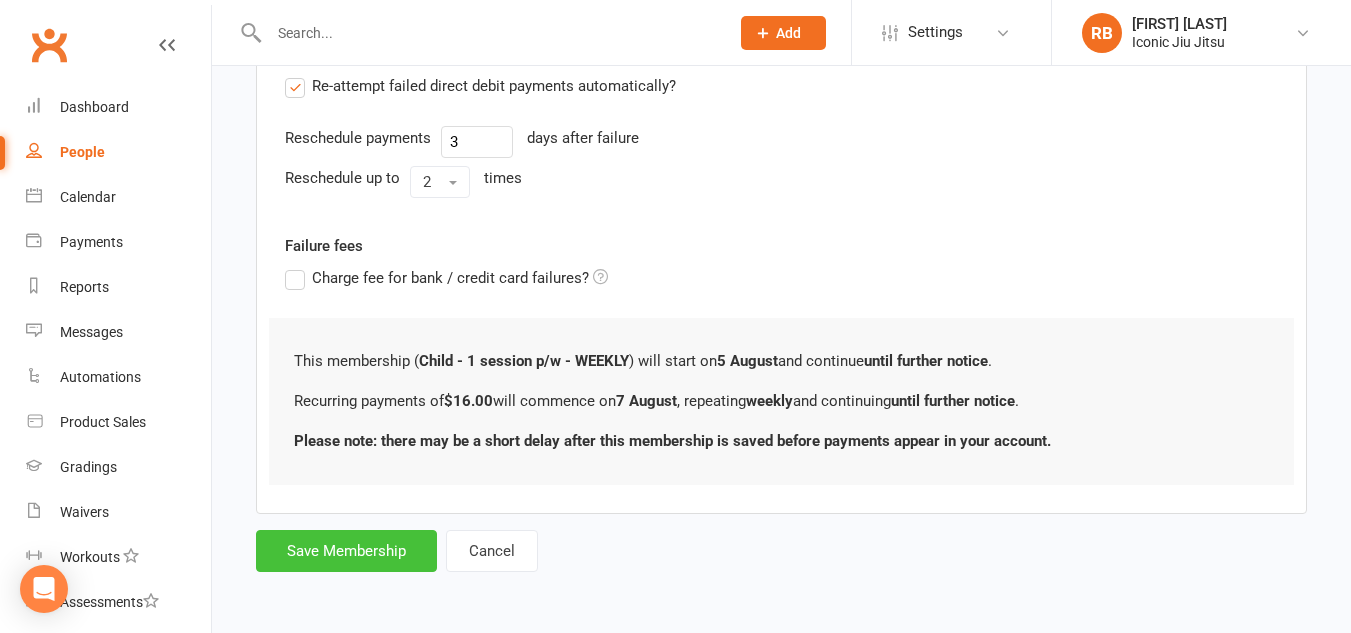 click on "Save Membership" at bounding box center [346, 551] 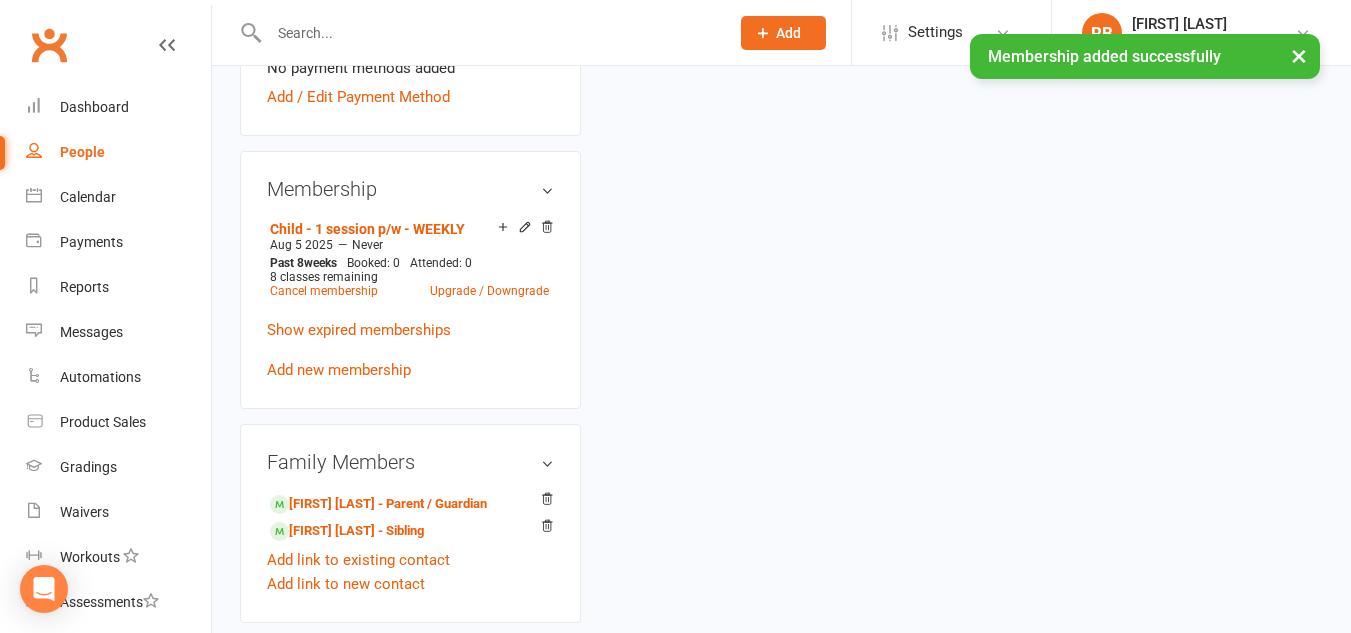 scroll, scrollTop: 0, scrollLeft: 0, axis: both 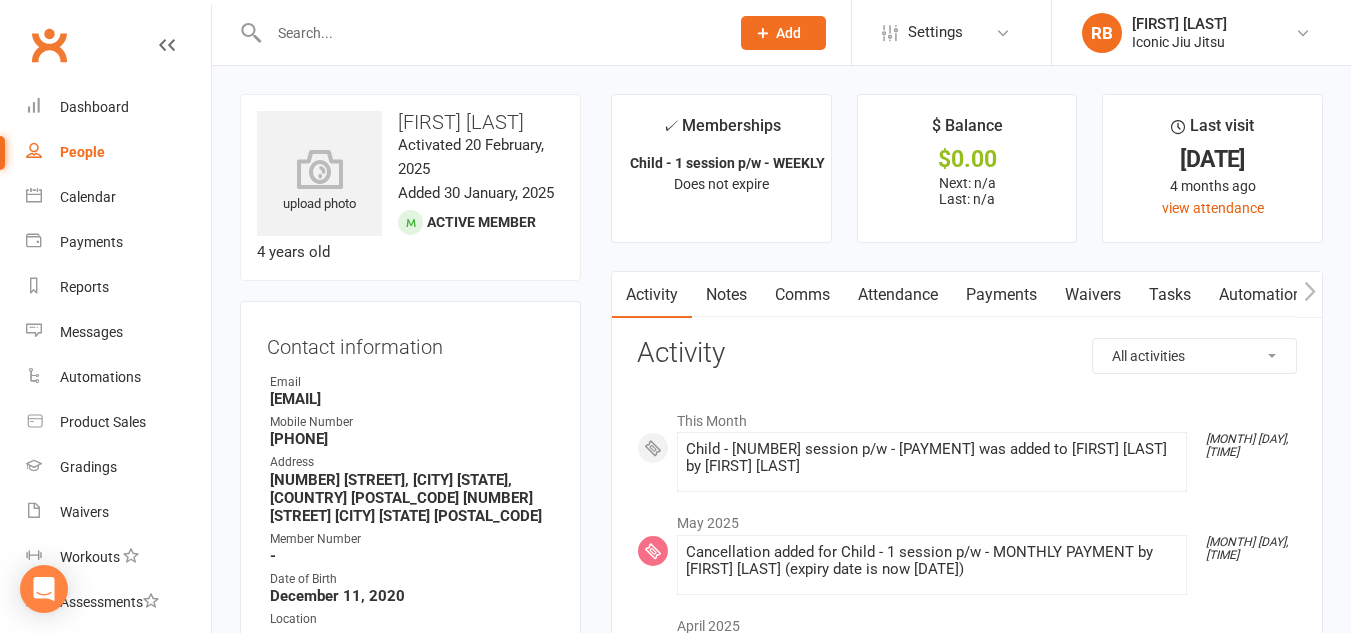 click at bounding box center [489, 33] 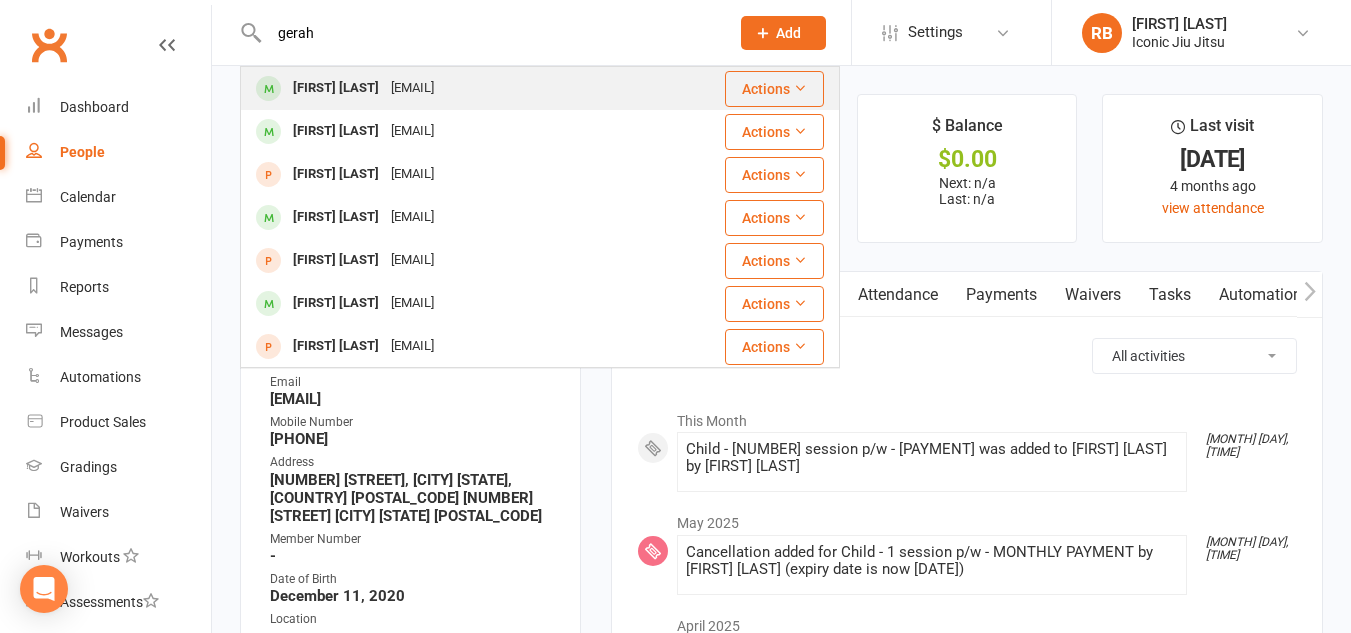 type on "gerah" 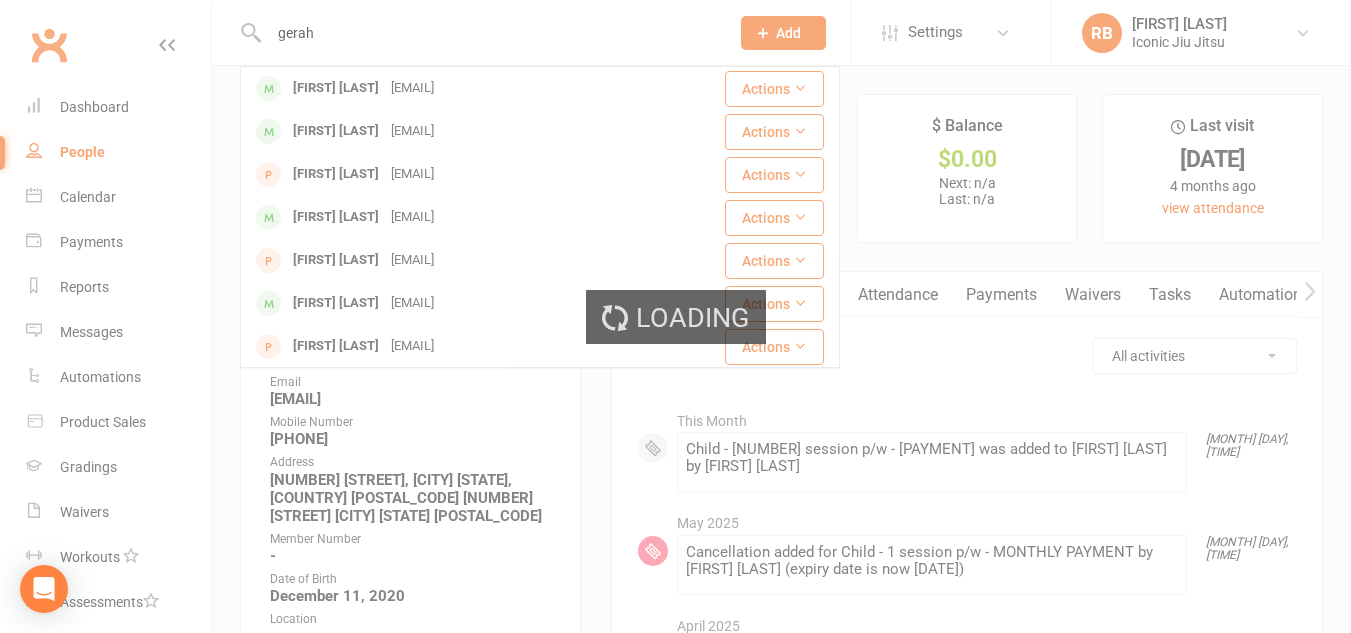 type 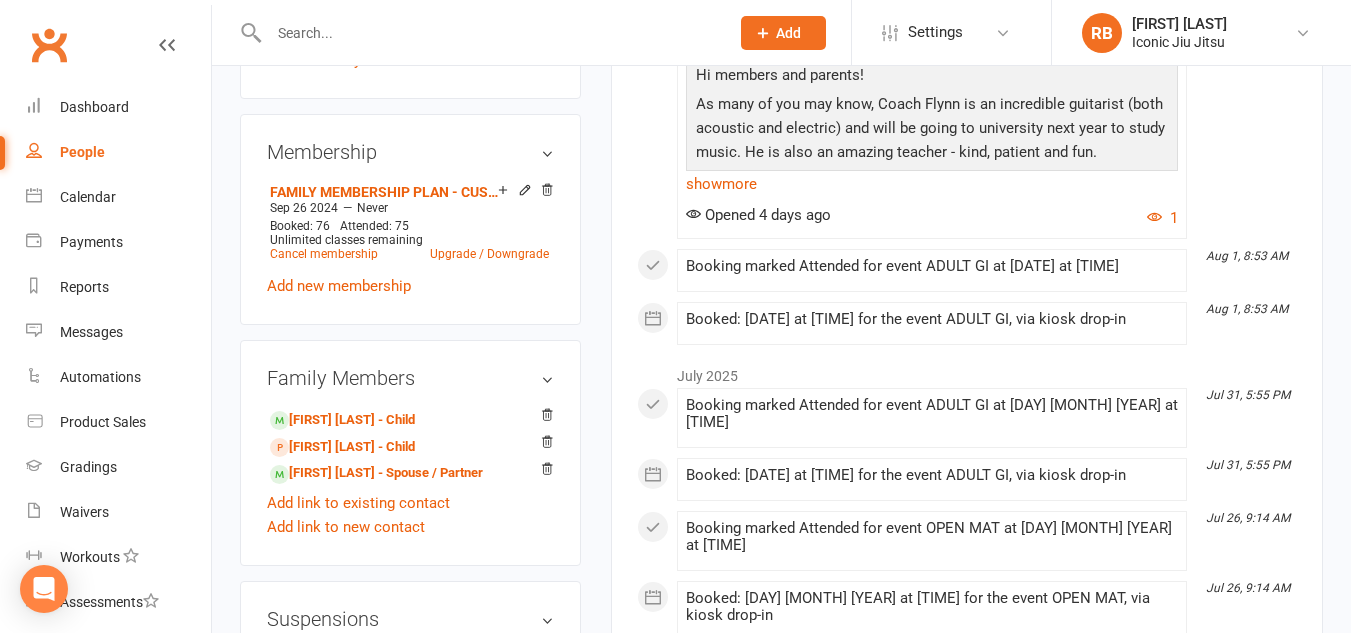 scroll, scrollTop: 800, scrollLeft: 0, axis: vertical 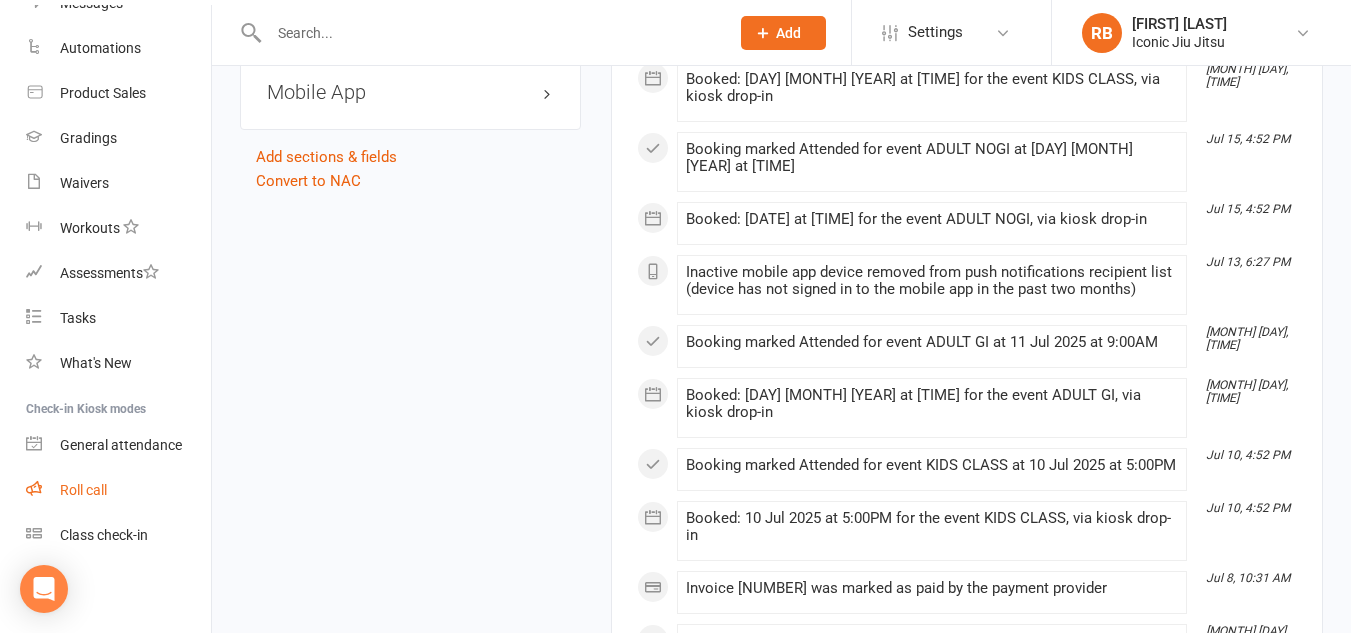 click on "Roll call" at bounding box center (83, 490) 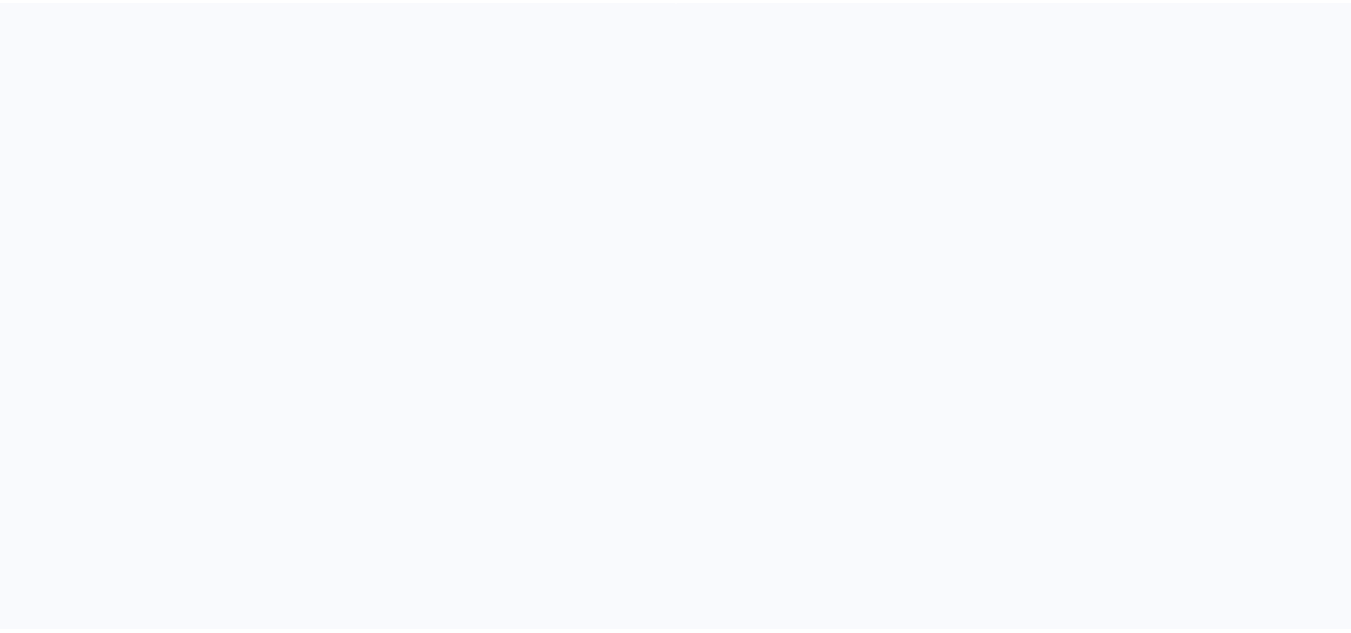 scroll, scrollTop: 0, scrollLeft: 0, axis: both 